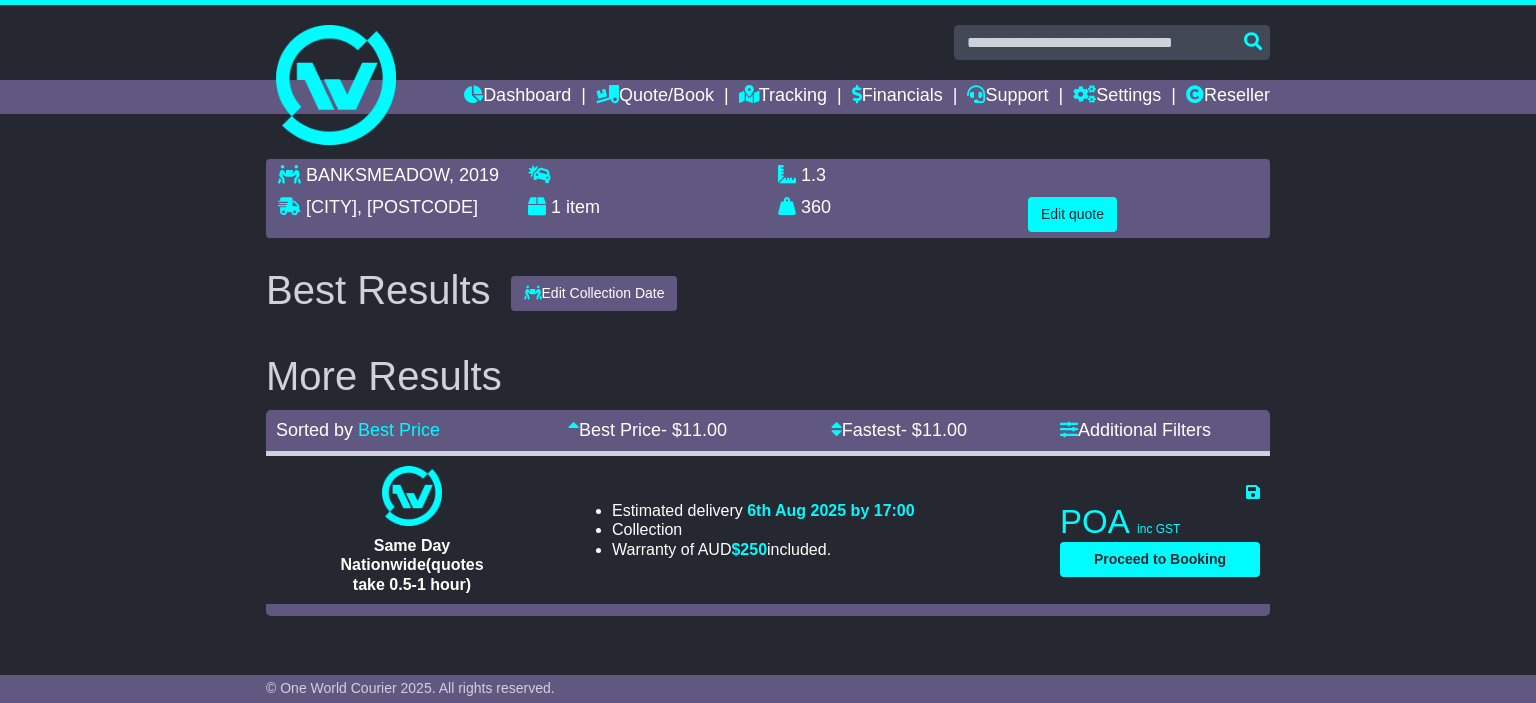 scroll, scrollTop: 0, scrollLeft: 0, axis: both 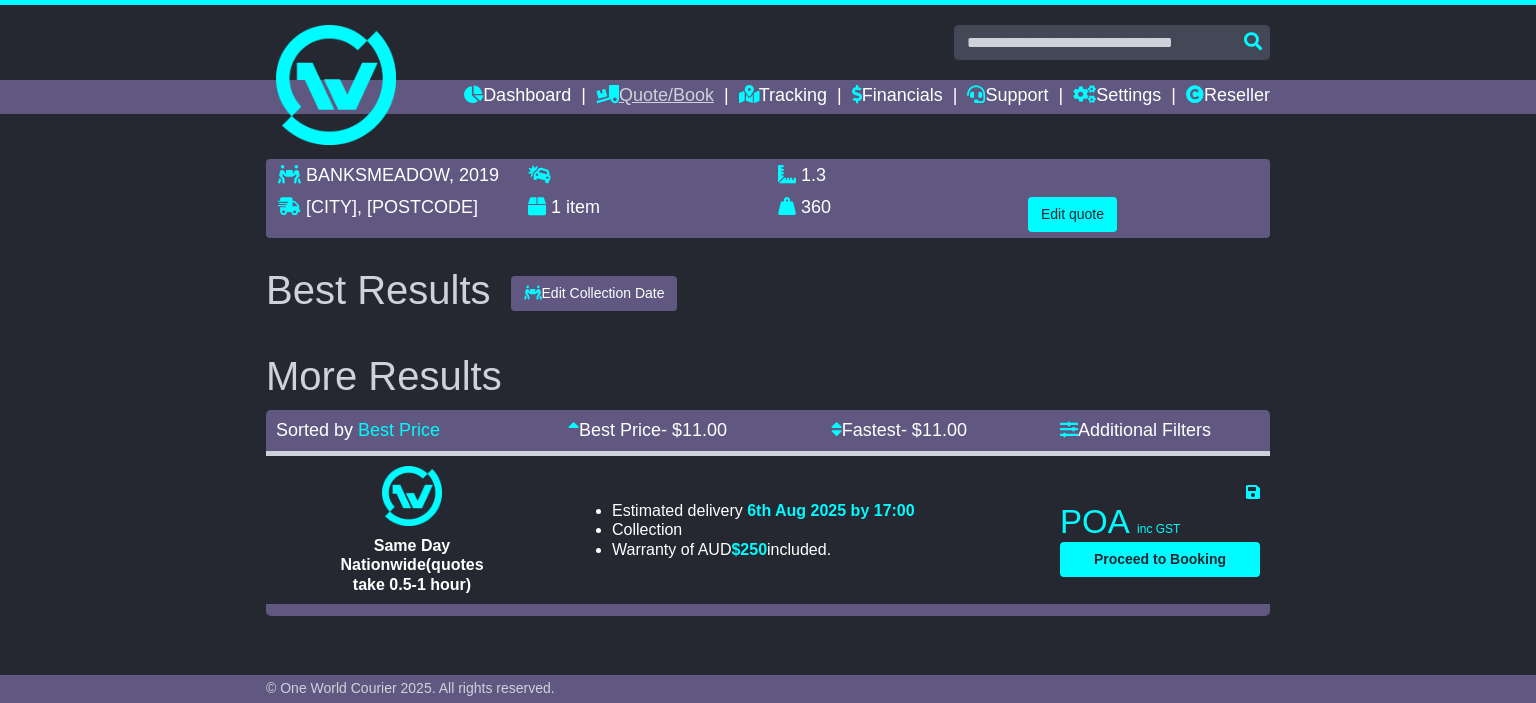 click on "Quote/Book" at bounding box center [655, 97] 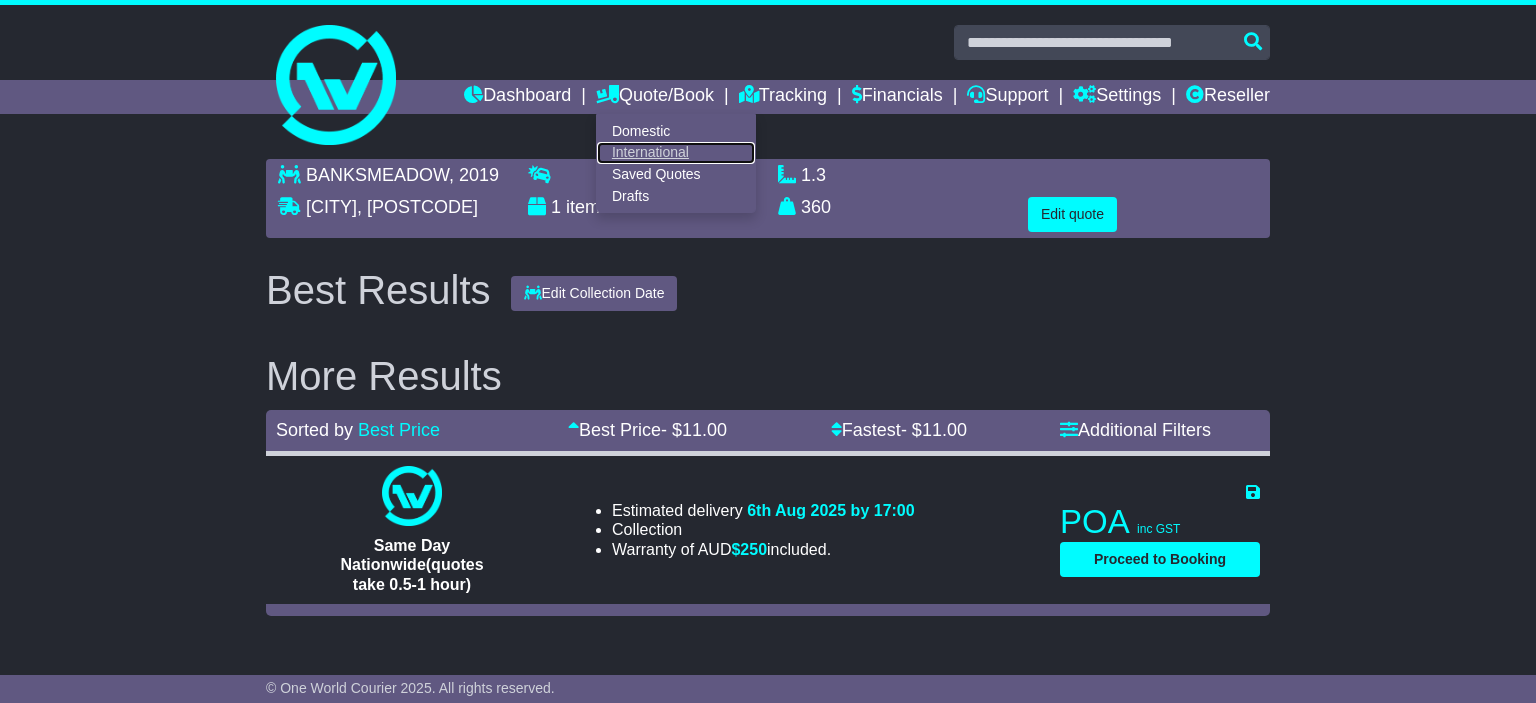 click on "International" at bounding box center [676, 153] 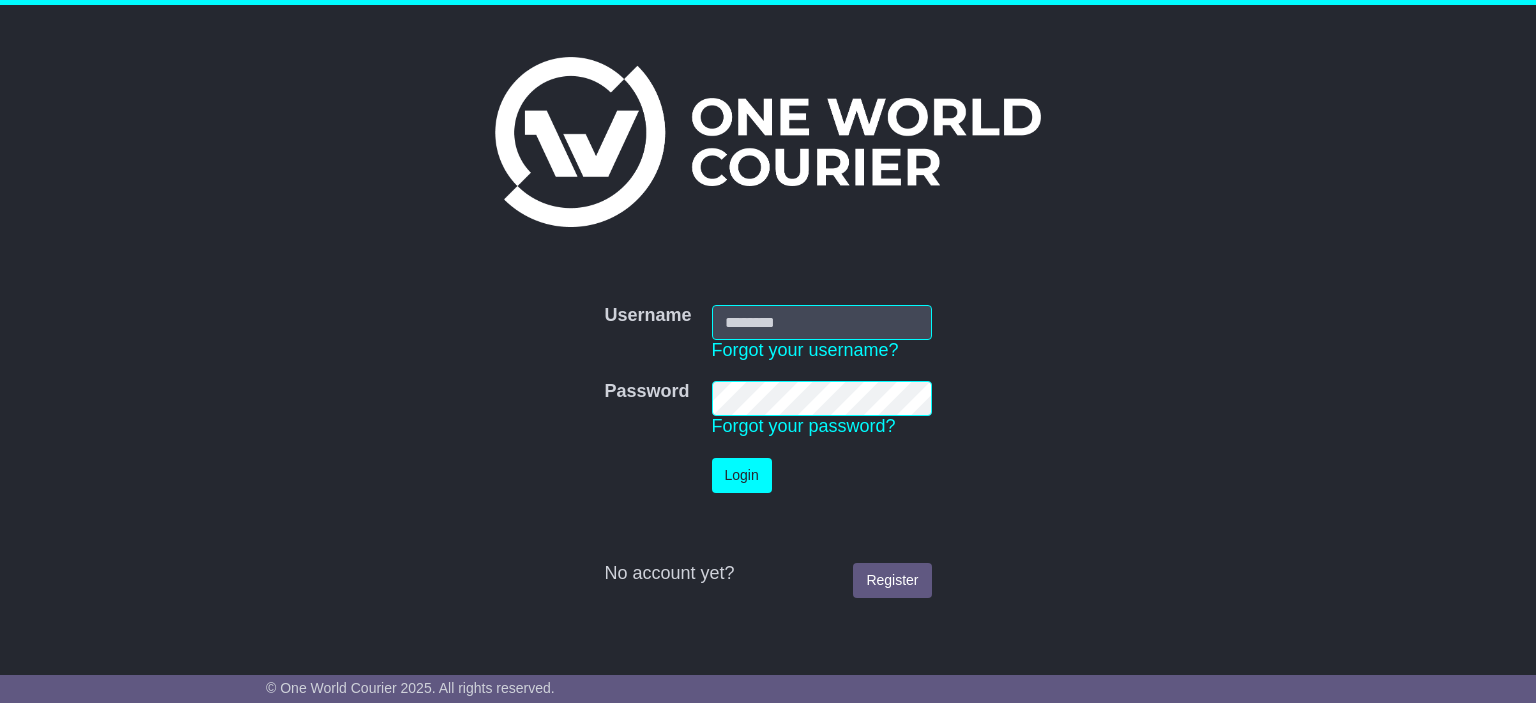 scroll, scrollTop: 0, scrollLeft: 0, axis: both 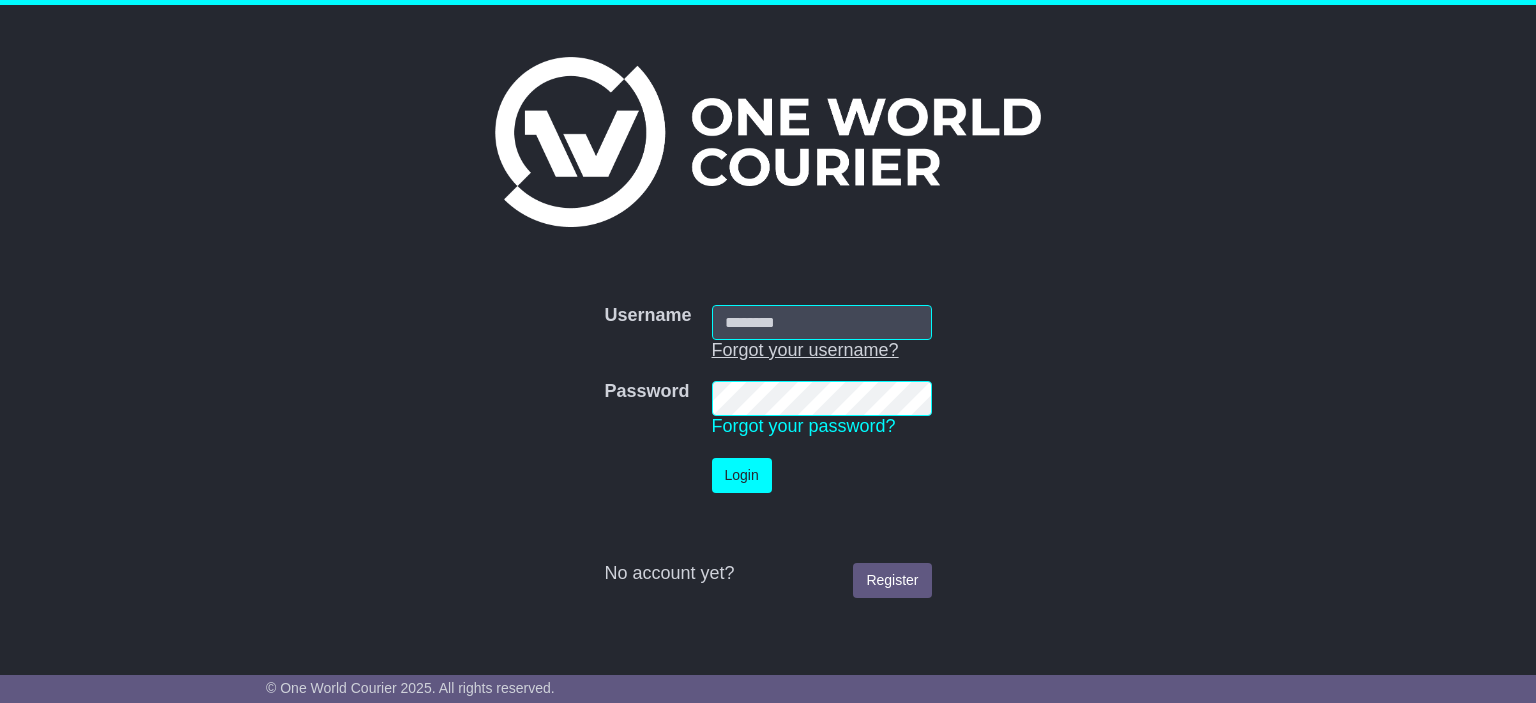 type on "**********" 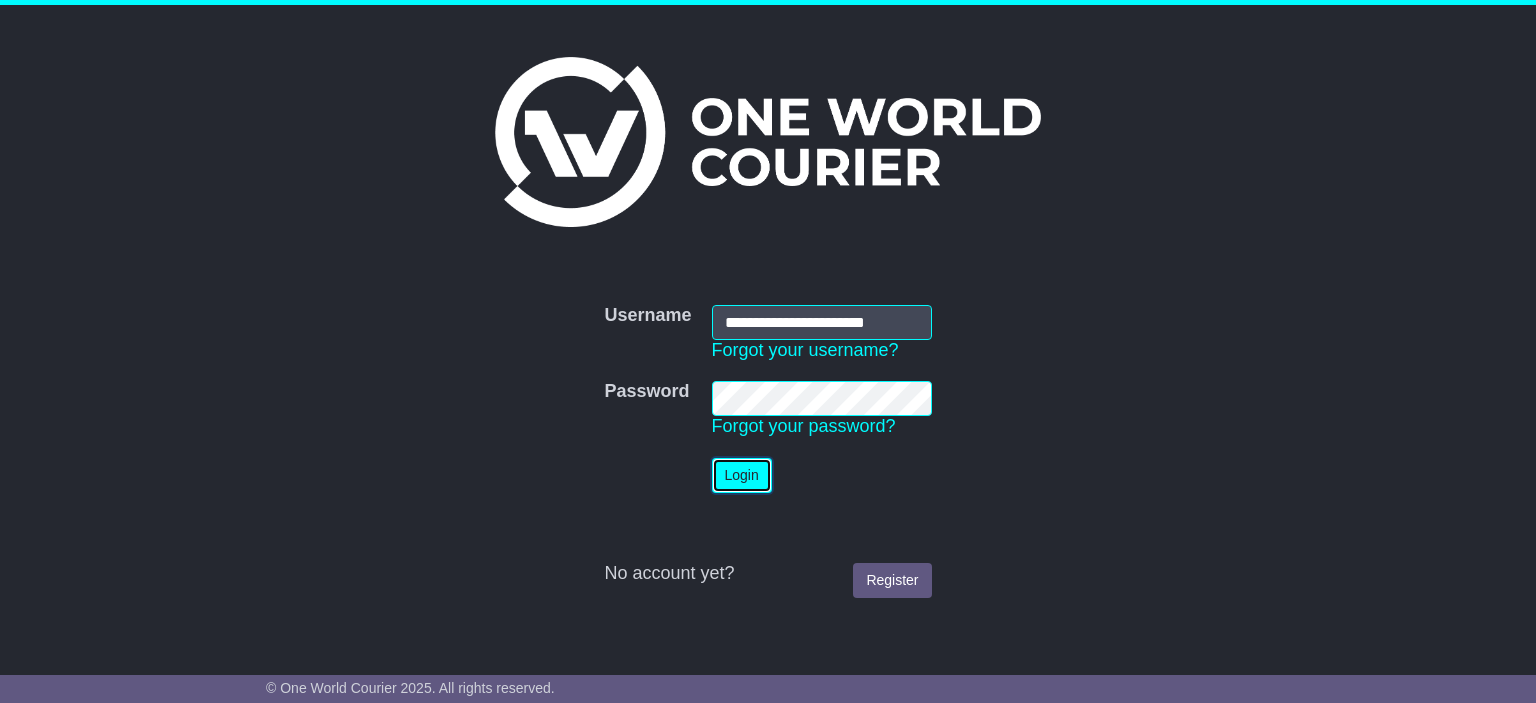 click on "Login" at bounding box center [742, 475] 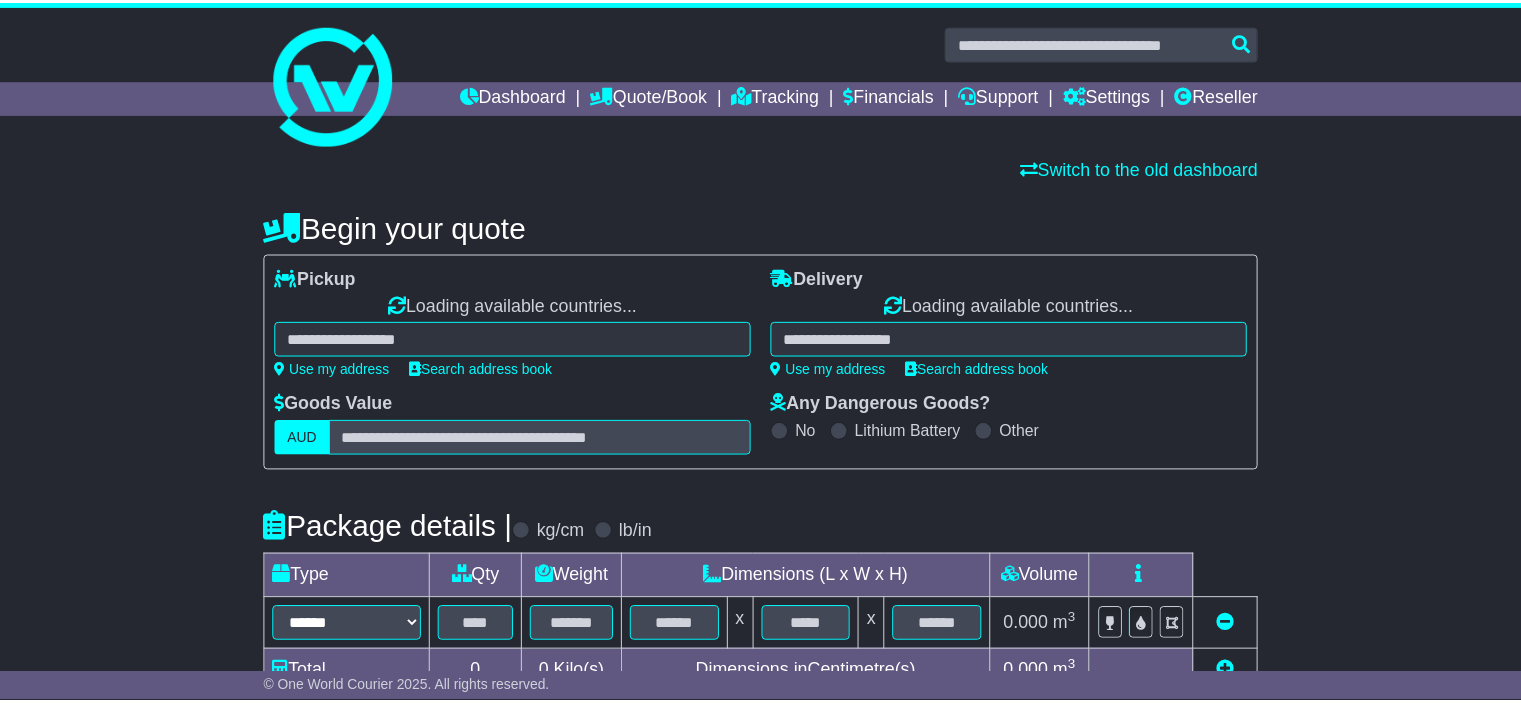scroll, scrollTop: 0, scrollLeft: 0, axis: both 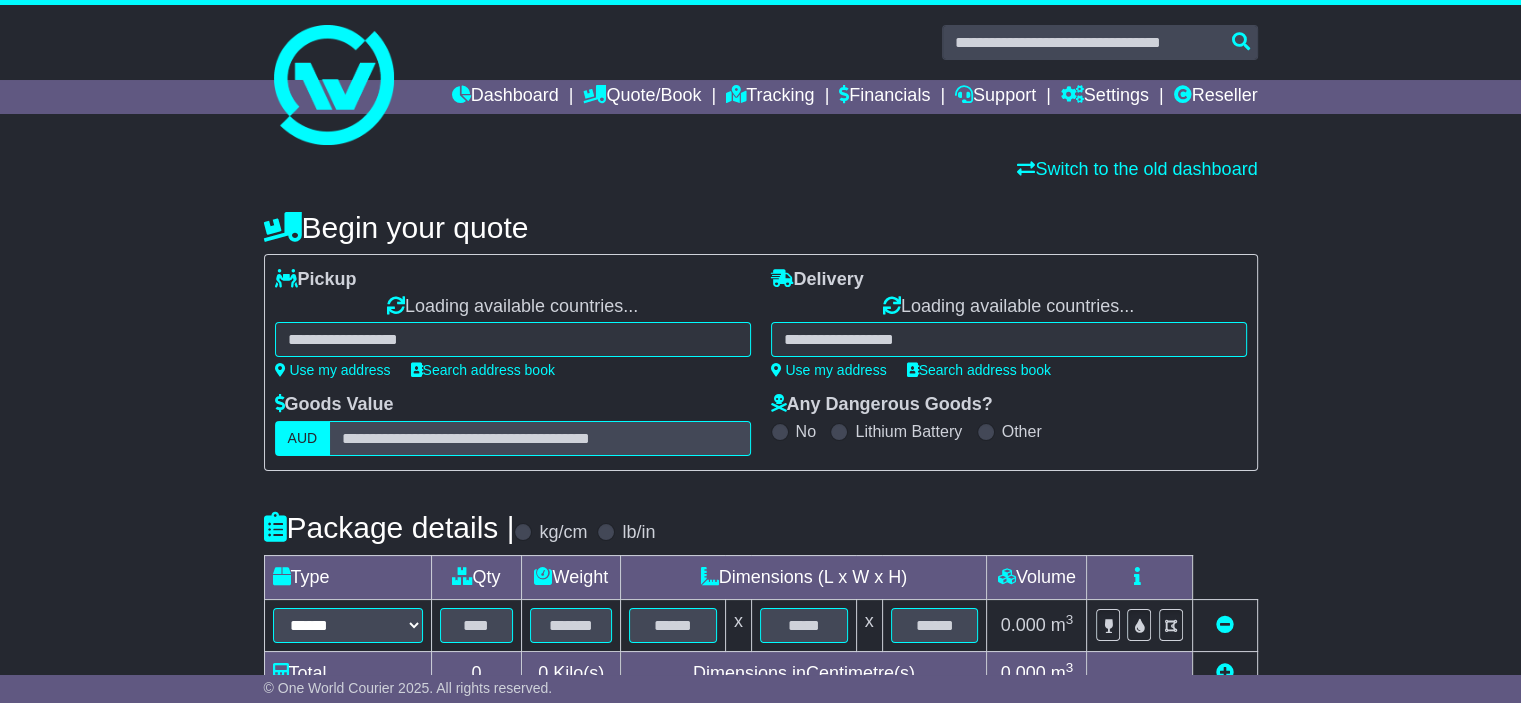 select on "**" 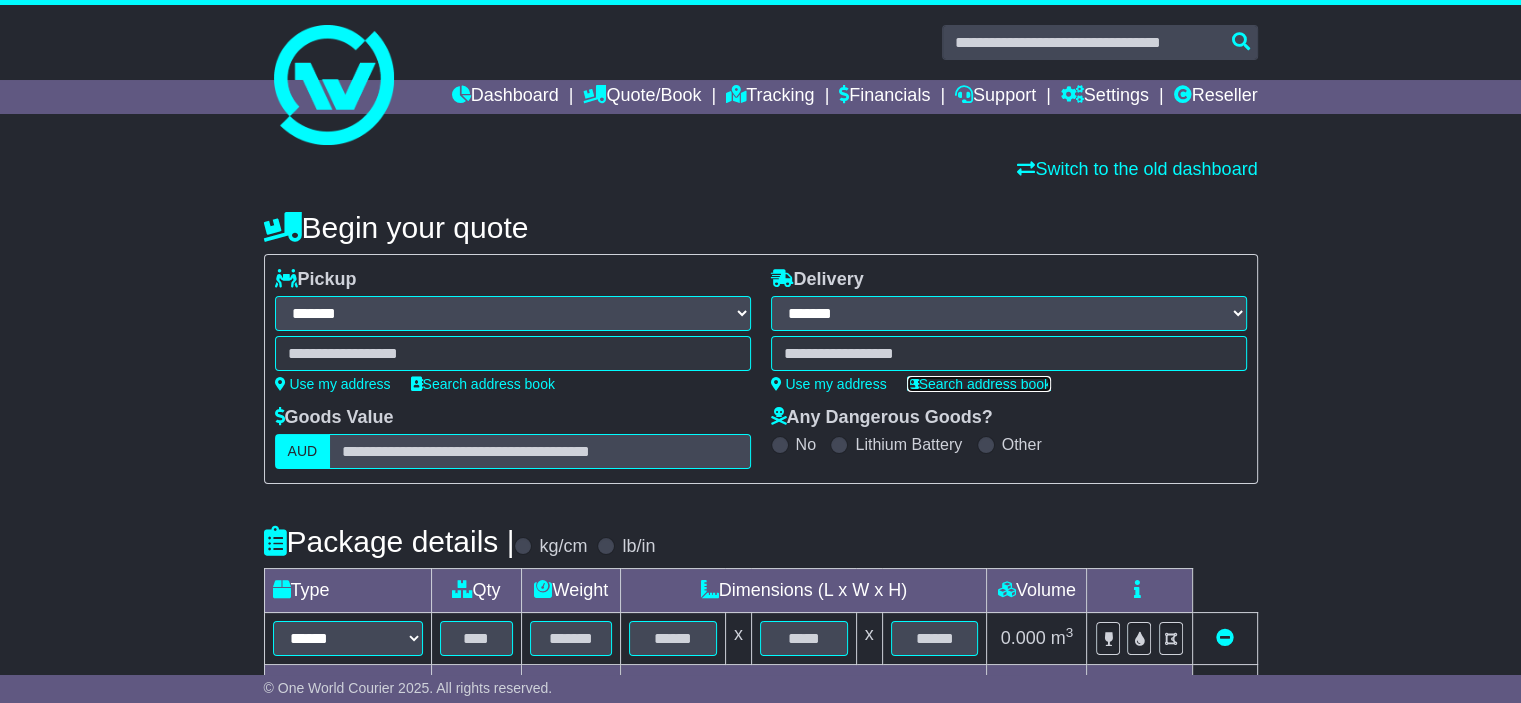 click on "Search address book" at bounding box center (979, 384) 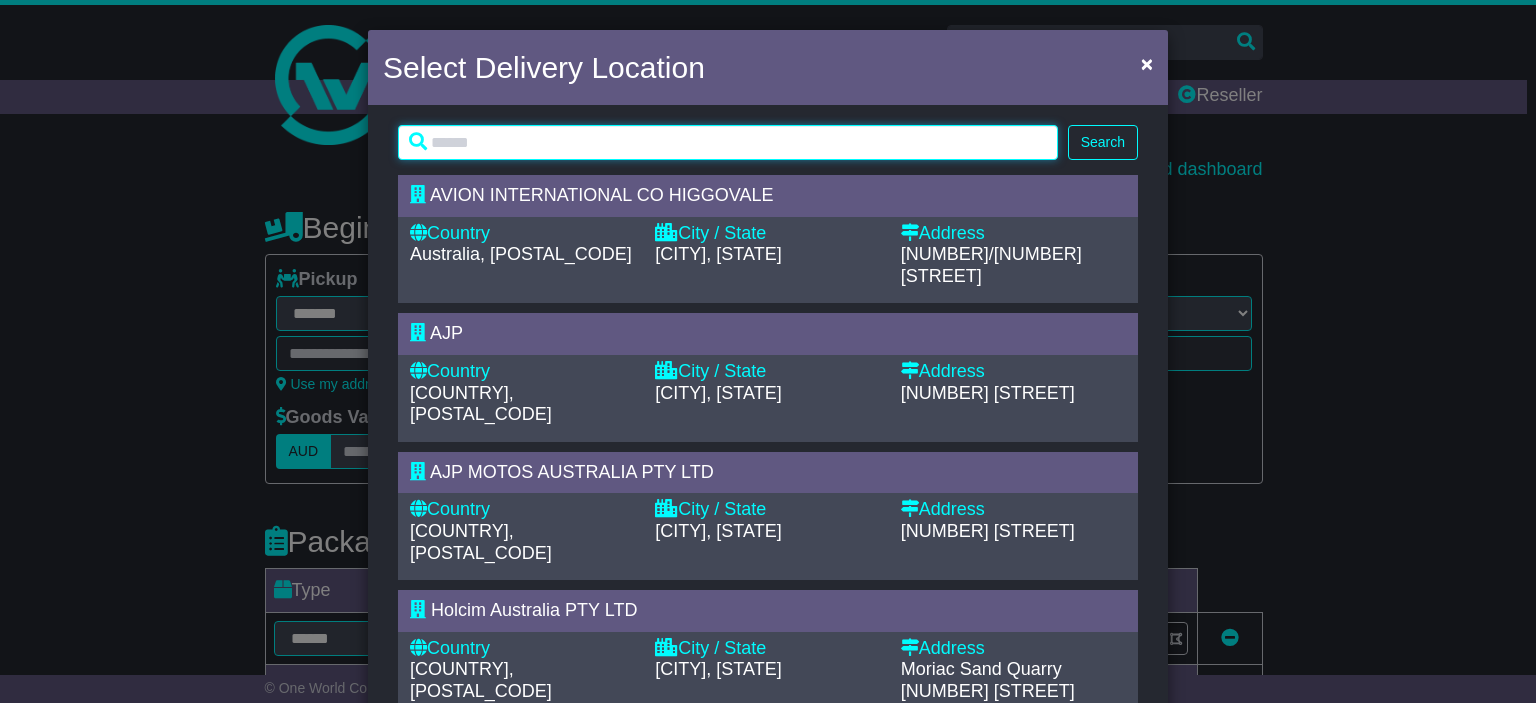 click at bounding box center [728, 142] 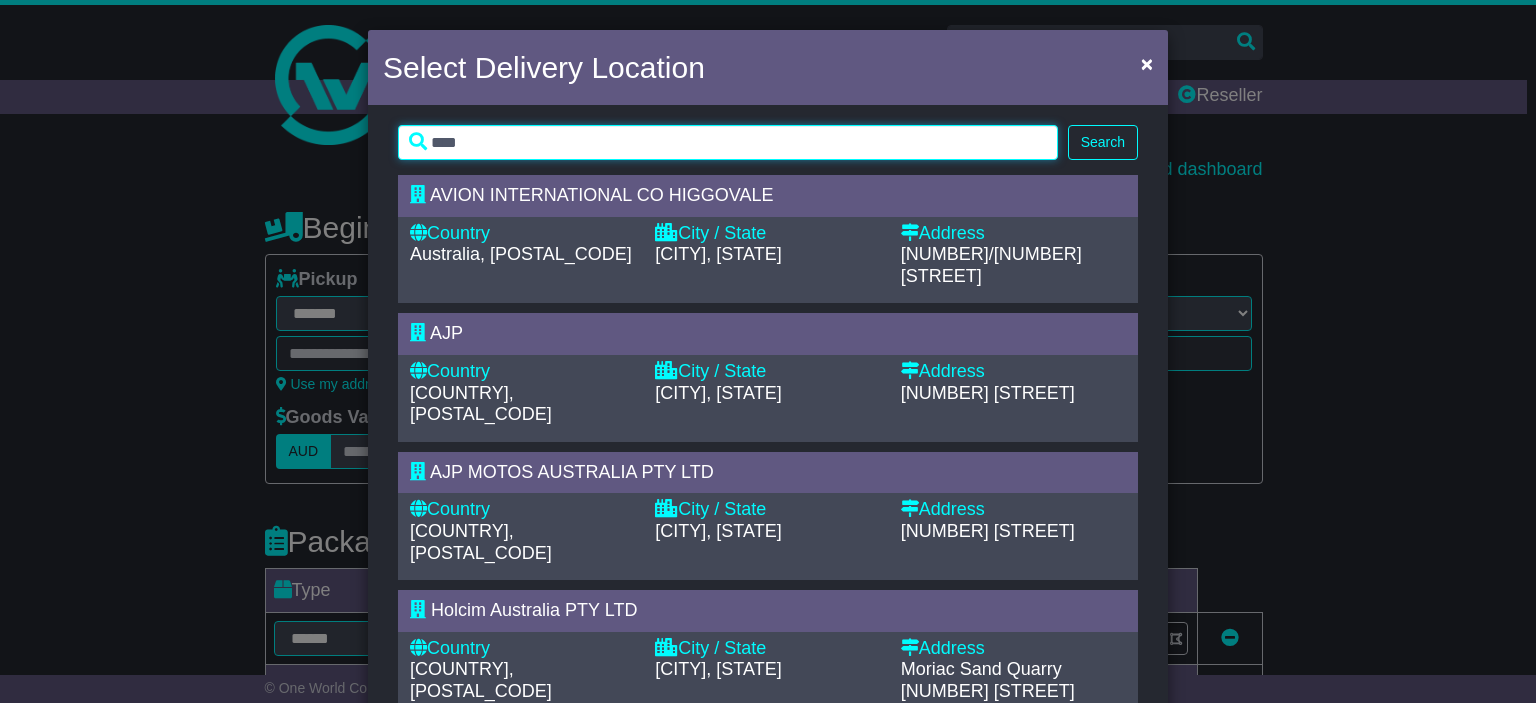type on "****" 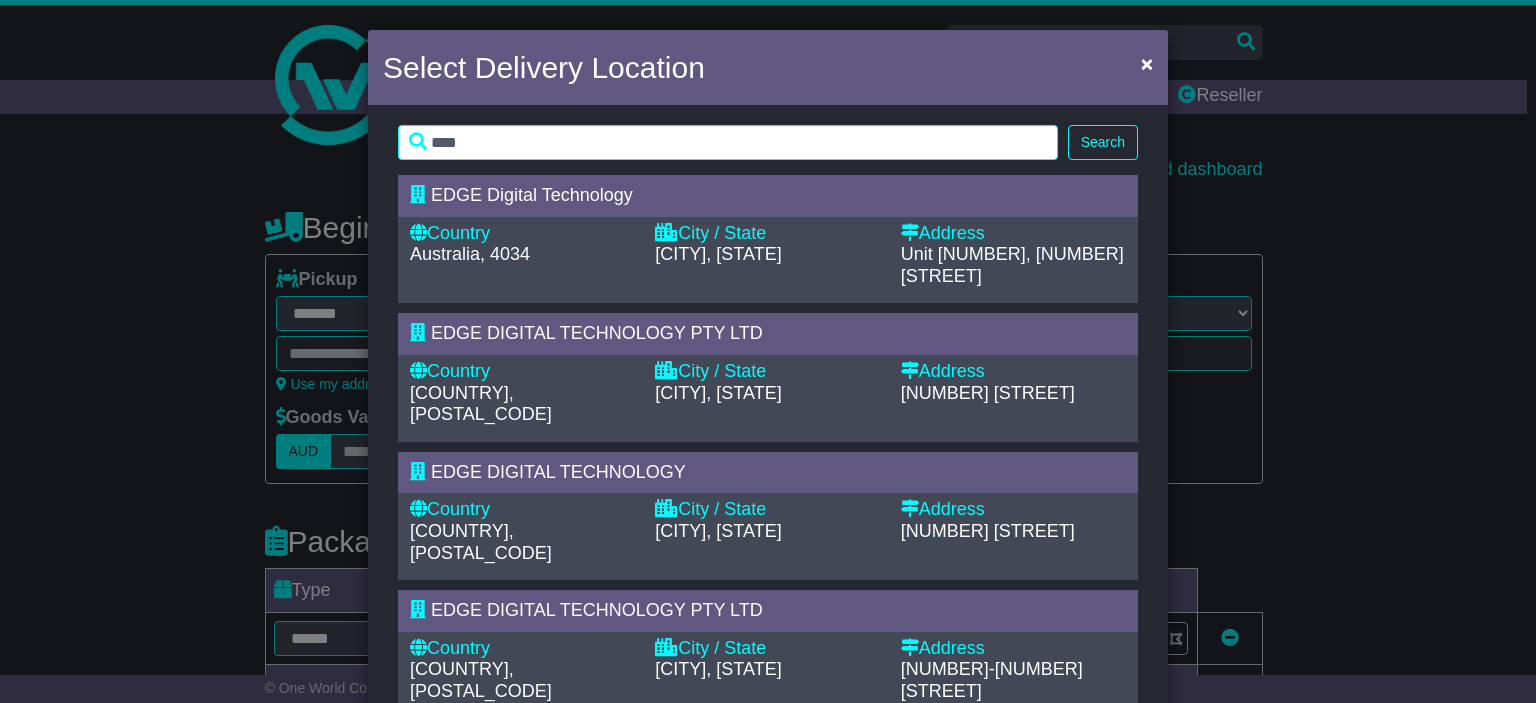 click on "Australia, 2229" at bounding box center [481, 404] 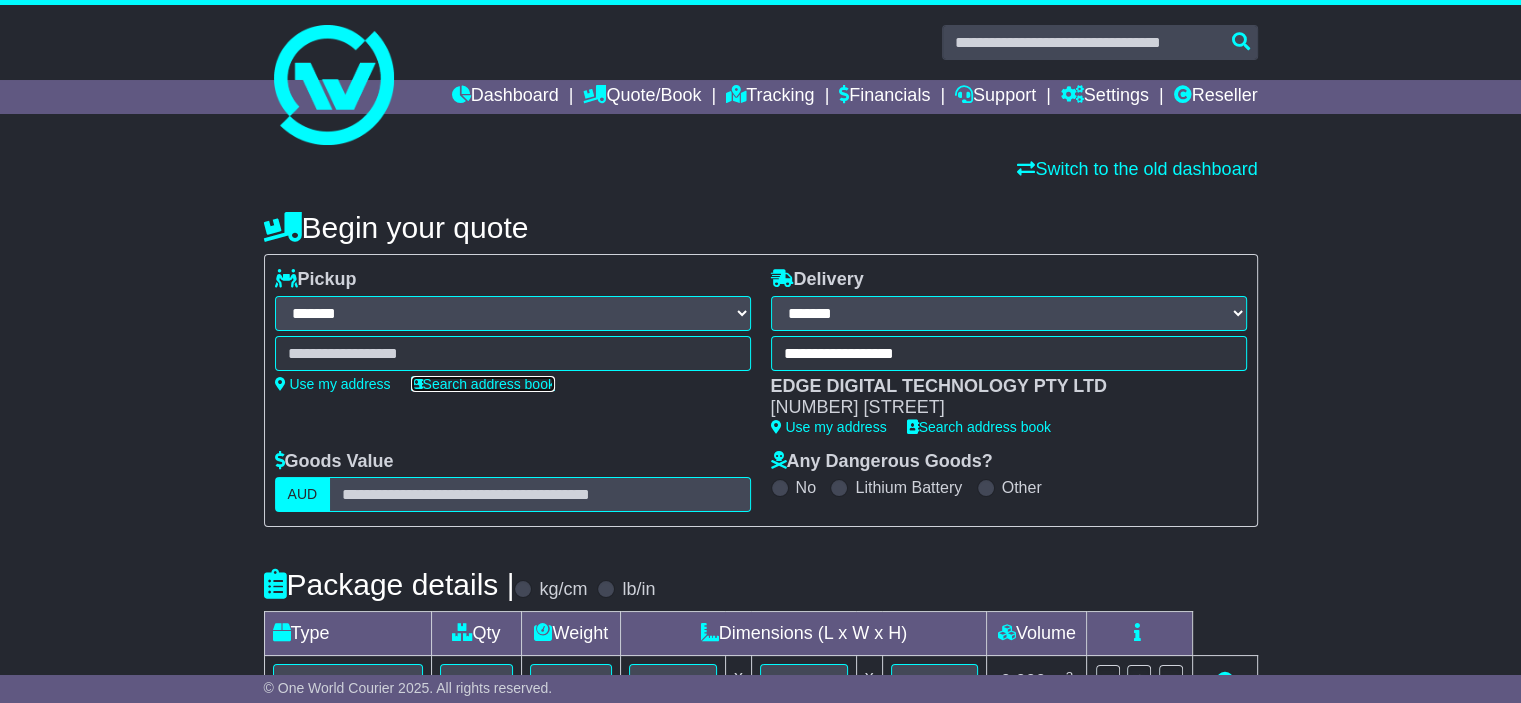click on "Search address book" at bounding box center (483, 384) 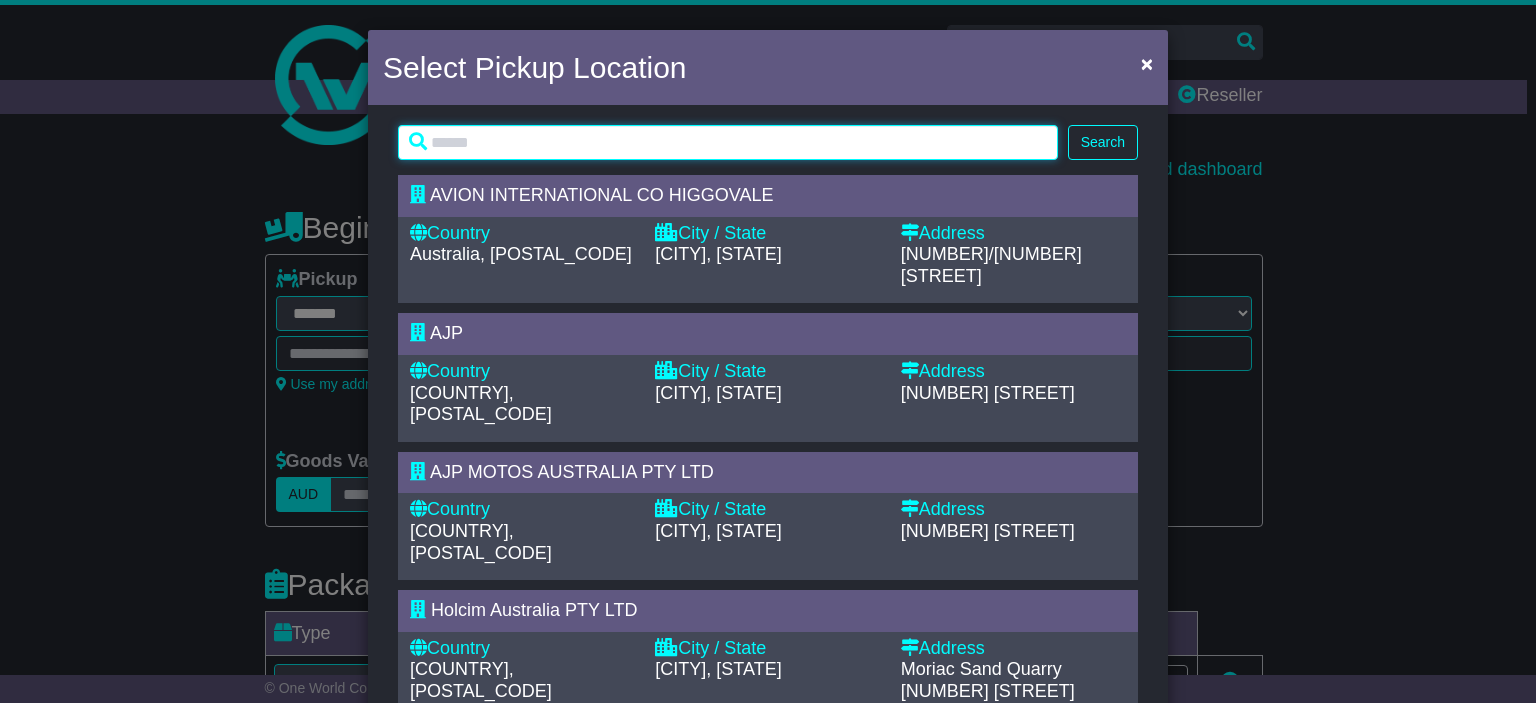 click at bounding box center (728, 142) 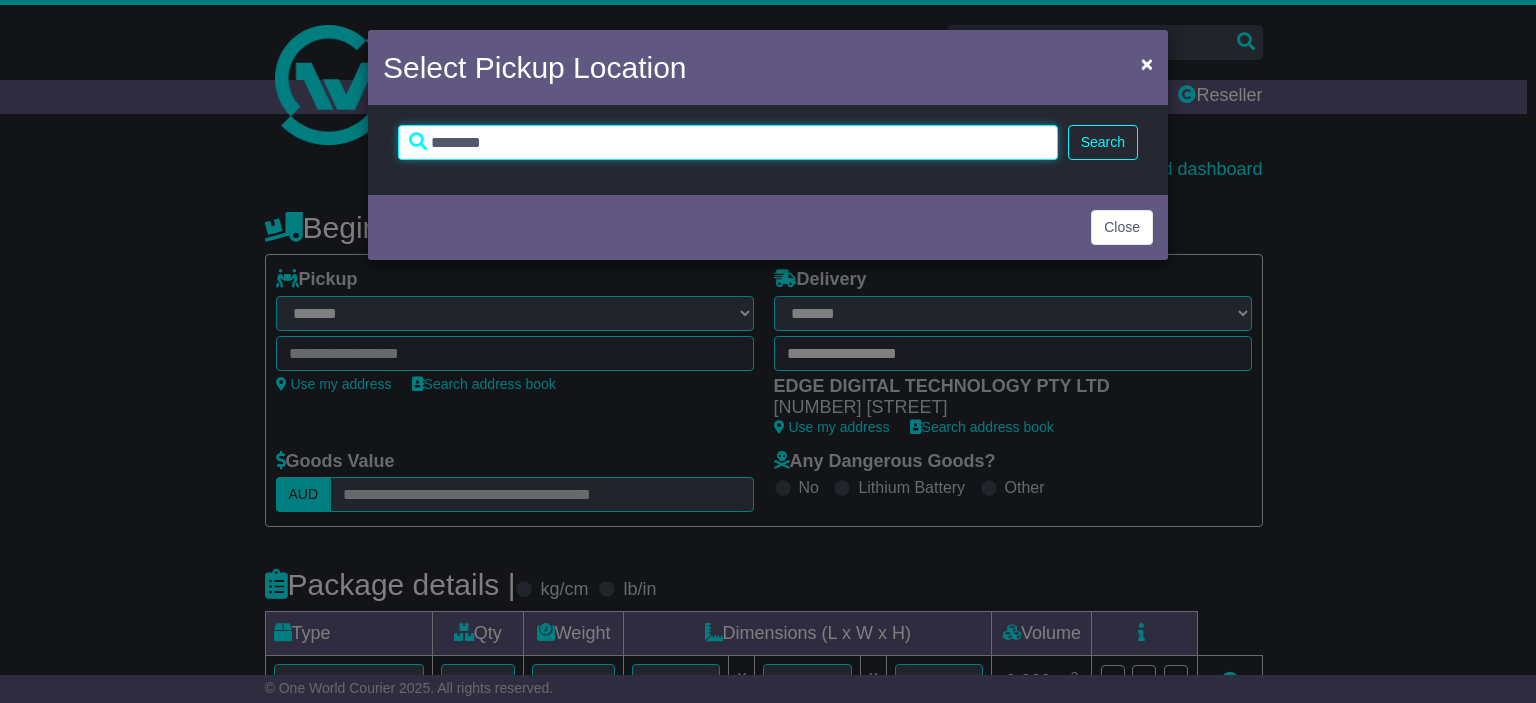 click on "********" at bounding box center (728, 142) 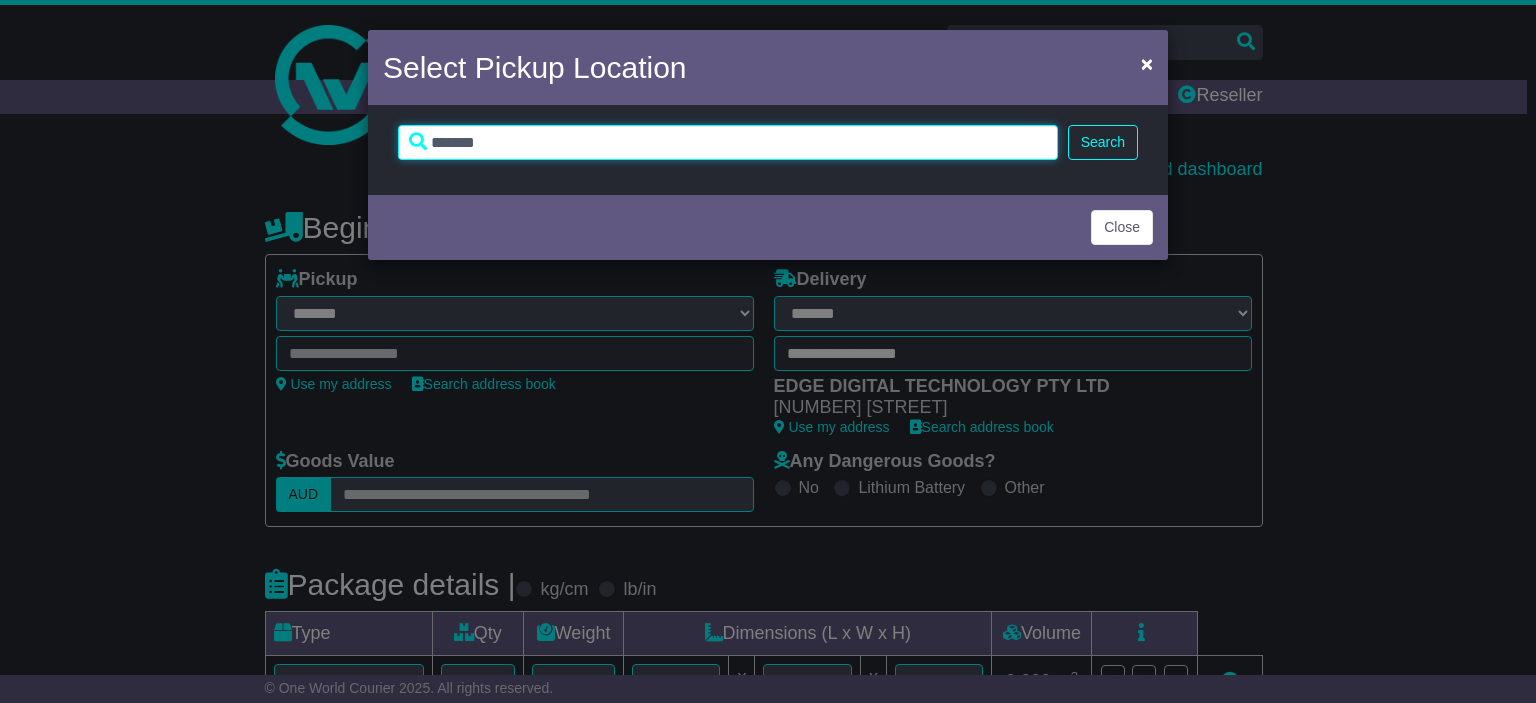 type on "********" 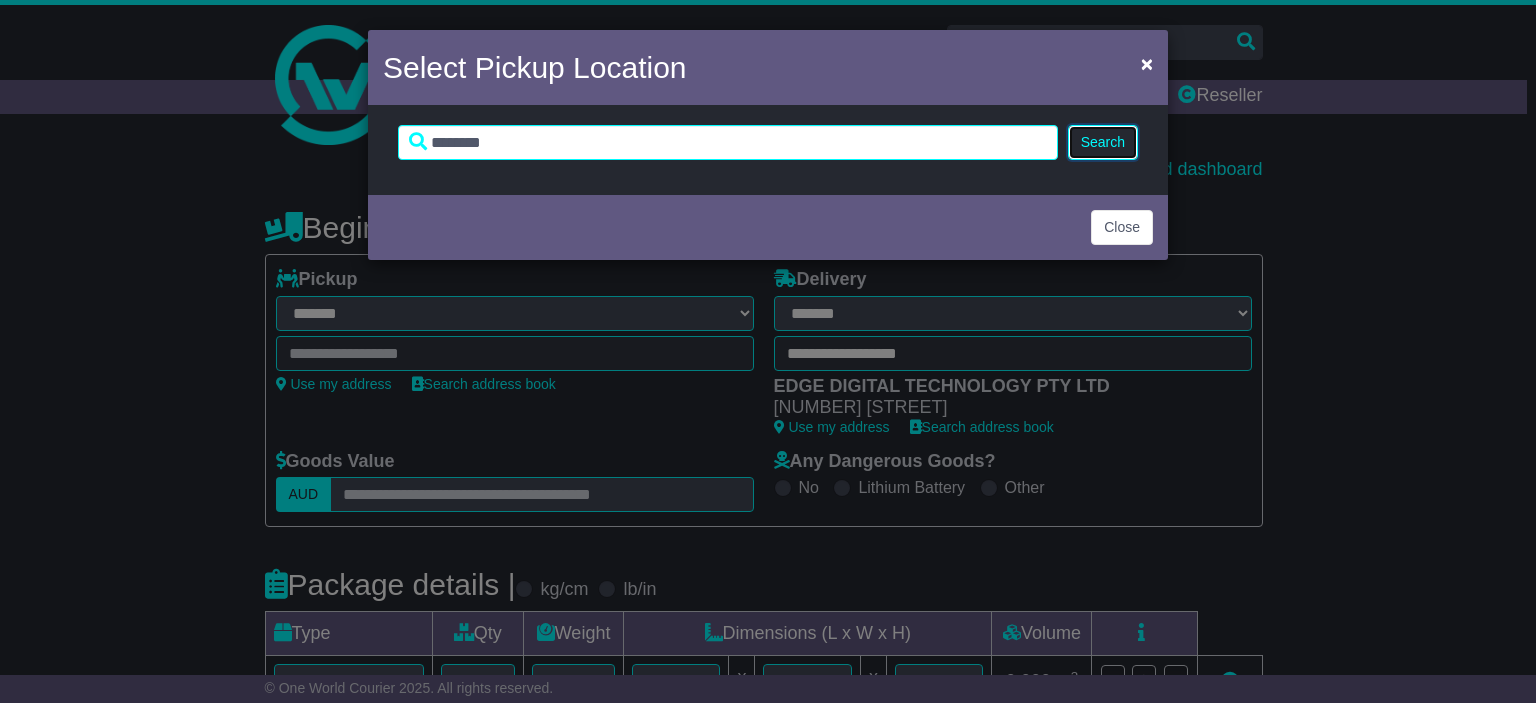 click on "Search" at bounding box center [1103, 142] 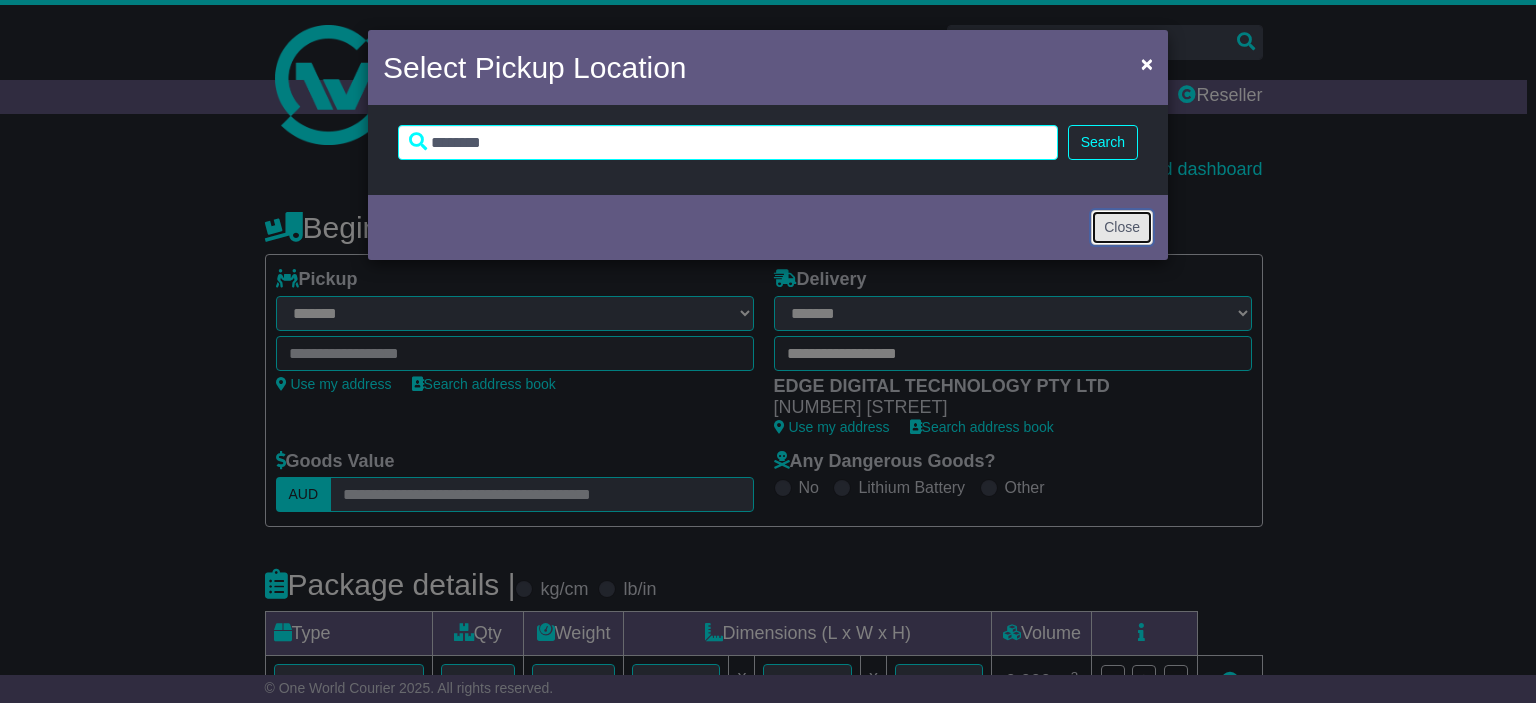 click on "Close" at bounding box center [1122, 227] 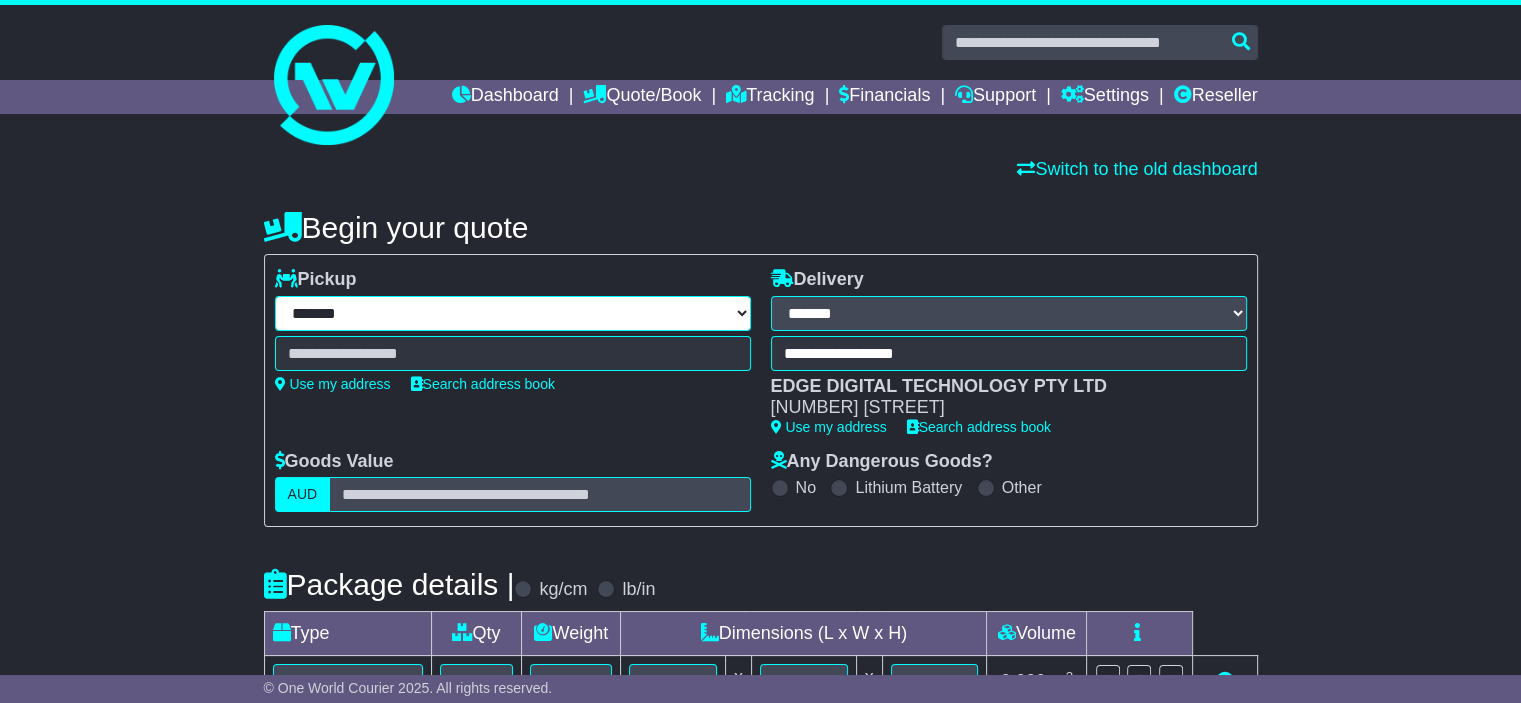 click on "**********" at bounding box center (513, 313) 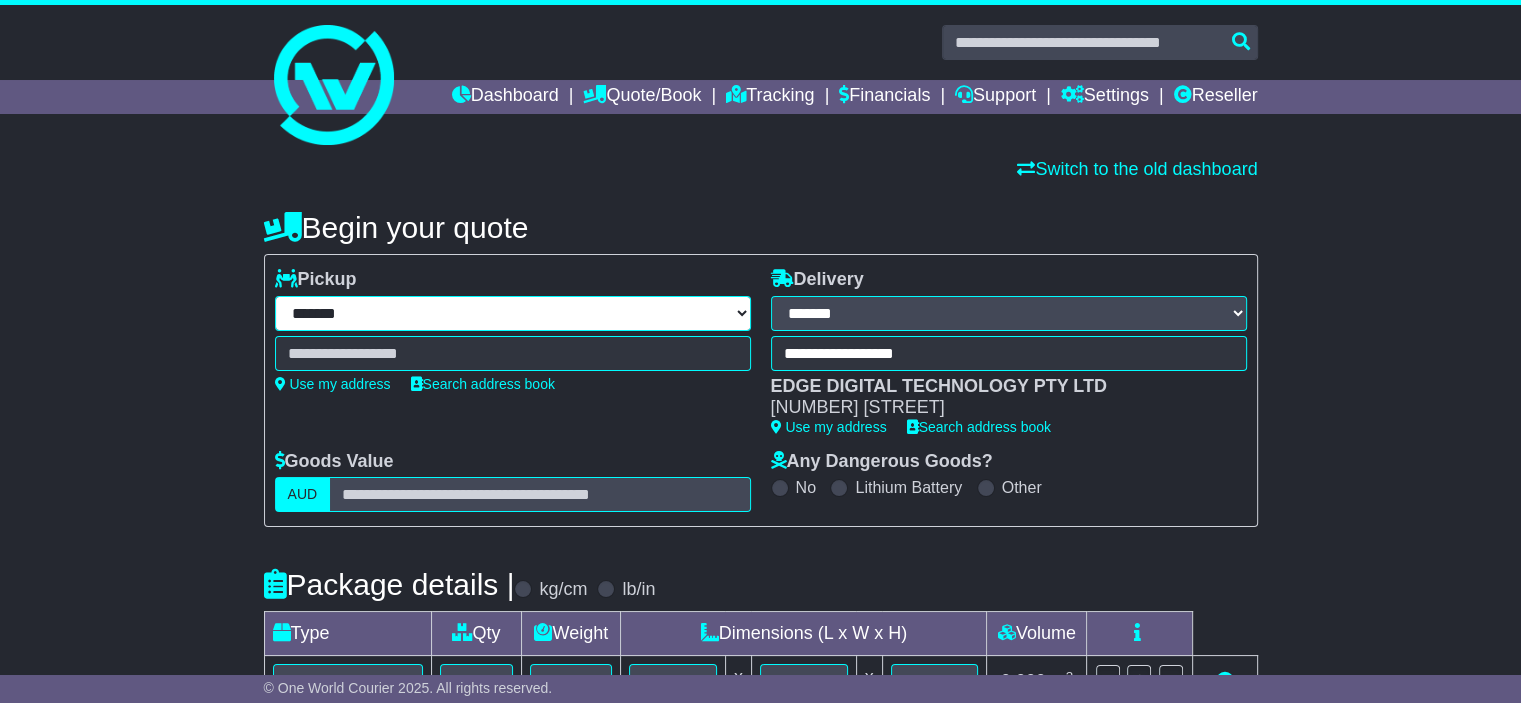 select on "***" 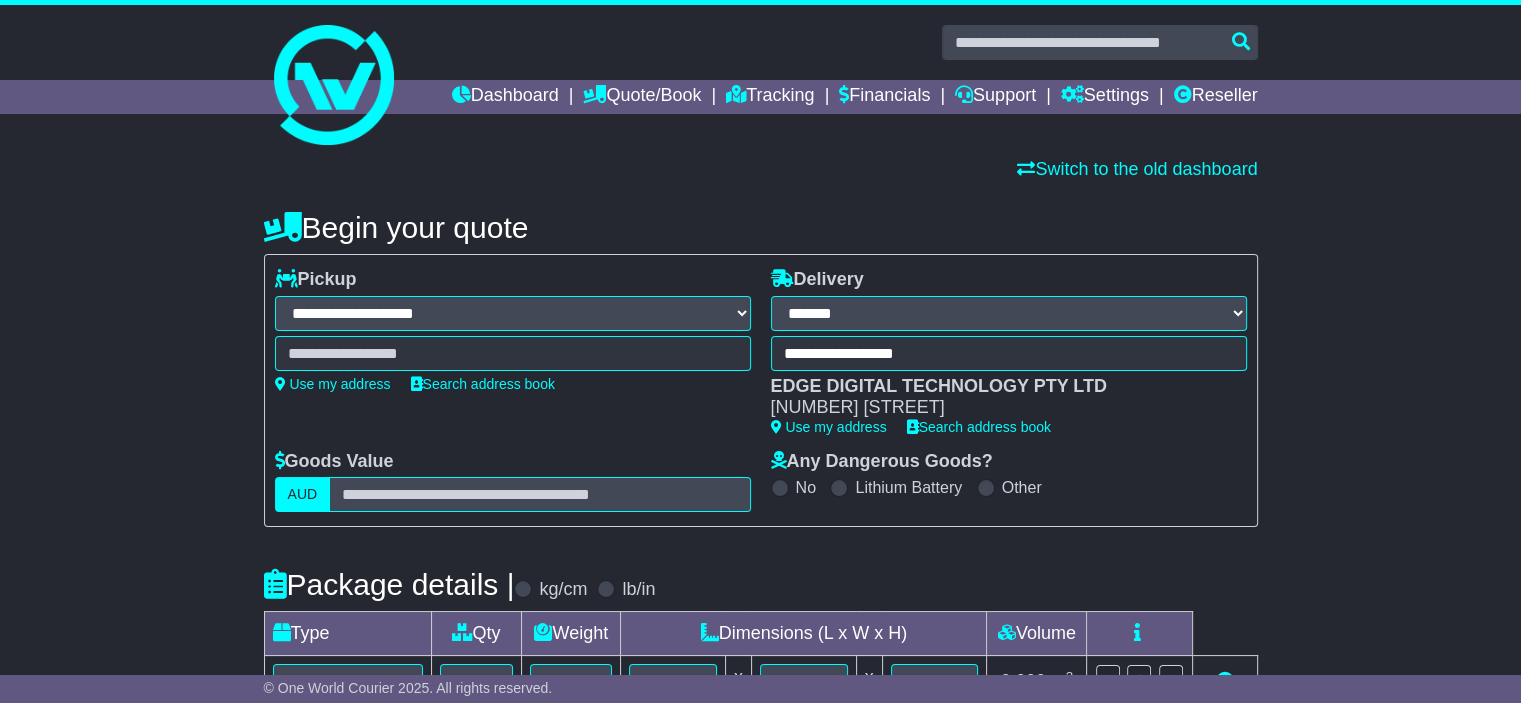 click on "**********" at bounding box center (513, 313) 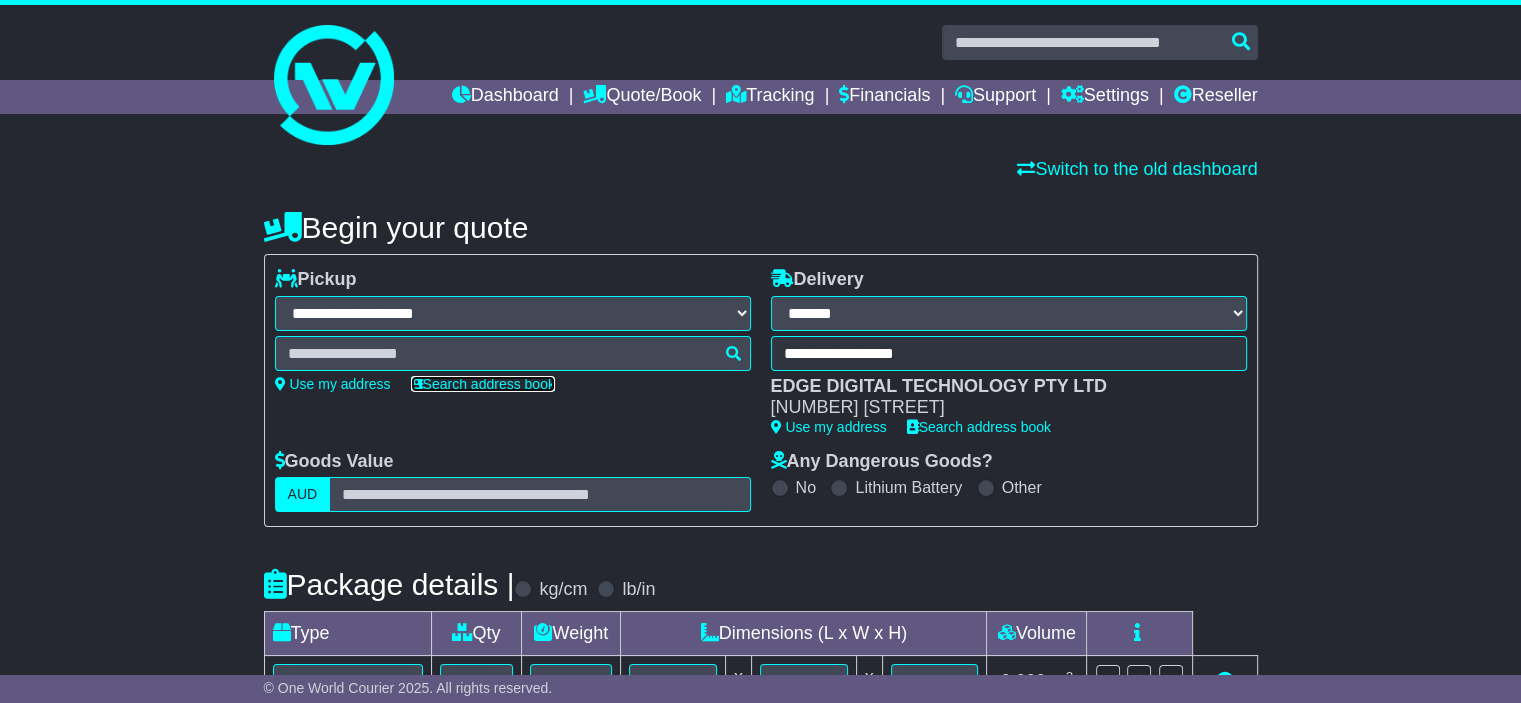 click on "Search address book" at bounding box center [483, 384] 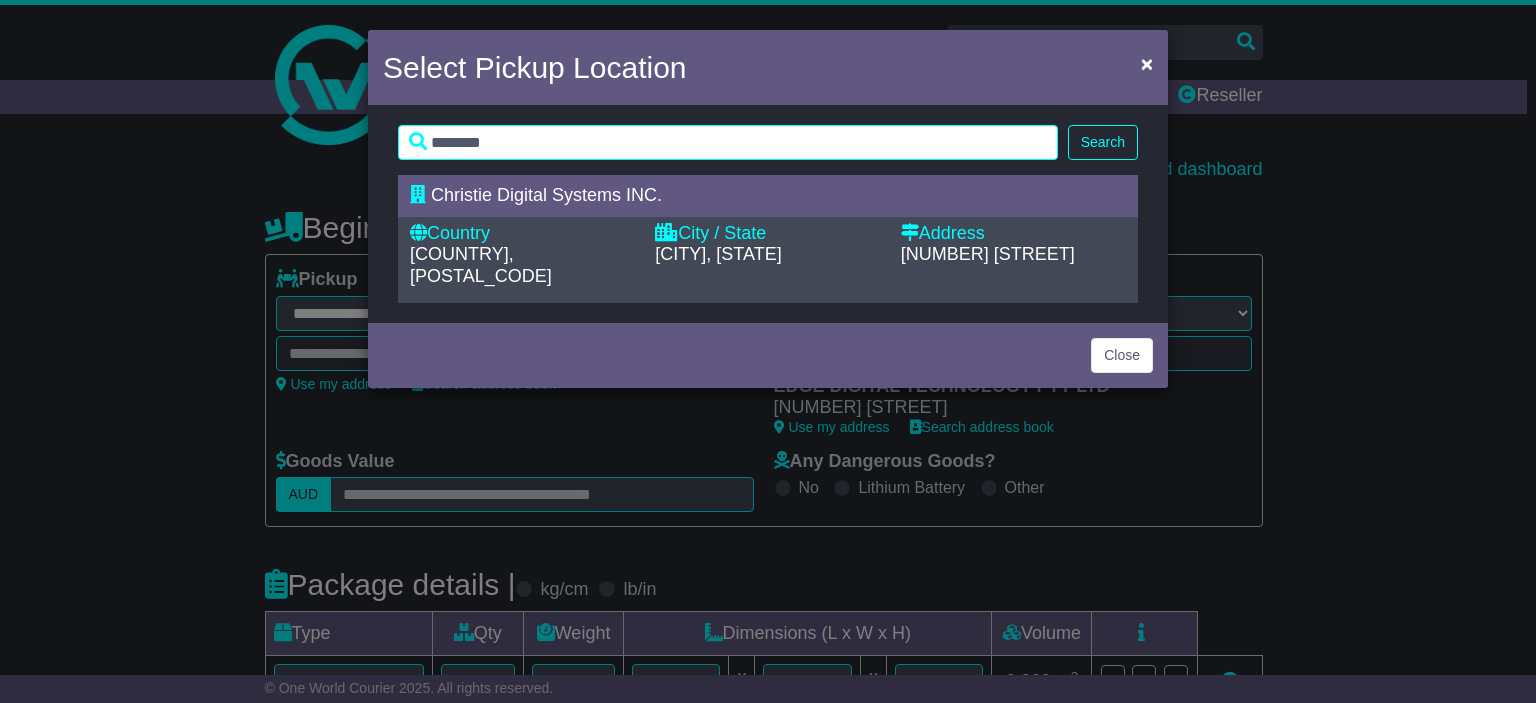 click on "[COUNTRY], [POSTAL_CODE]" at bounding box center (481, 265) 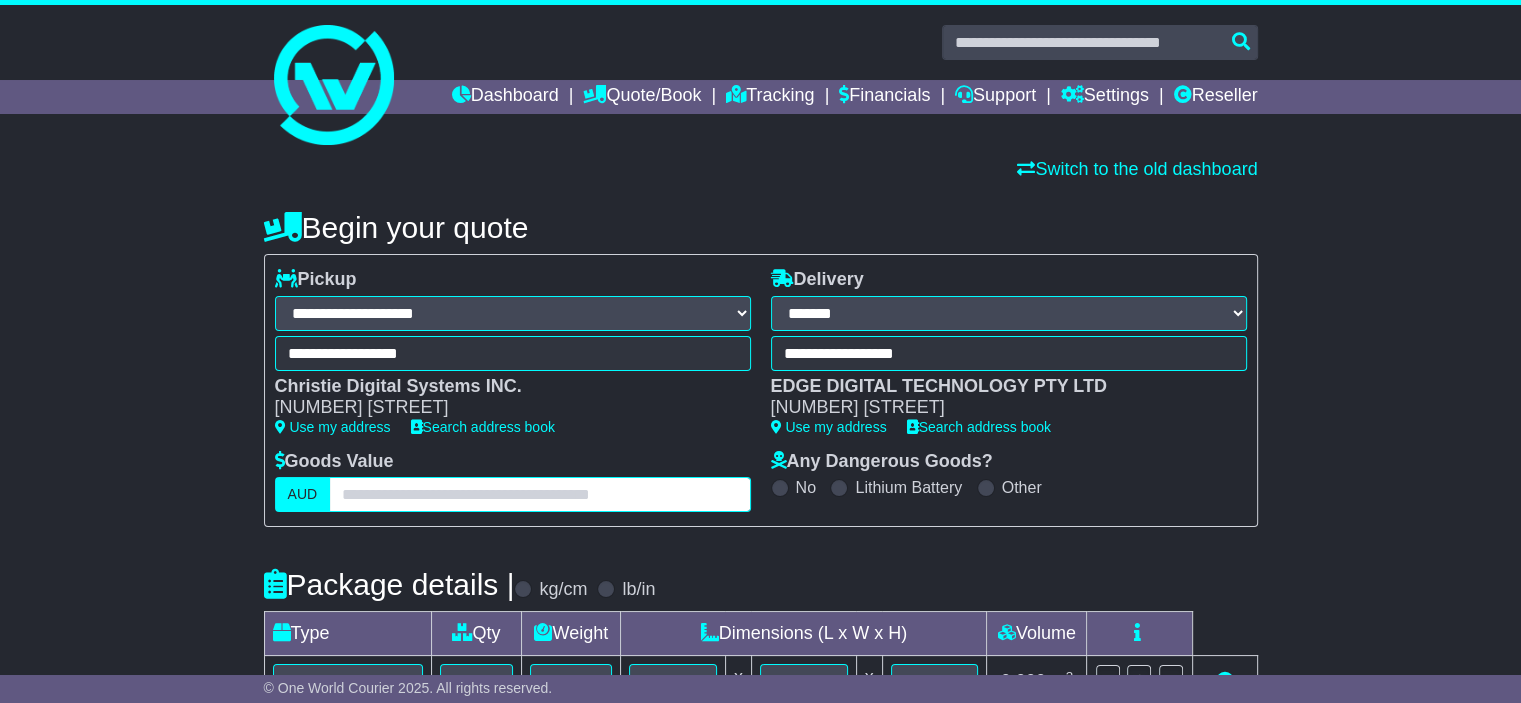 click at bounding box center (539, 494) 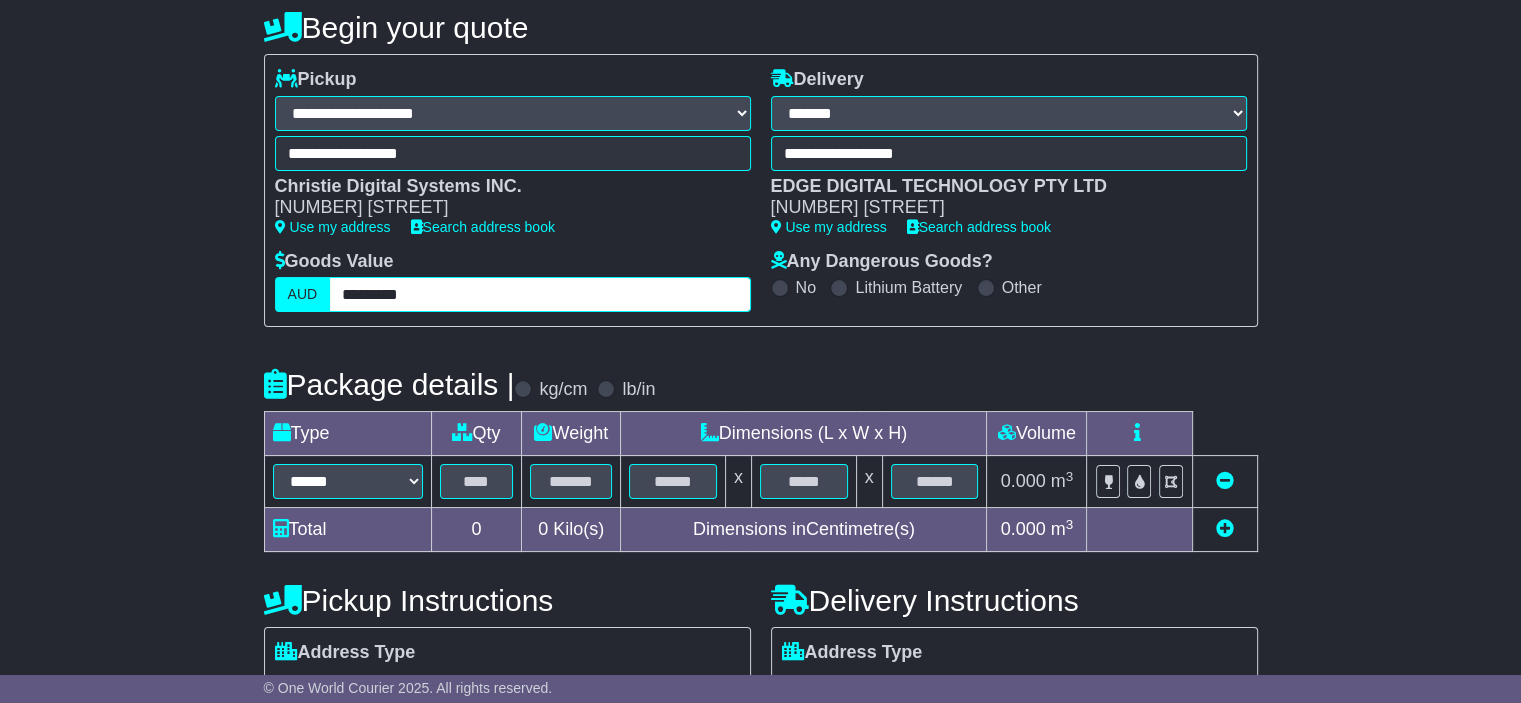 scroll, scrollTop: 300, scrollLeft: 0, axis: vertical 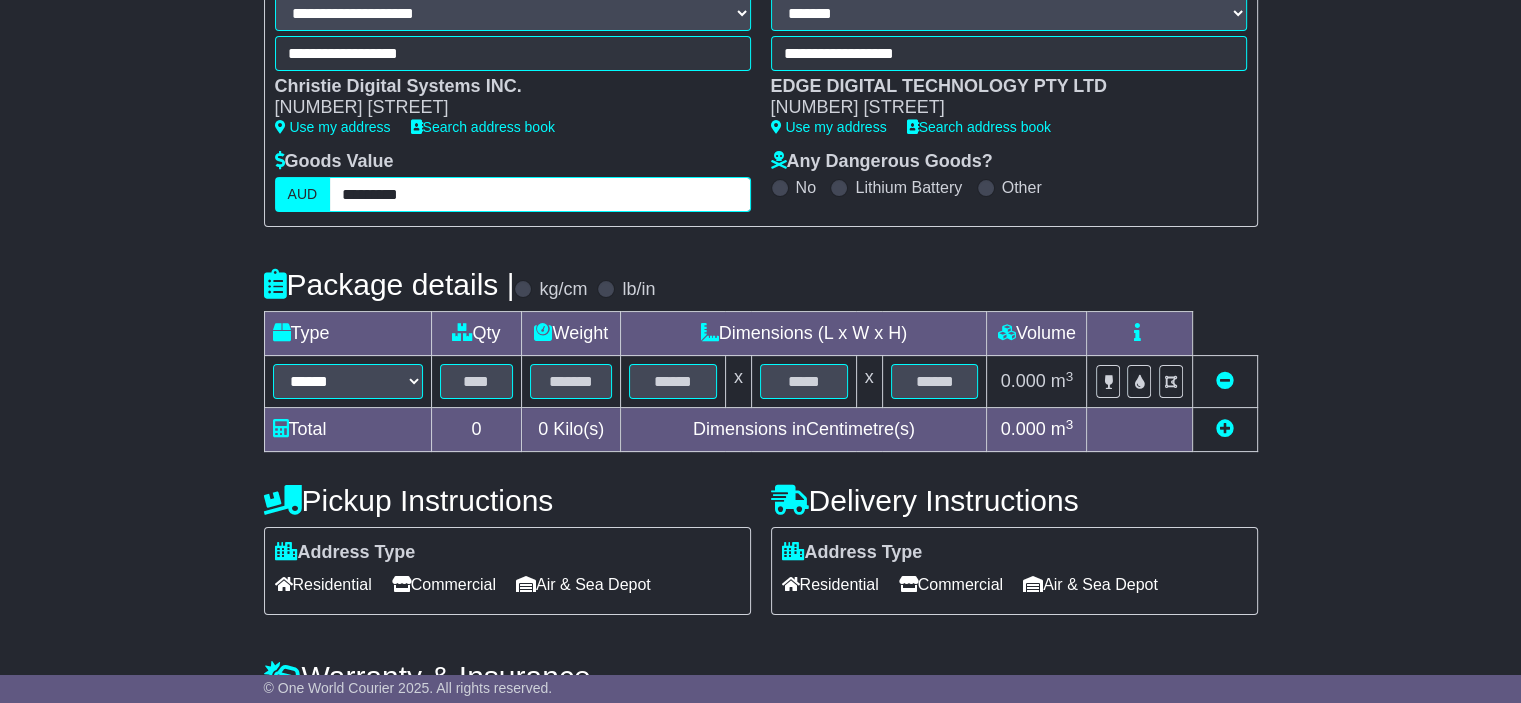 type on "*********" 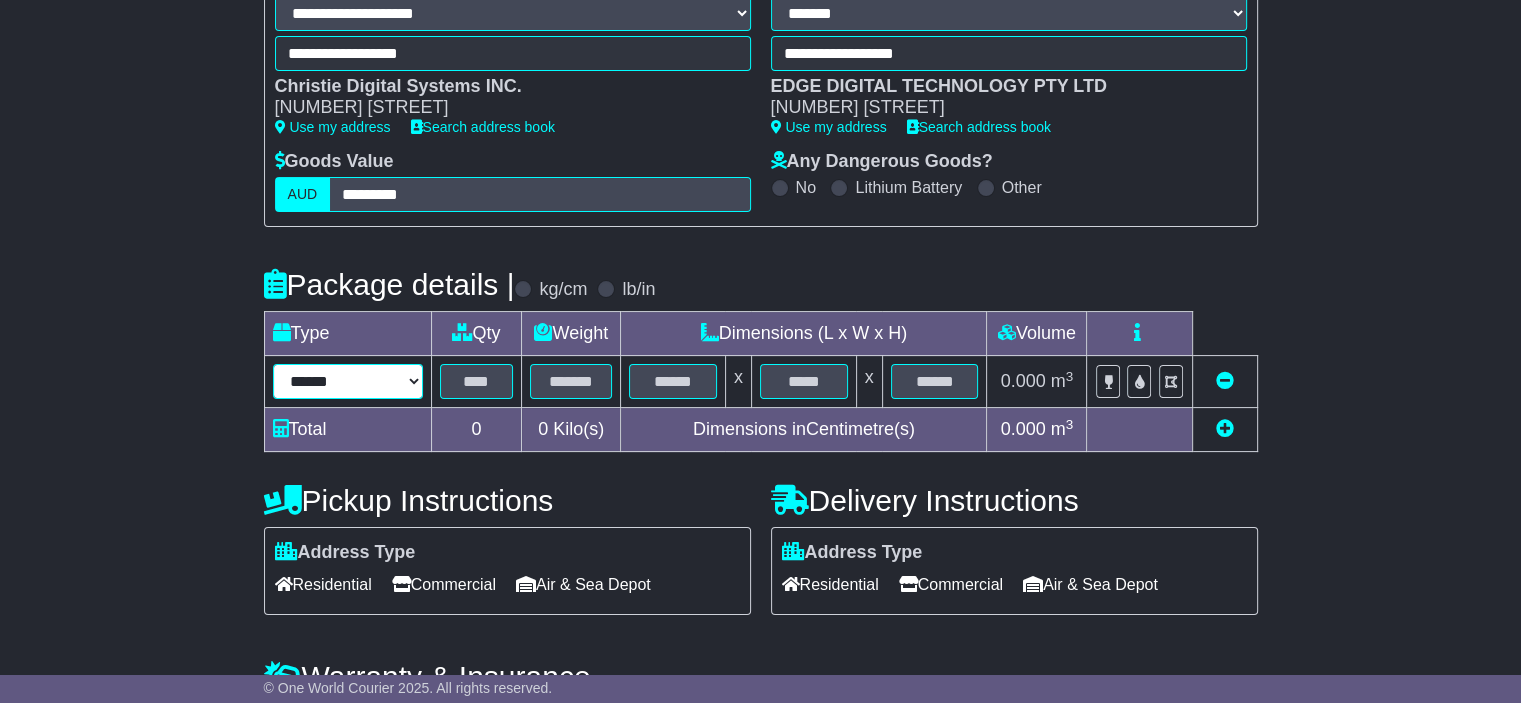 click on "****** ****** *** ******** ***** **** **** ****** *** *******" at bounding box center (348, 381) 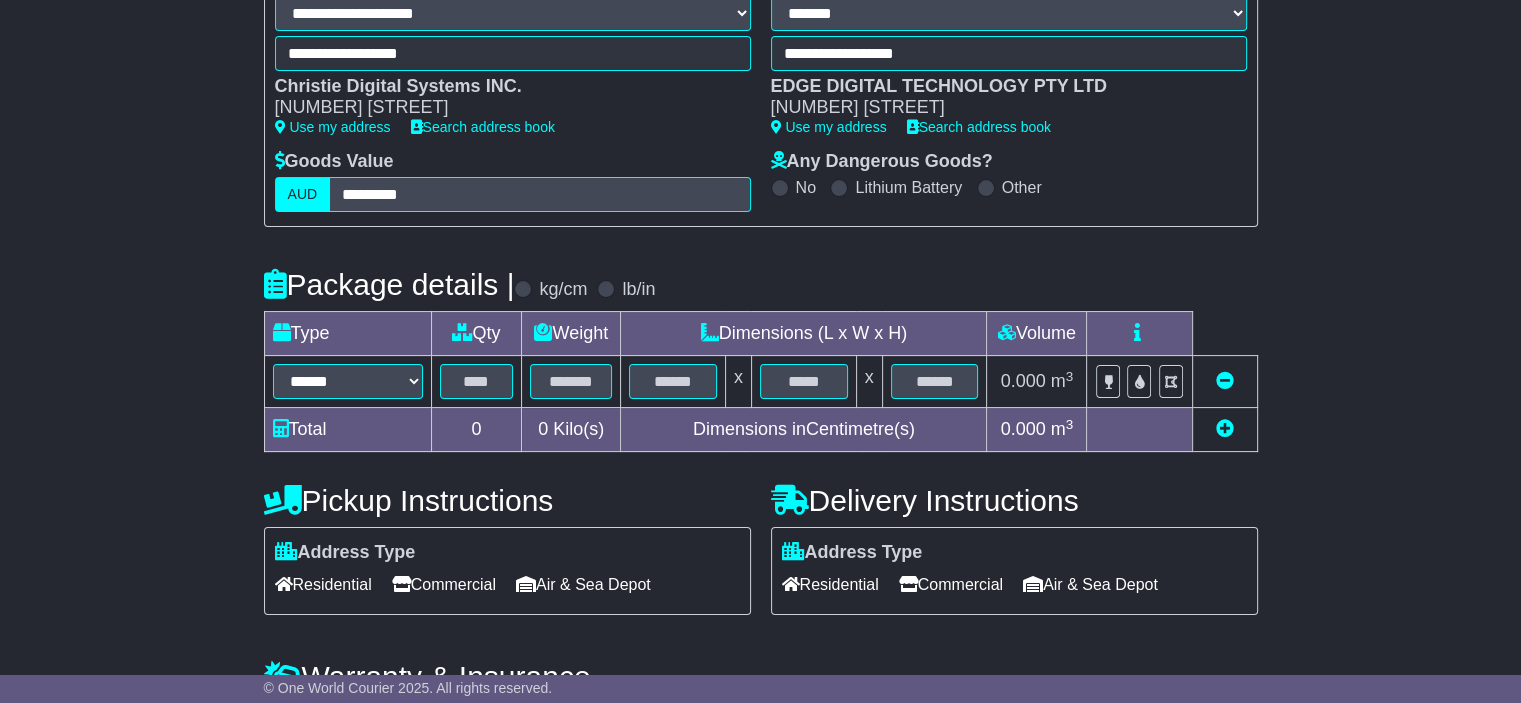 click at bounding box center [606, 289] 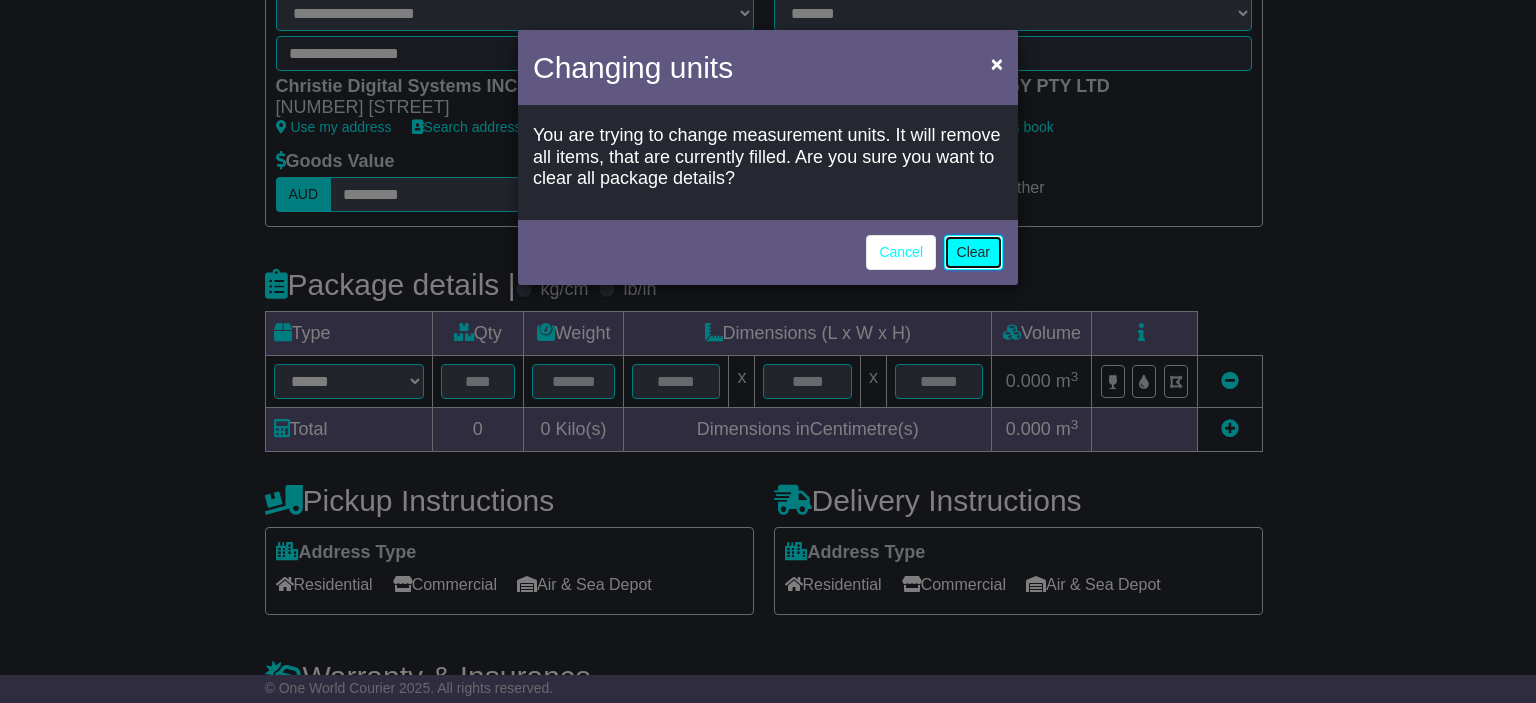 click on "Clear" at bounding box center (973, 252) 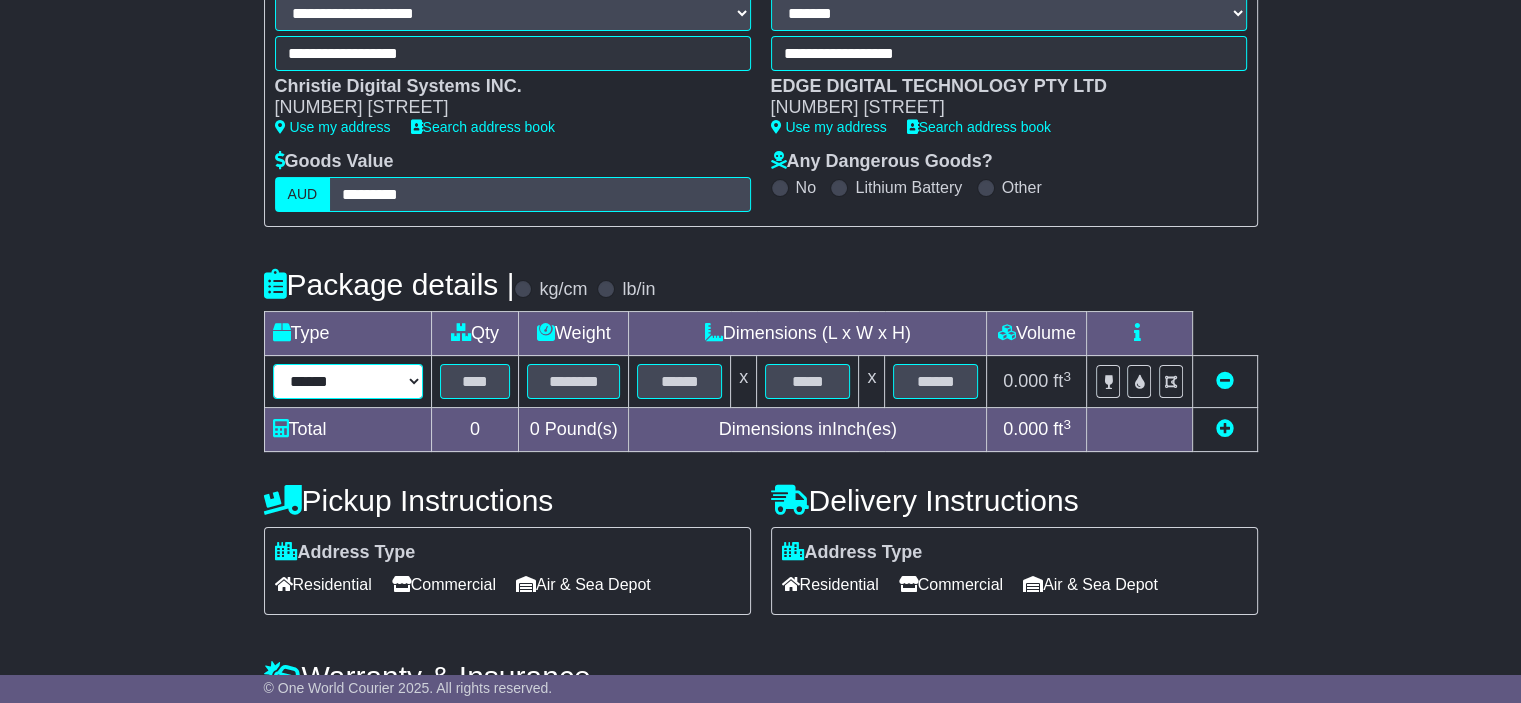 click on "****** ****** *** ******** ***** **** **** ****** *** *******" at bounding box center [348, 381] 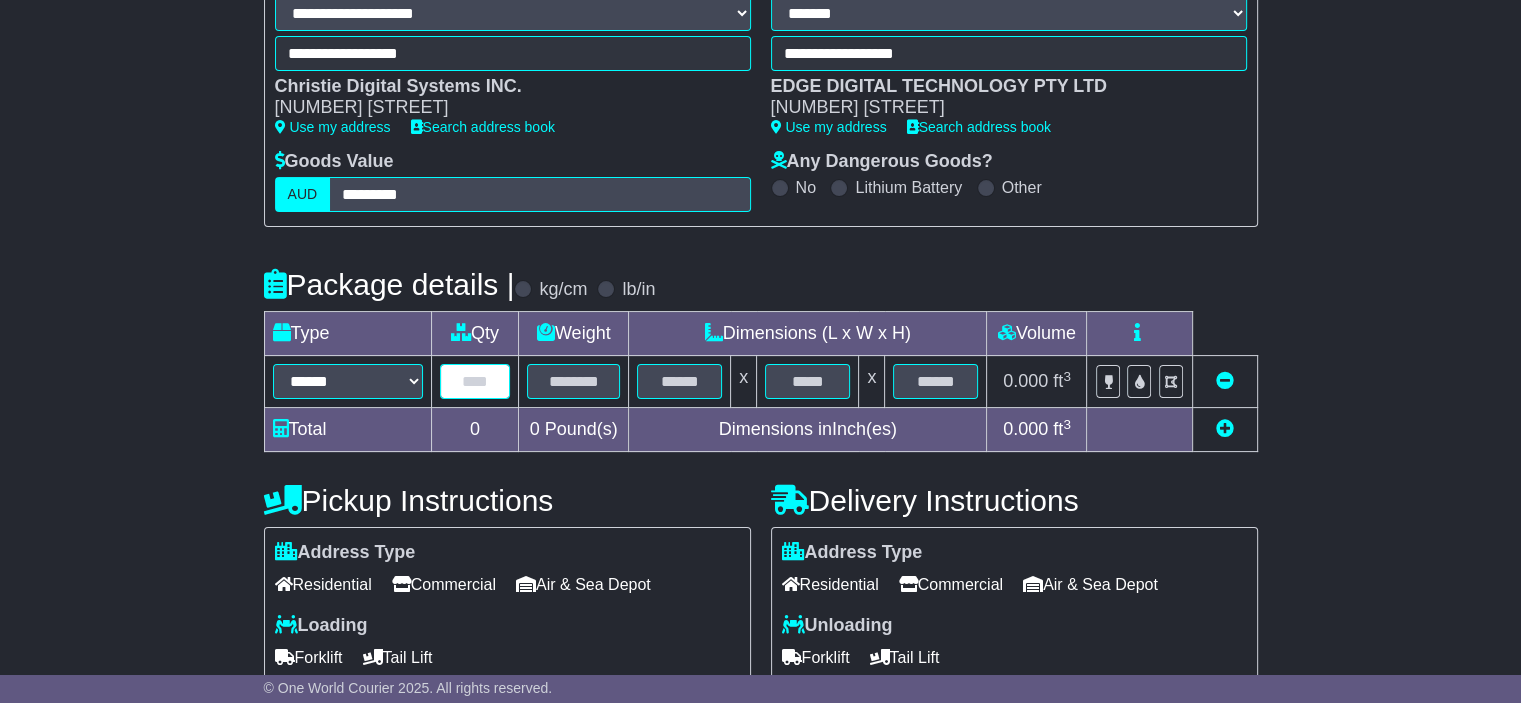 click at bounding box center [475, 381] 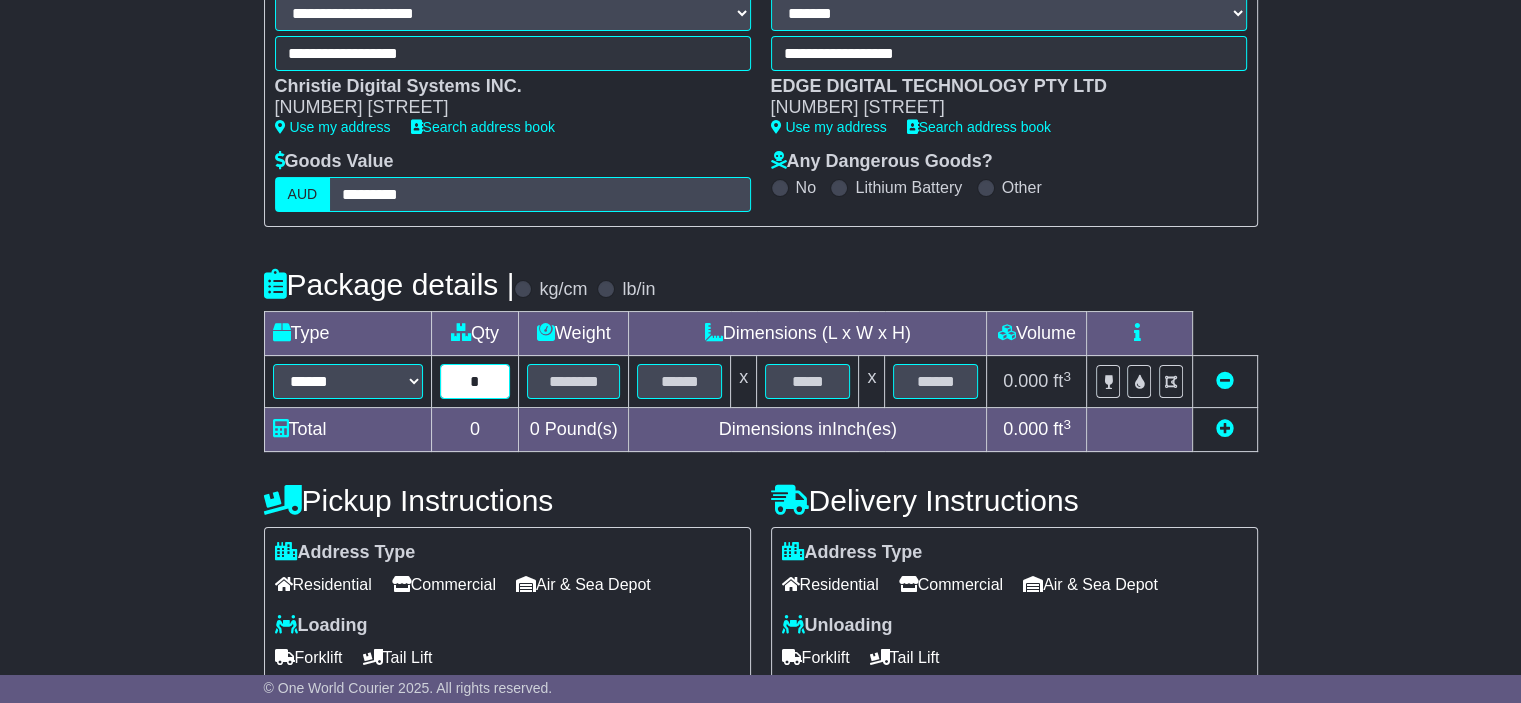type on "*" 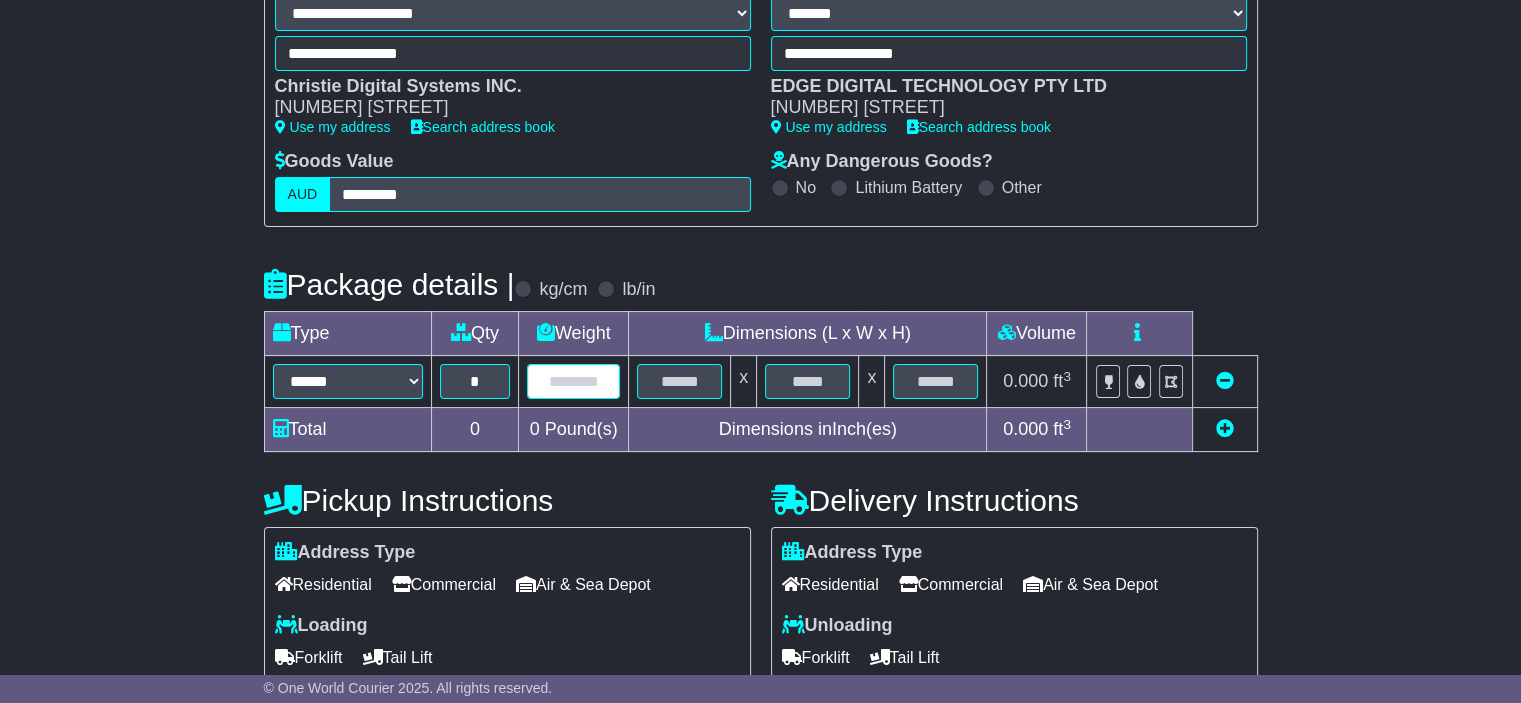 click at bounding box center (573, 381) 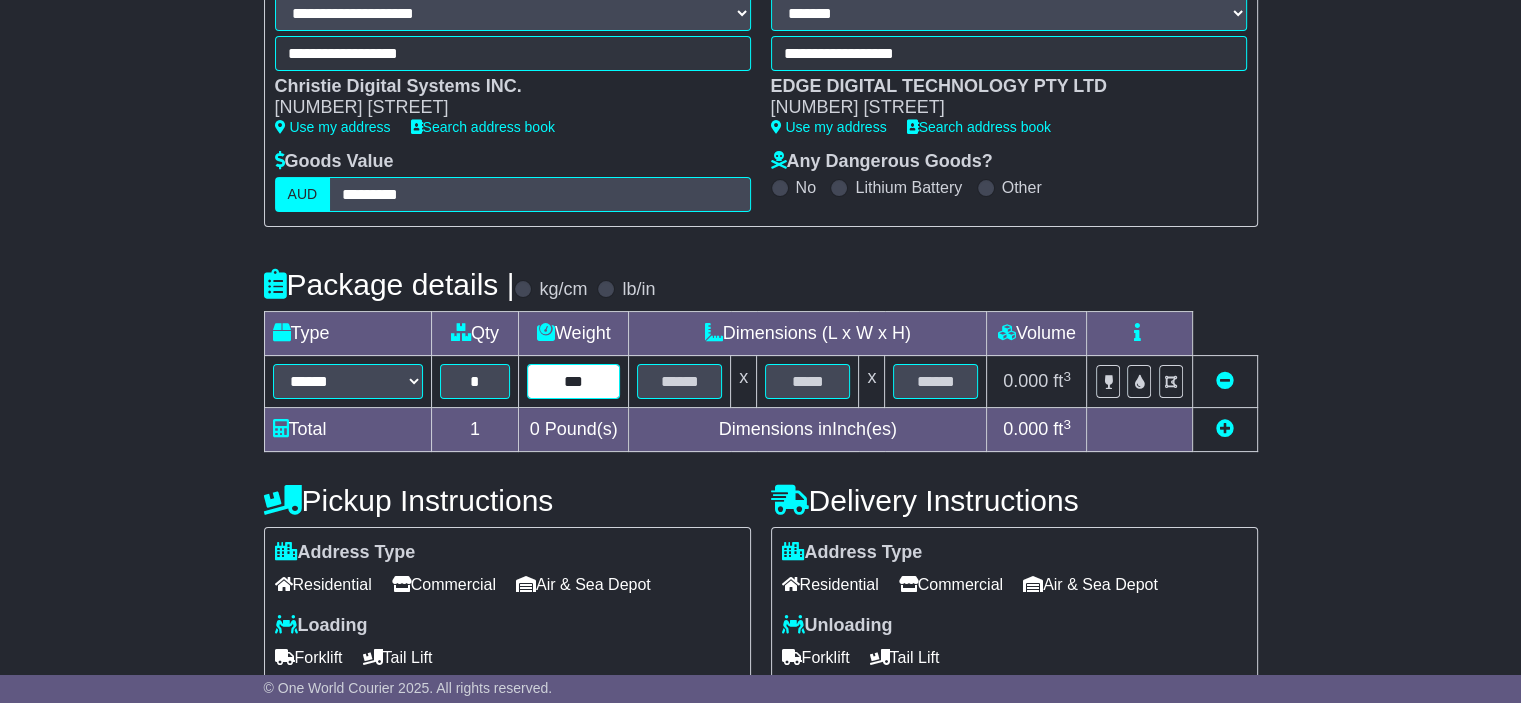 type on "***" 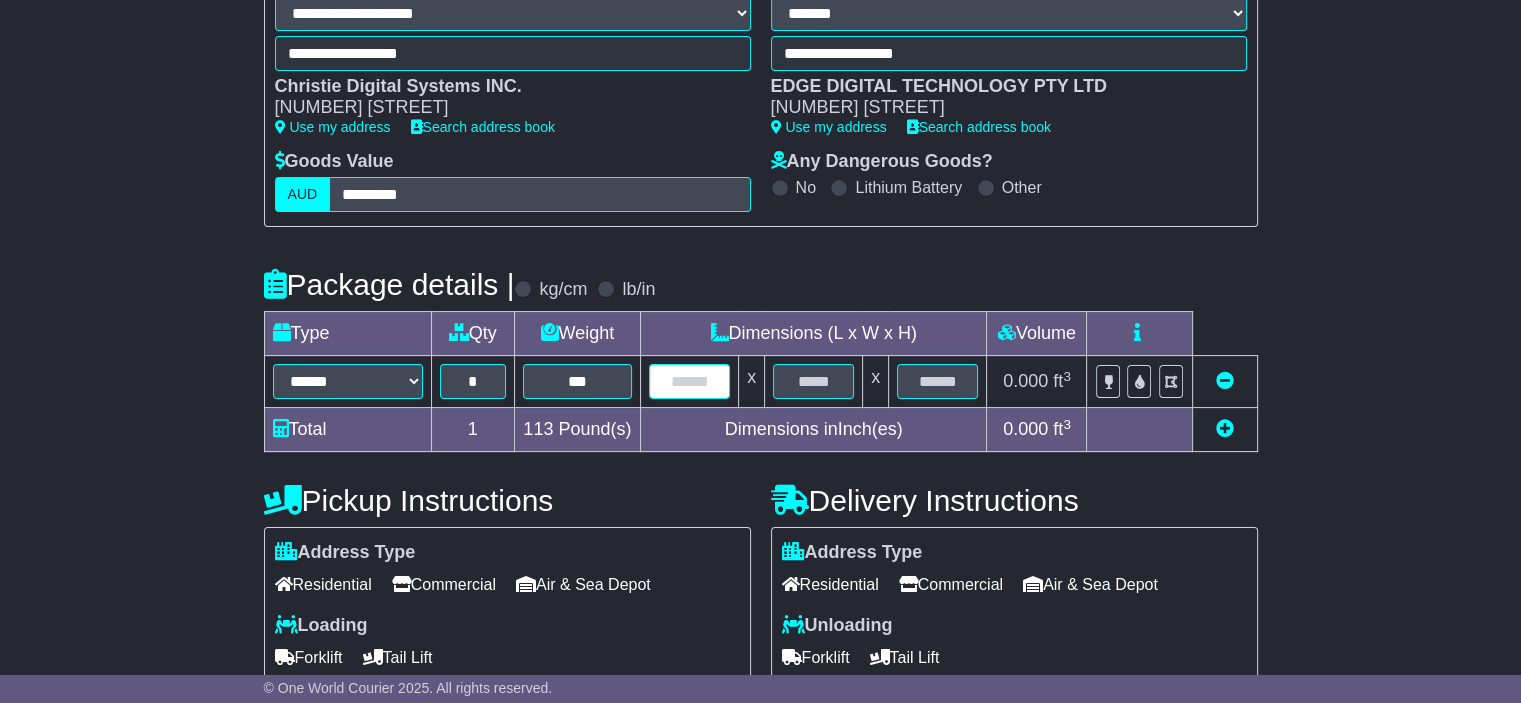 click at bounding box center (689, 381) 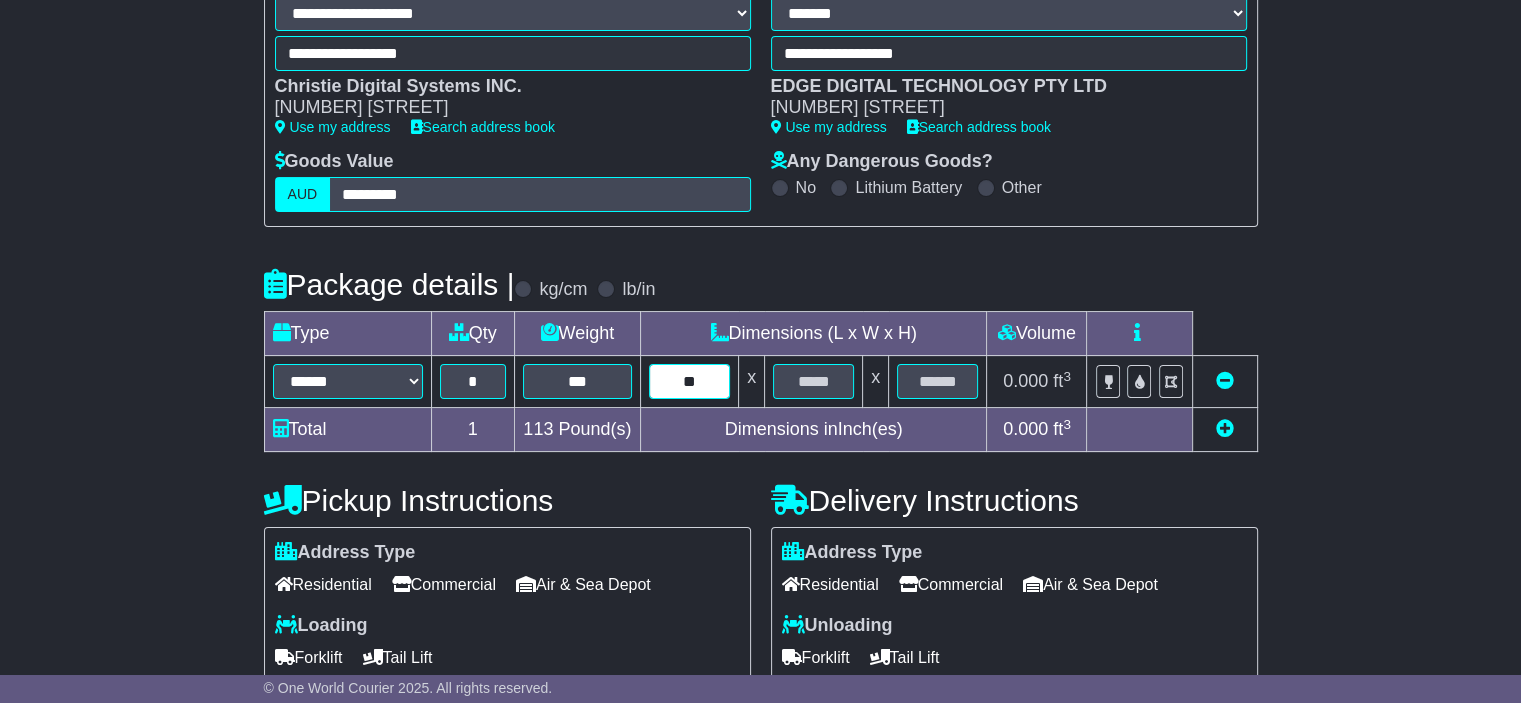 type on "**" 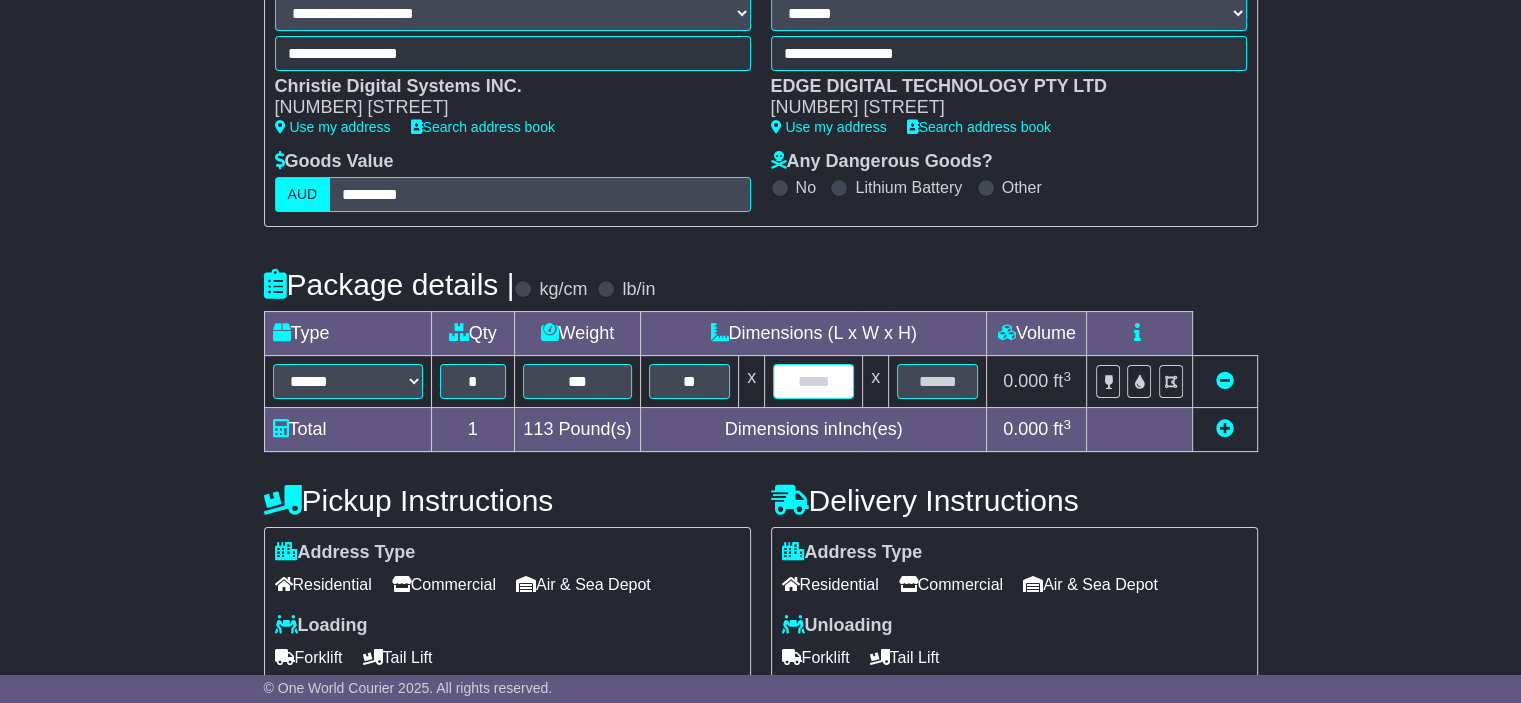 click at bounding box center (813, 381) 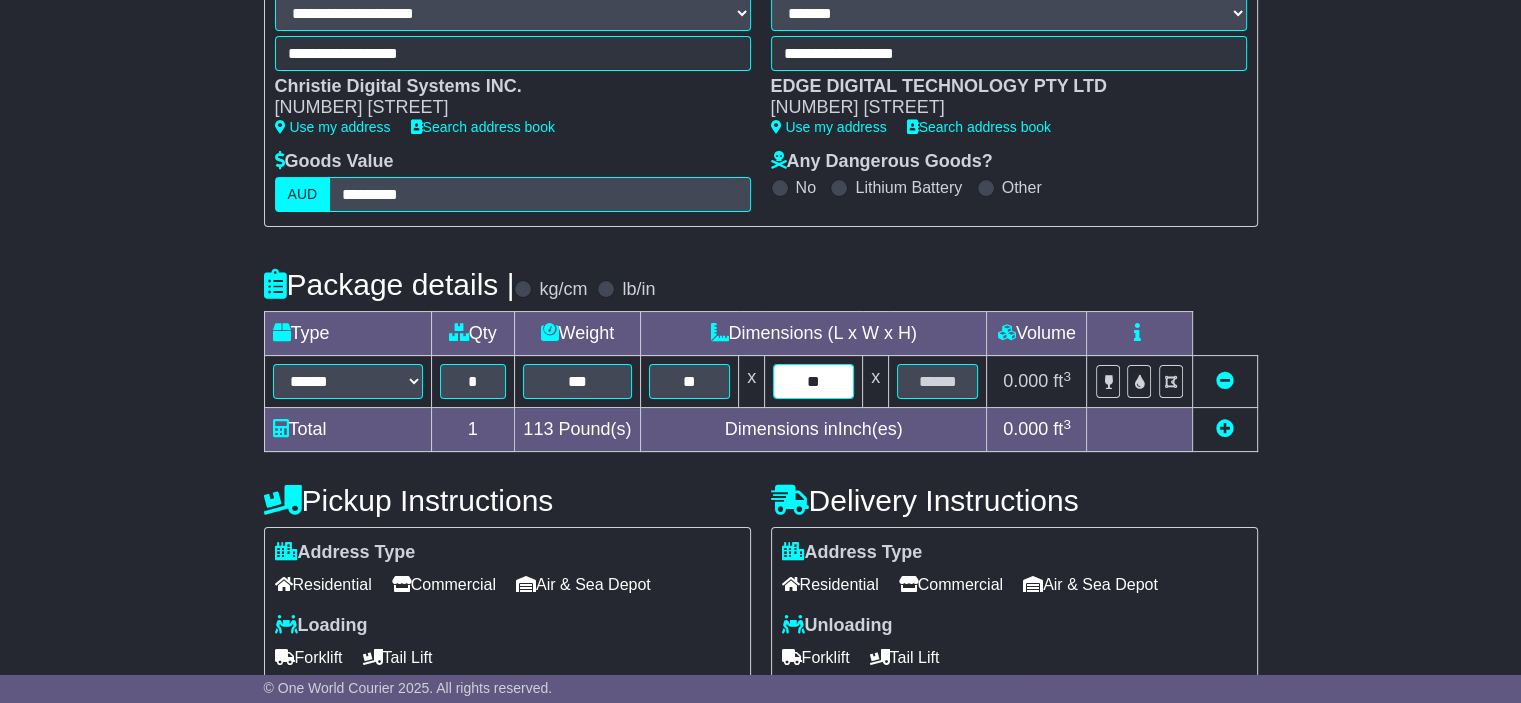 type on "**" 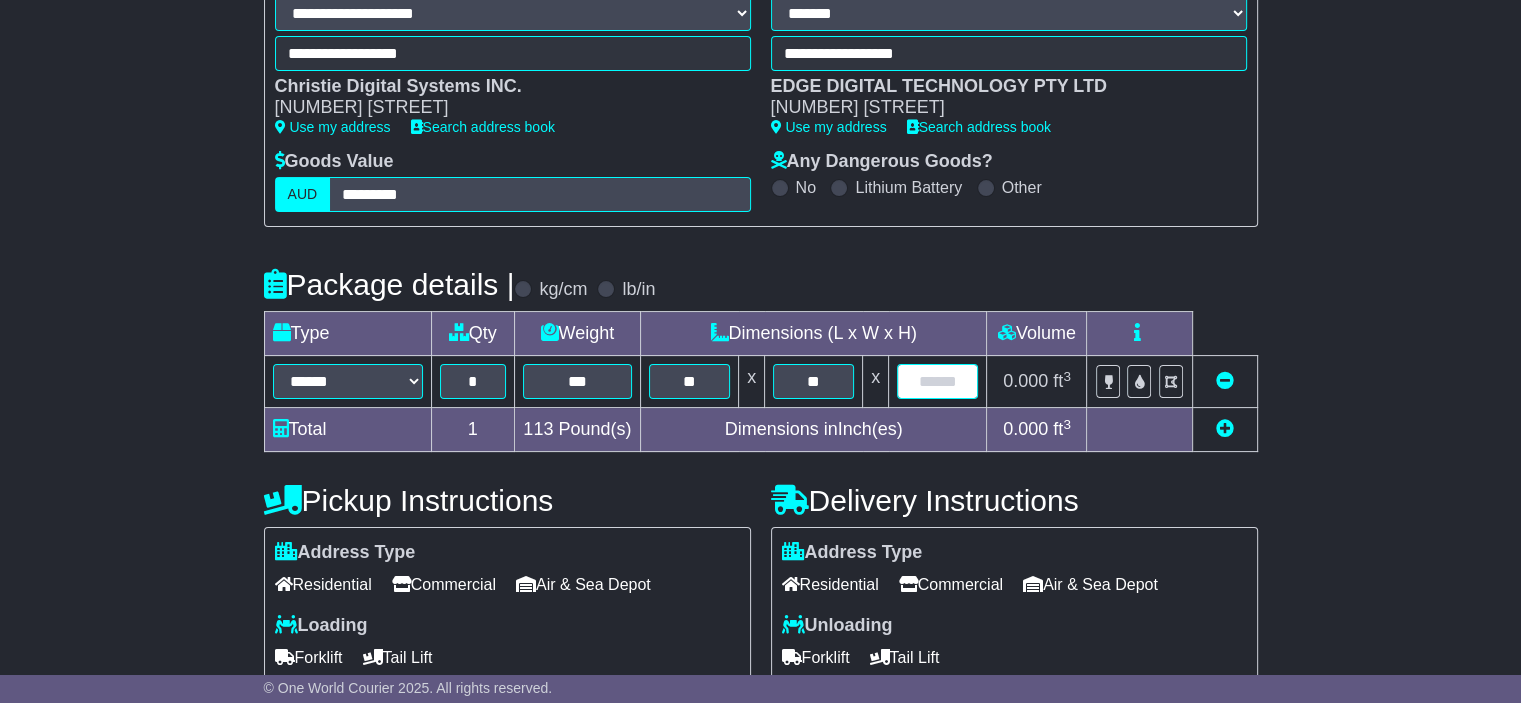 click at bounding box center (937, 381) 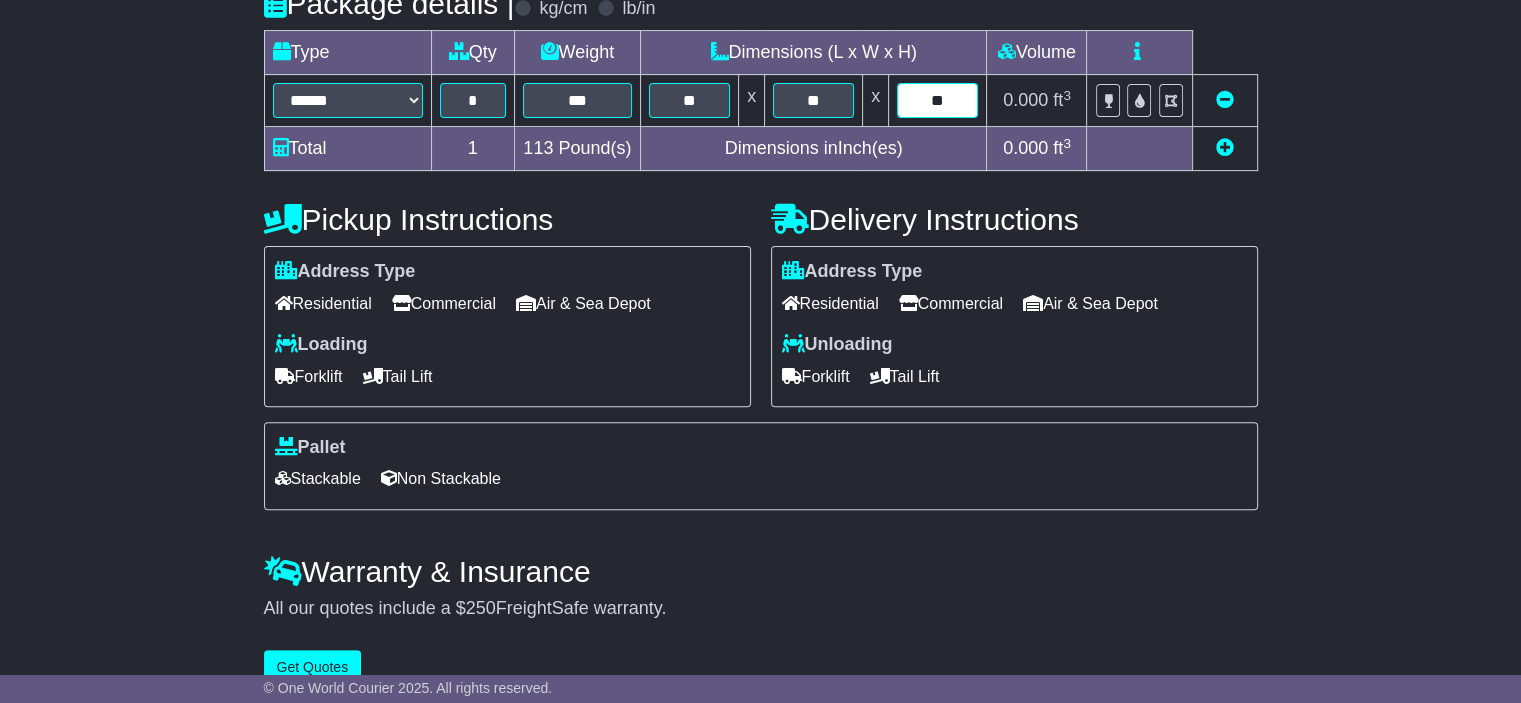 scroll, scrollTop: 600, scrollLeft: 0, axis: vertical 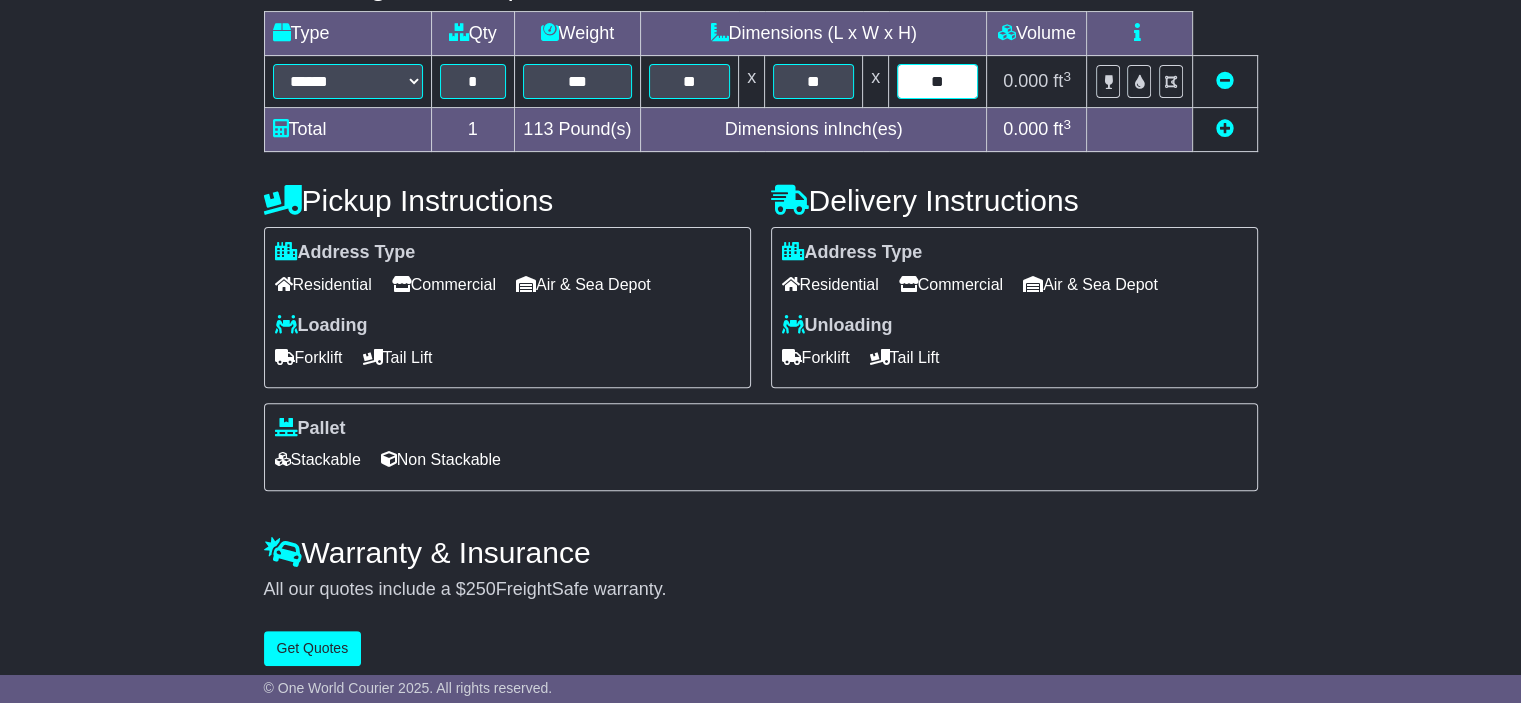type on "**" 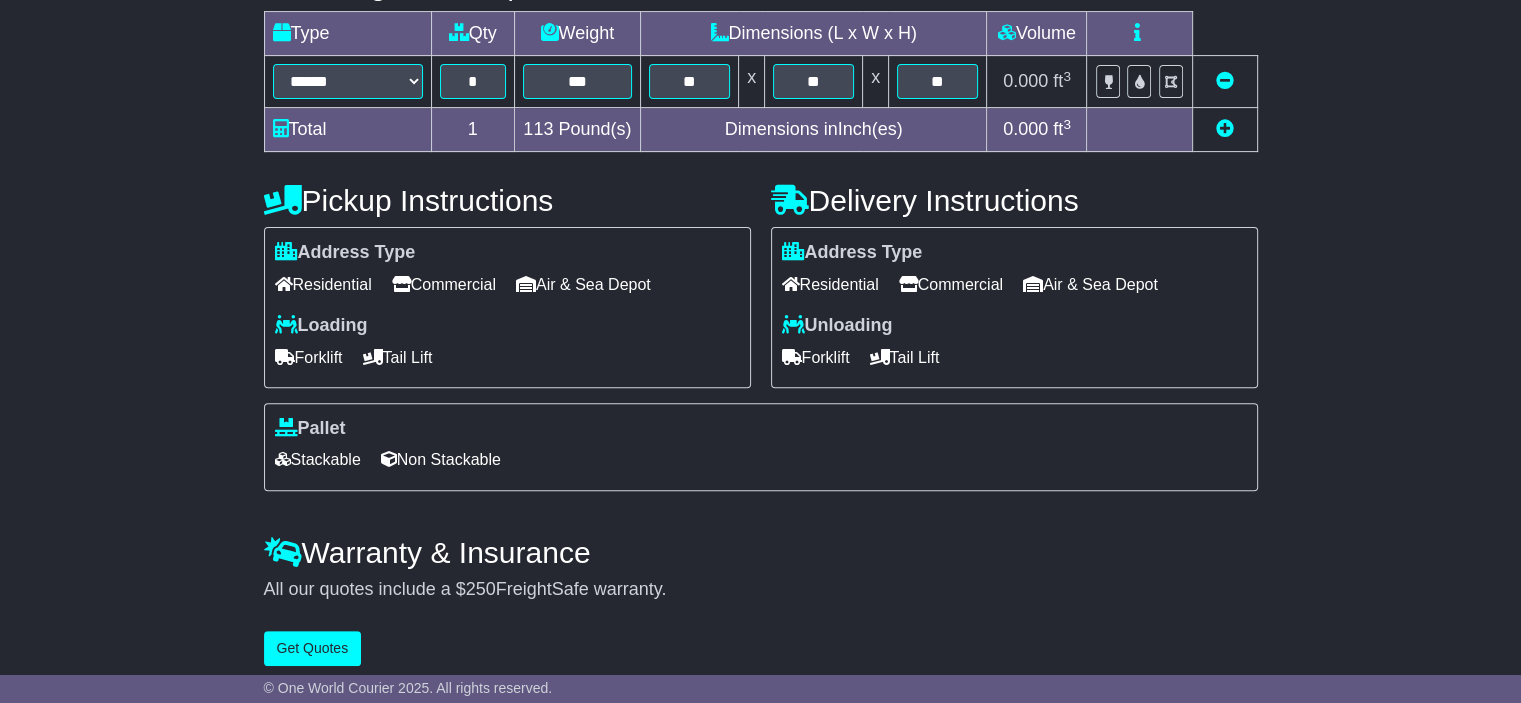 click on "Forklift" at bounding box center (309, 357) 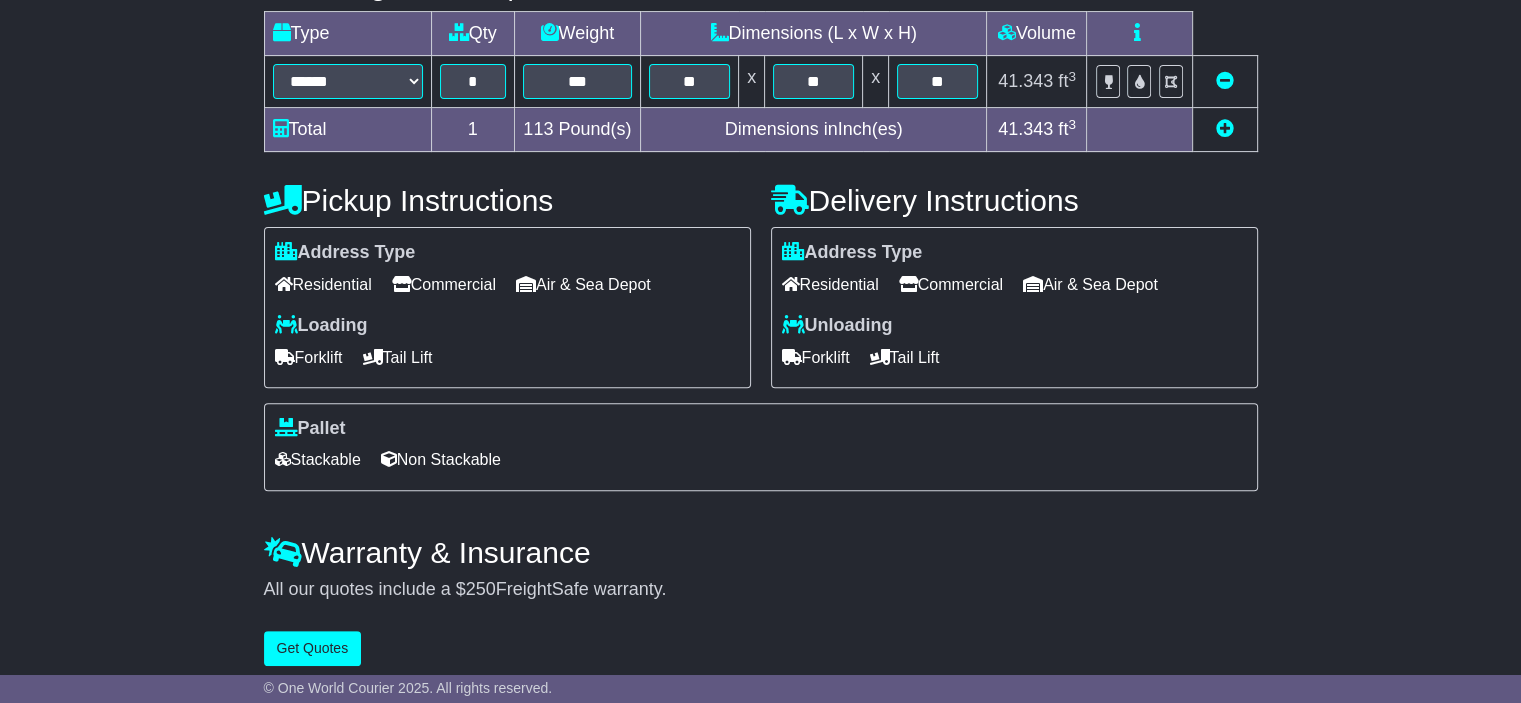 click on "Forklift" at bounding box center [816, 357] 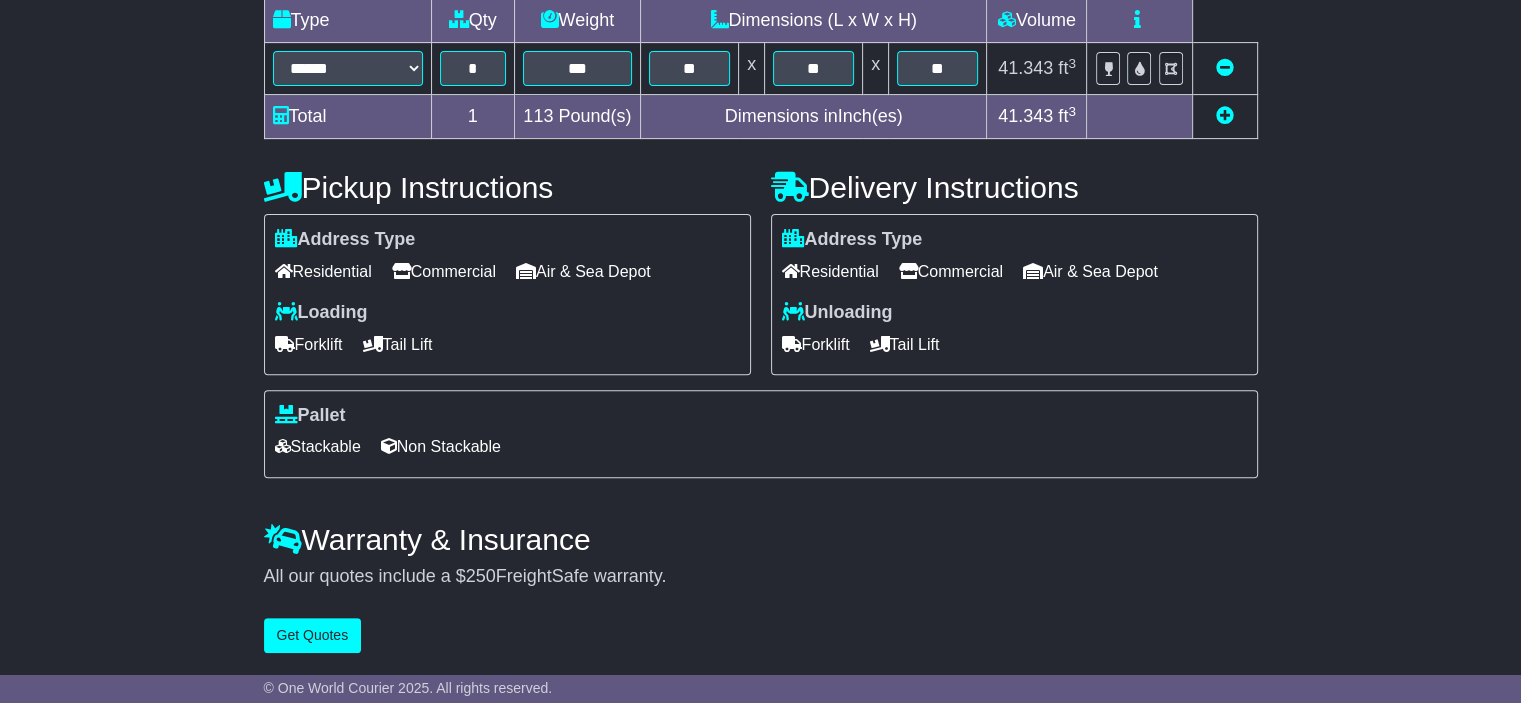 click on "Non Stackable" at bounding box center (441, 446) 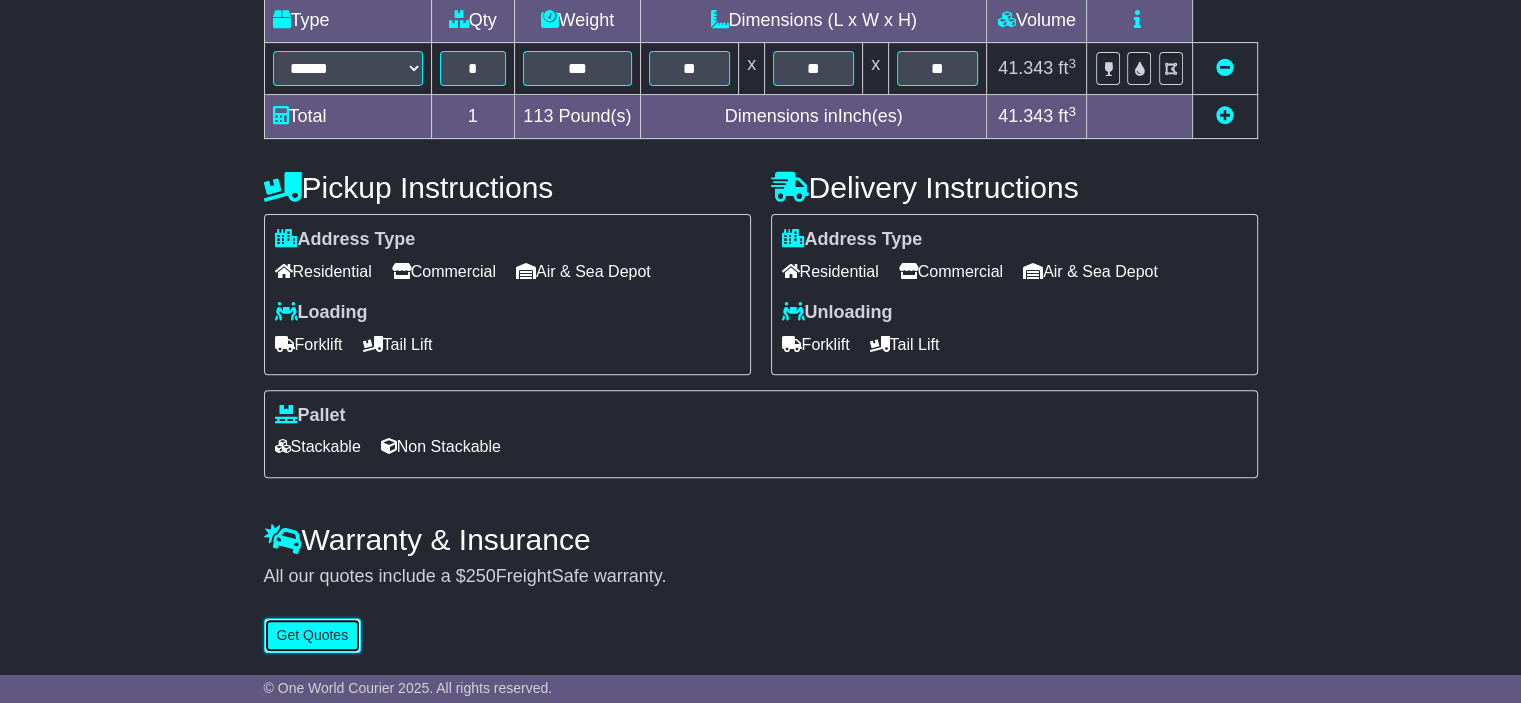 click on "Get Quotes" at bounding box center [313, 635] 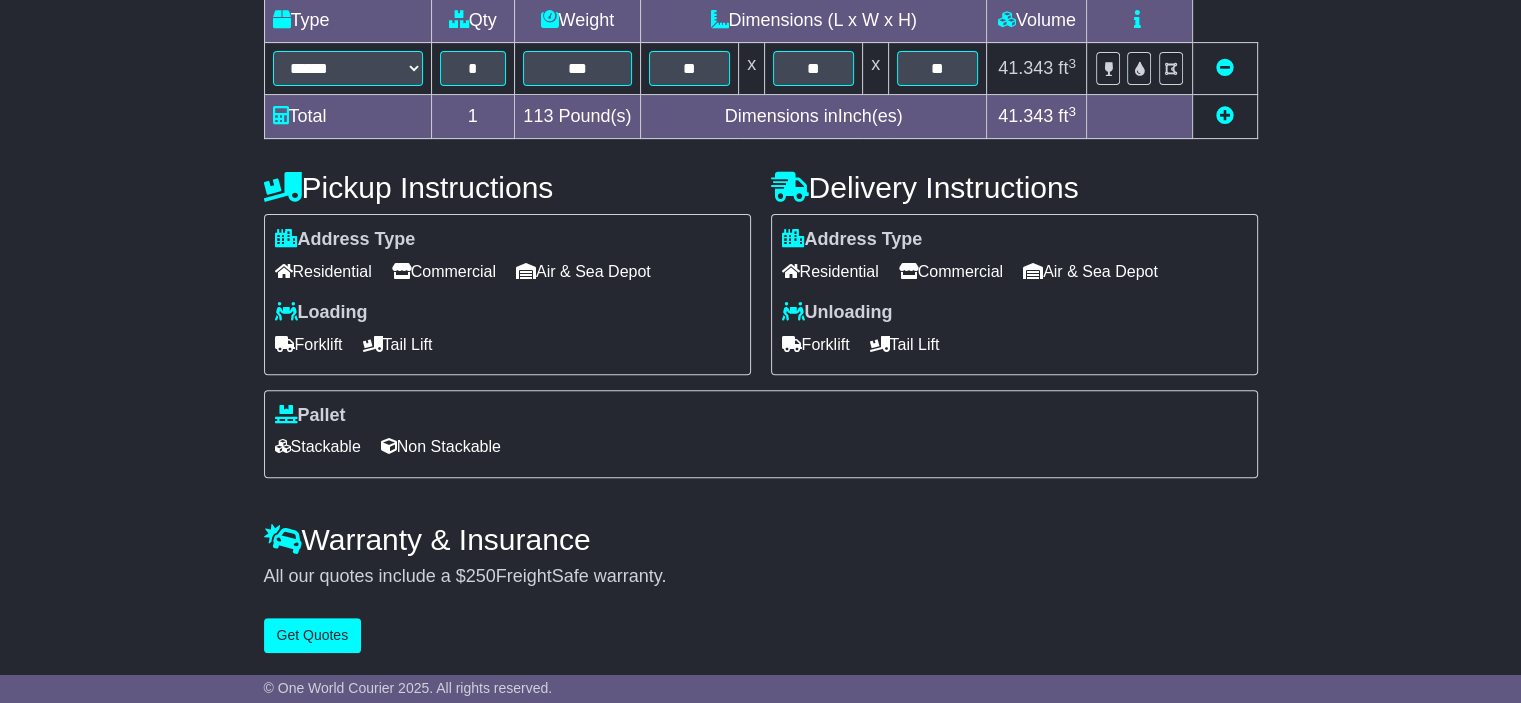 scroll, scrollTop: 0, scrollLeft: 0, axis: both 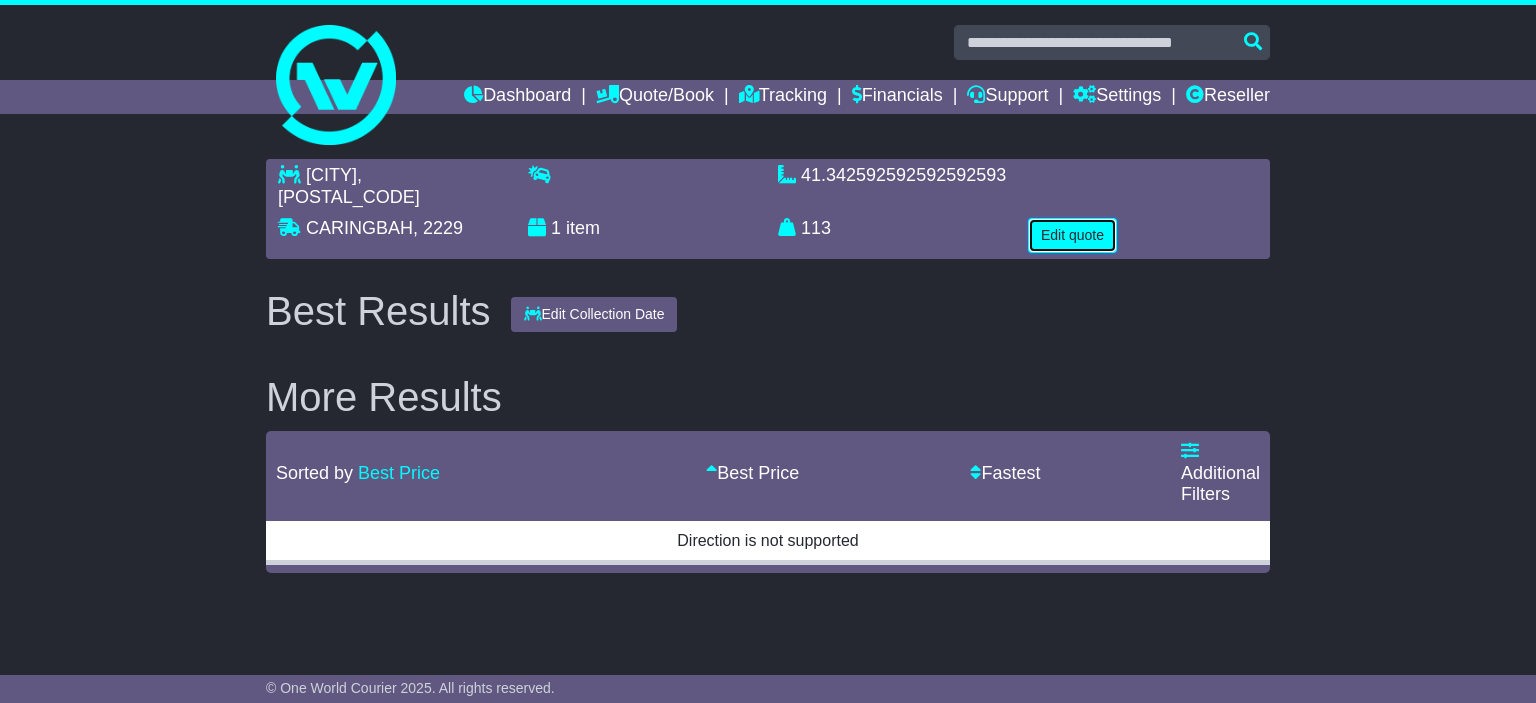 click on "Edit quote" at bounding box center [1072, 235] 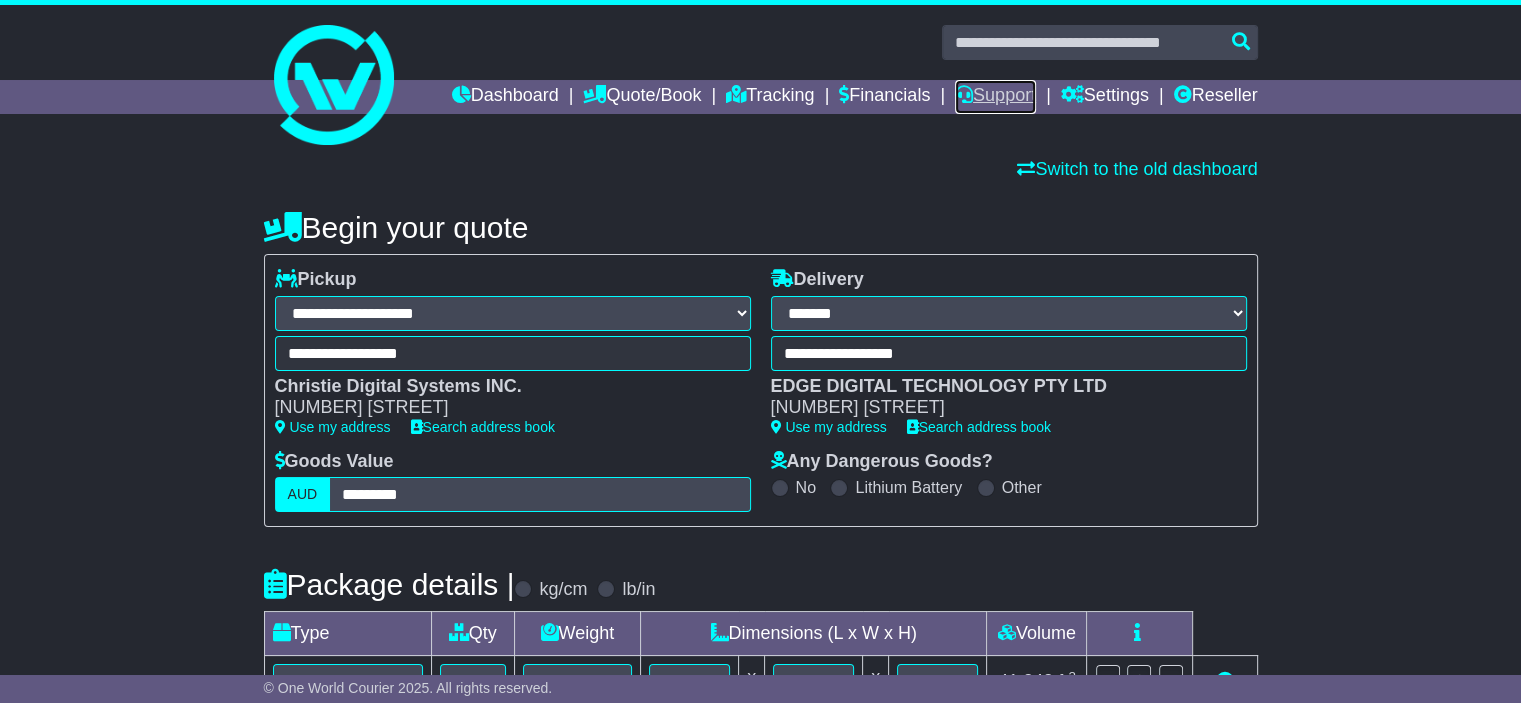 click on "Support" at bounding box center [995, 97] 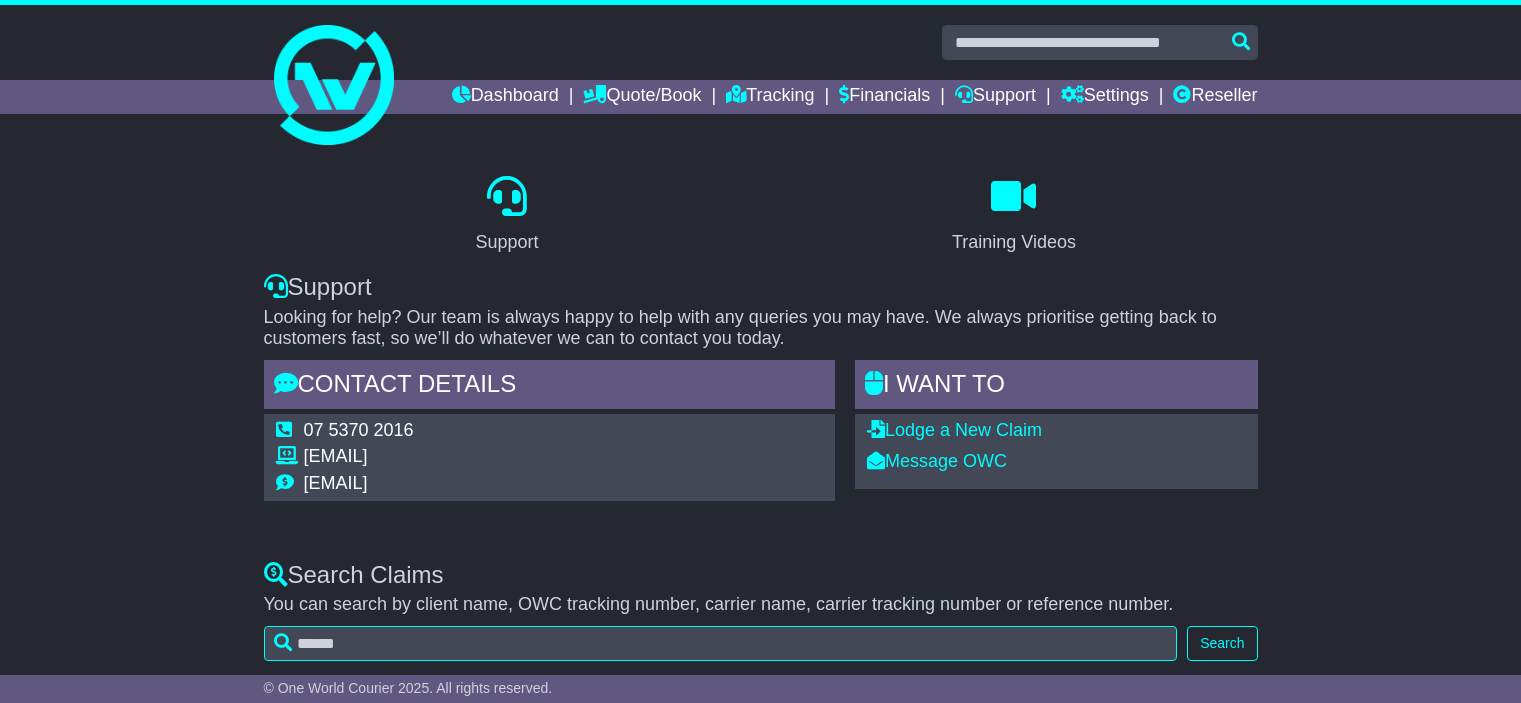 scroll, scrollTop: 0, scrollLeft: 0, axis: both 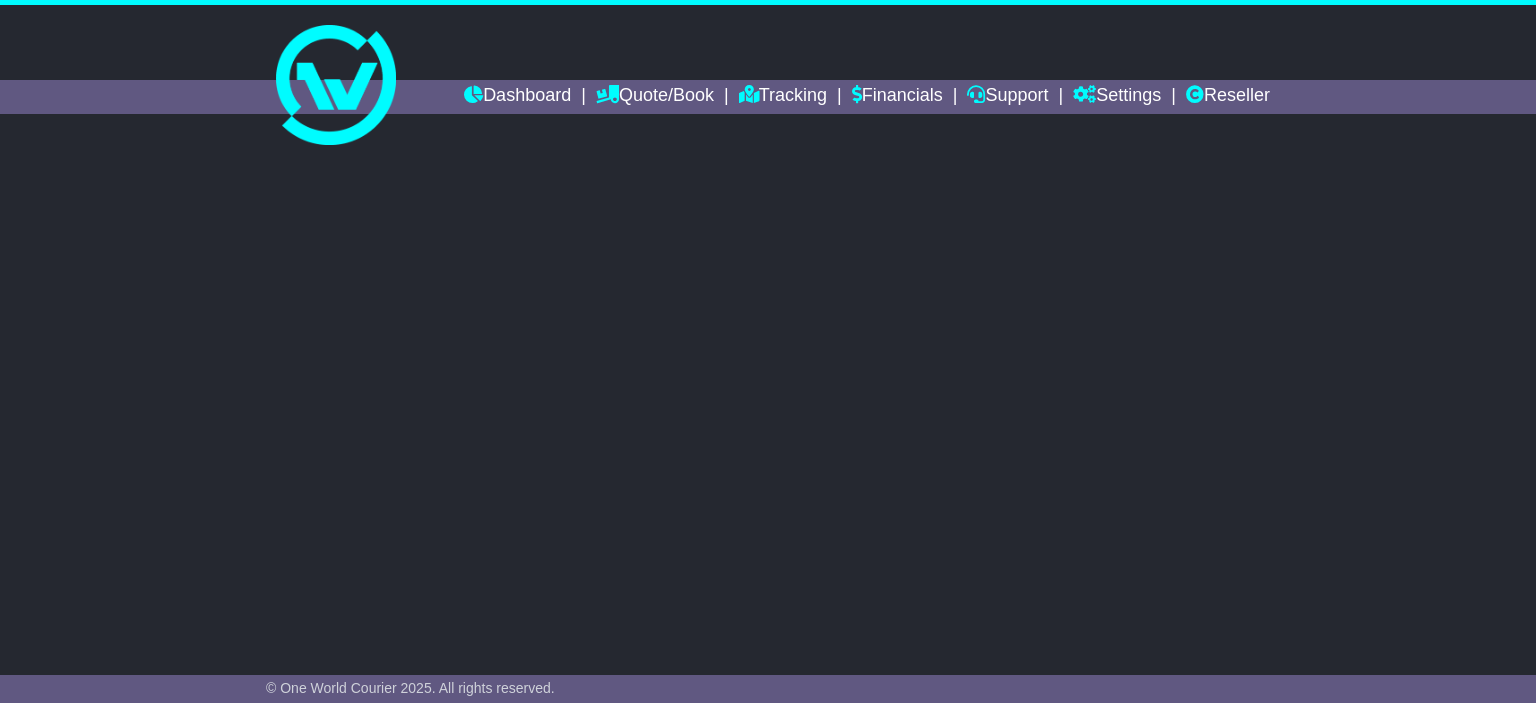 select on "**" 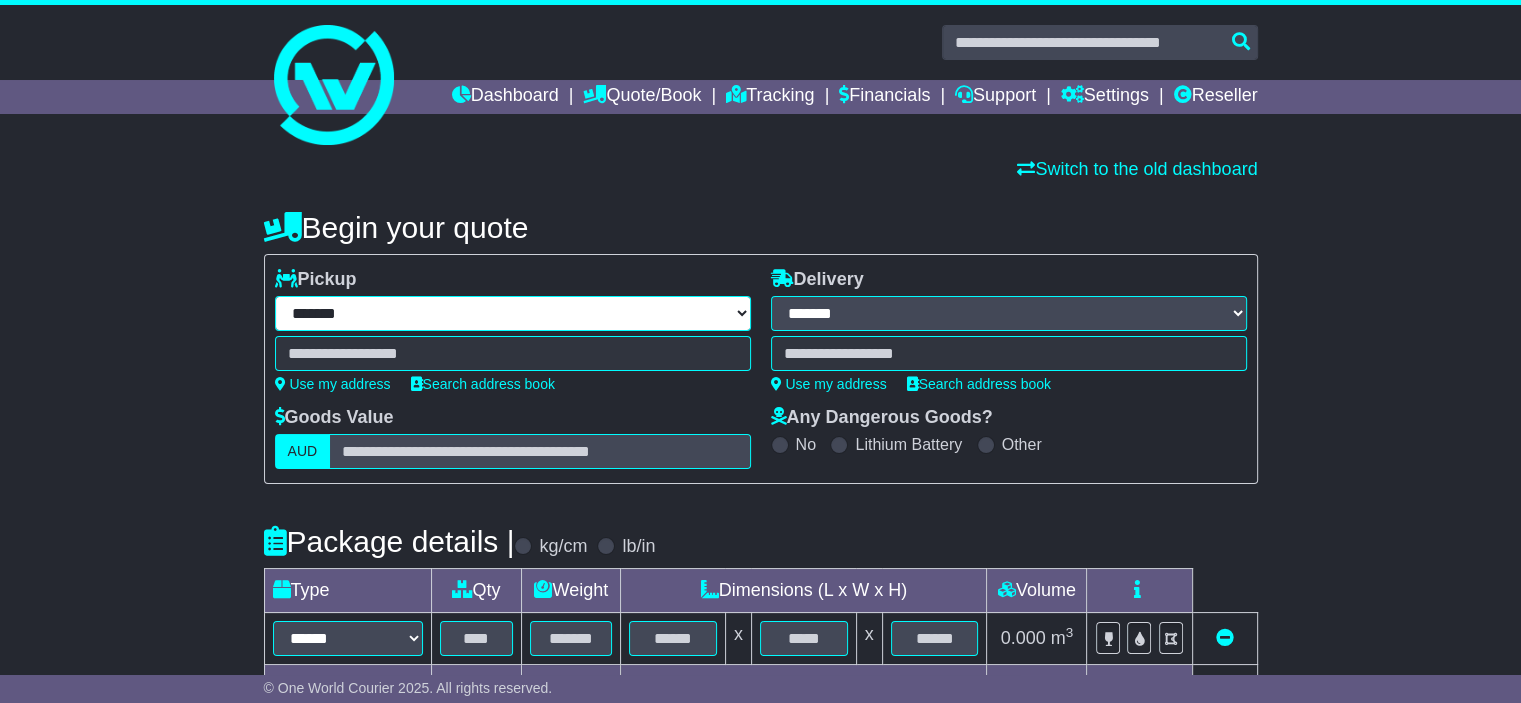 click on "**********" at bounding box center [513, 313] 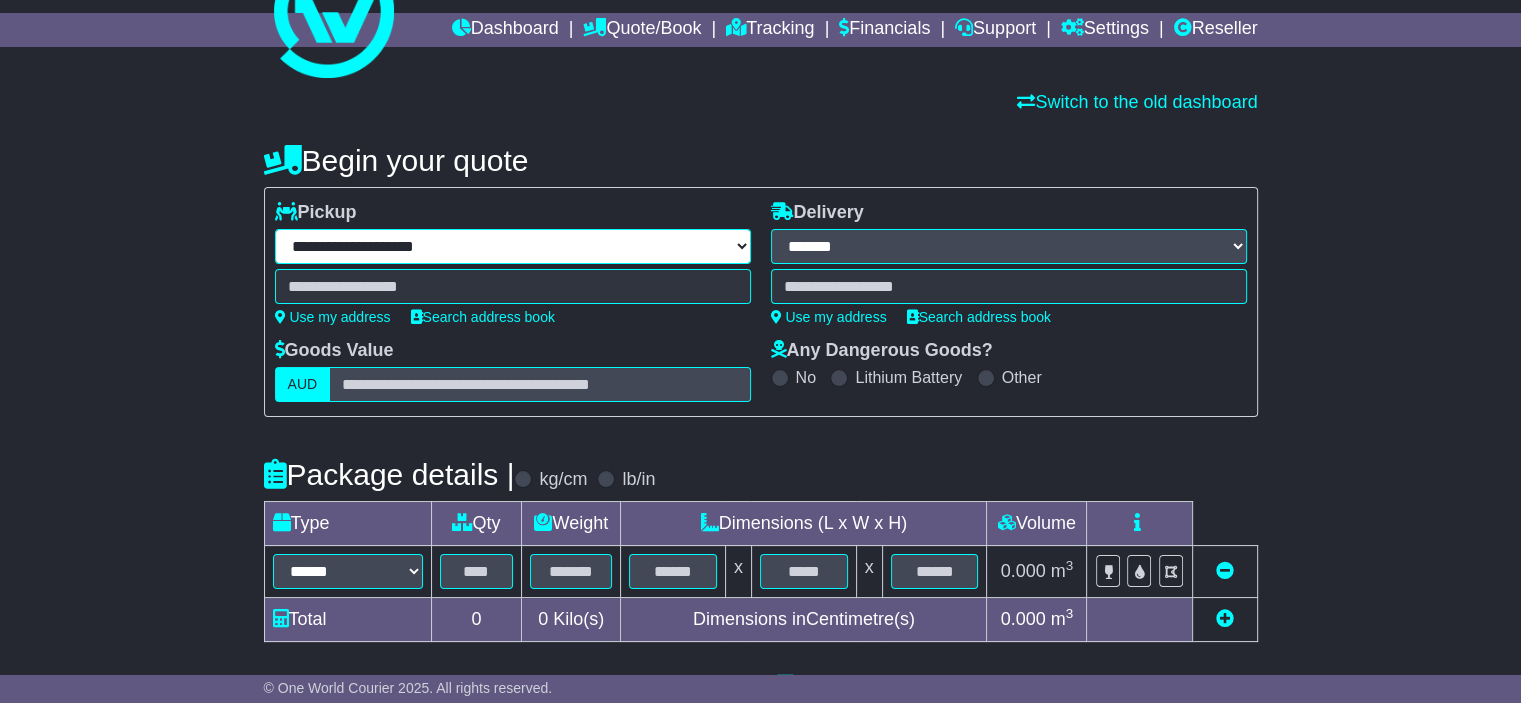 scroll, scrollTop: 100, scrollLeft: 0, axis: vertical 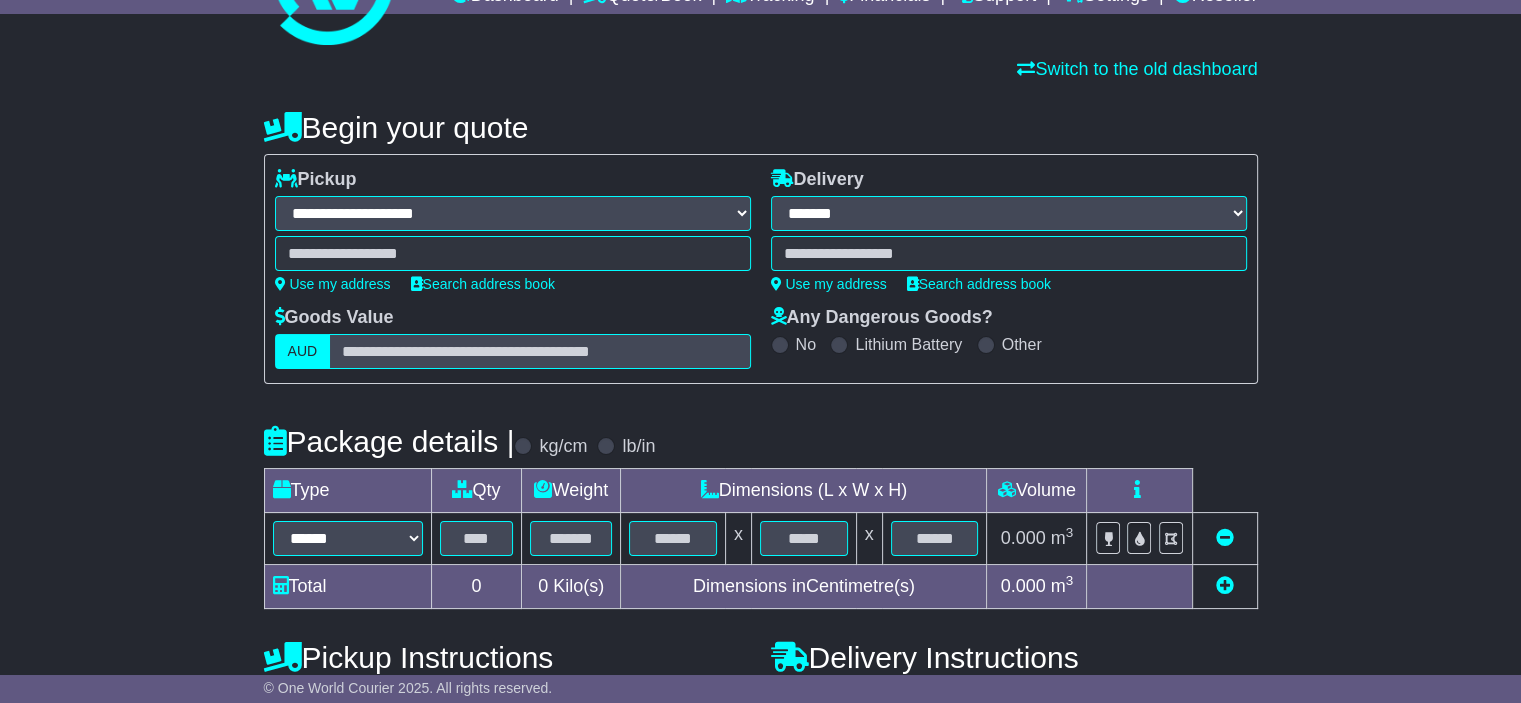 click on "**********" at bounding box center (513, 213) 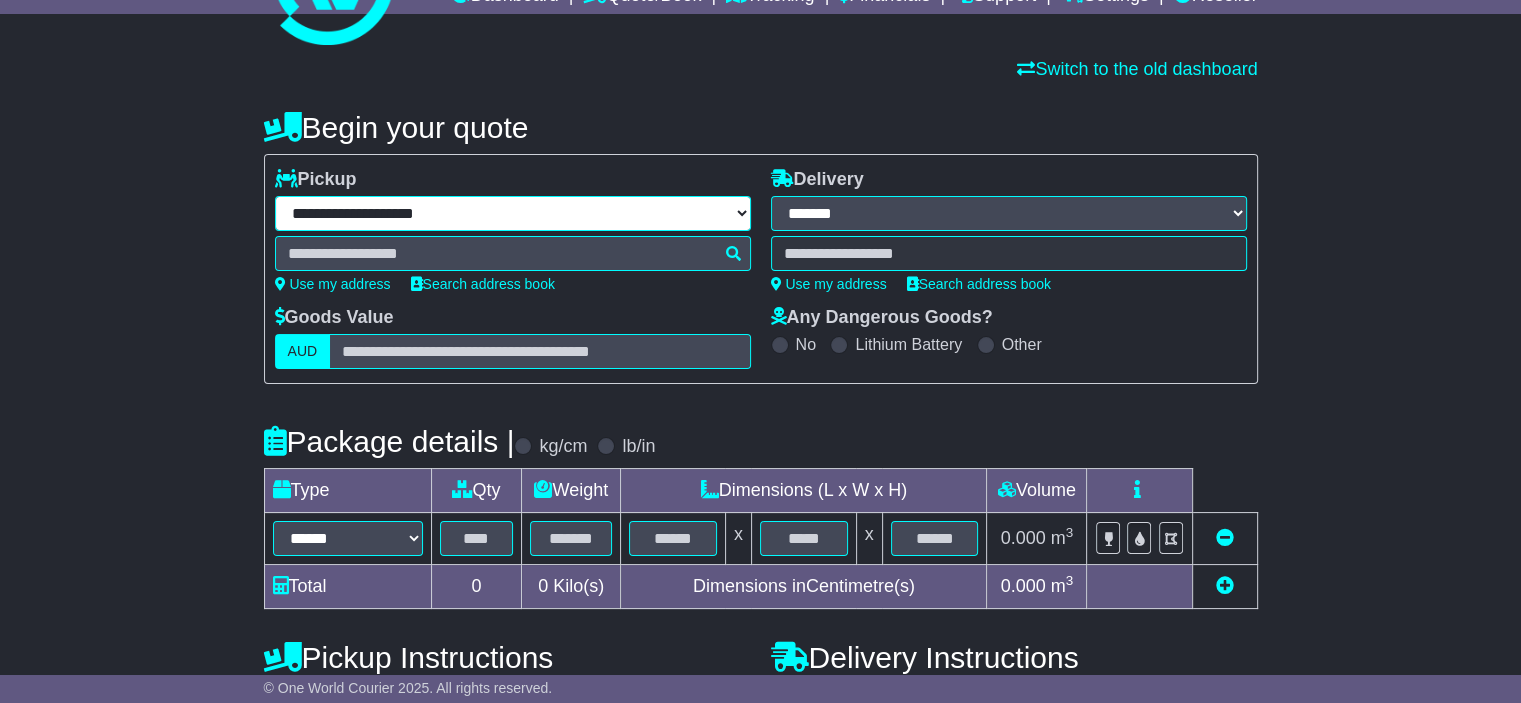 click on "**********" at bounding box center [513, 213] 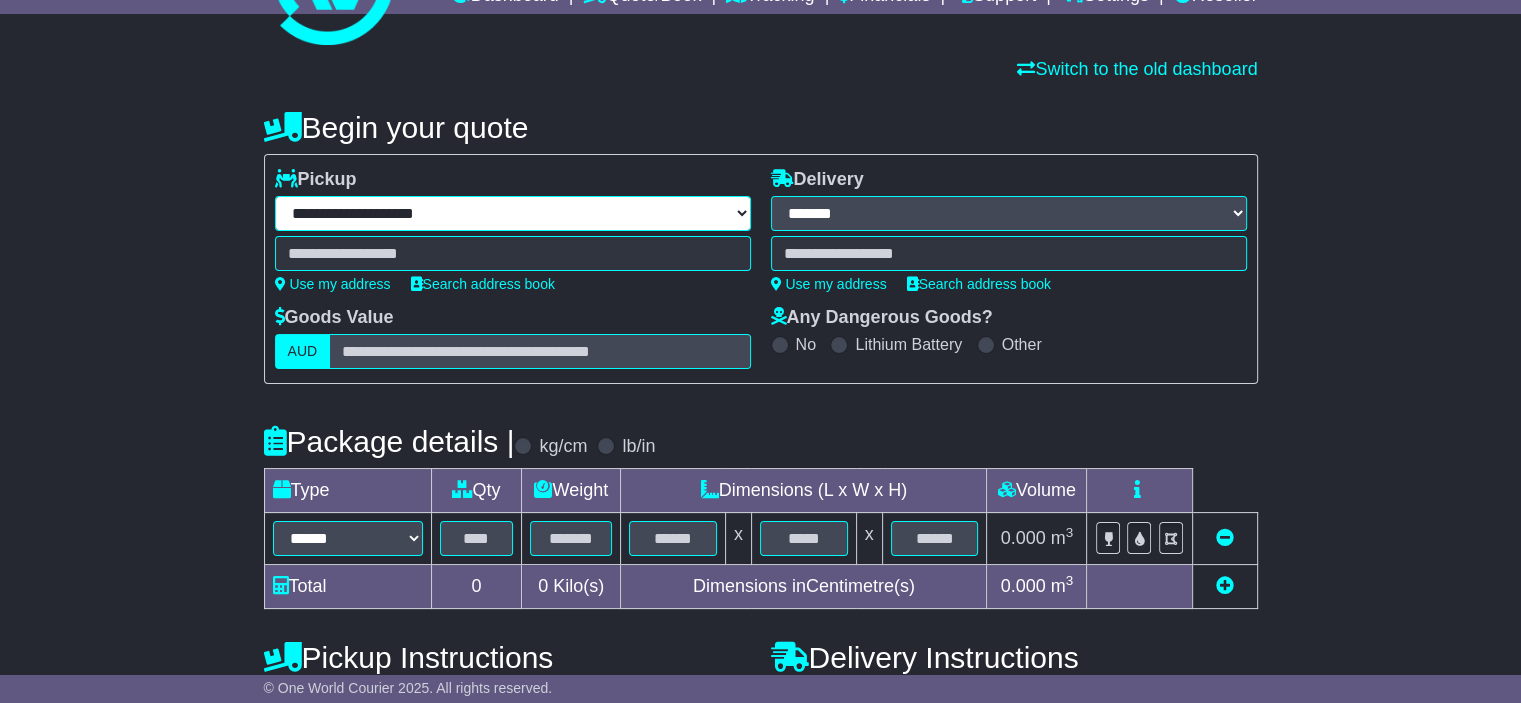 select on "***" 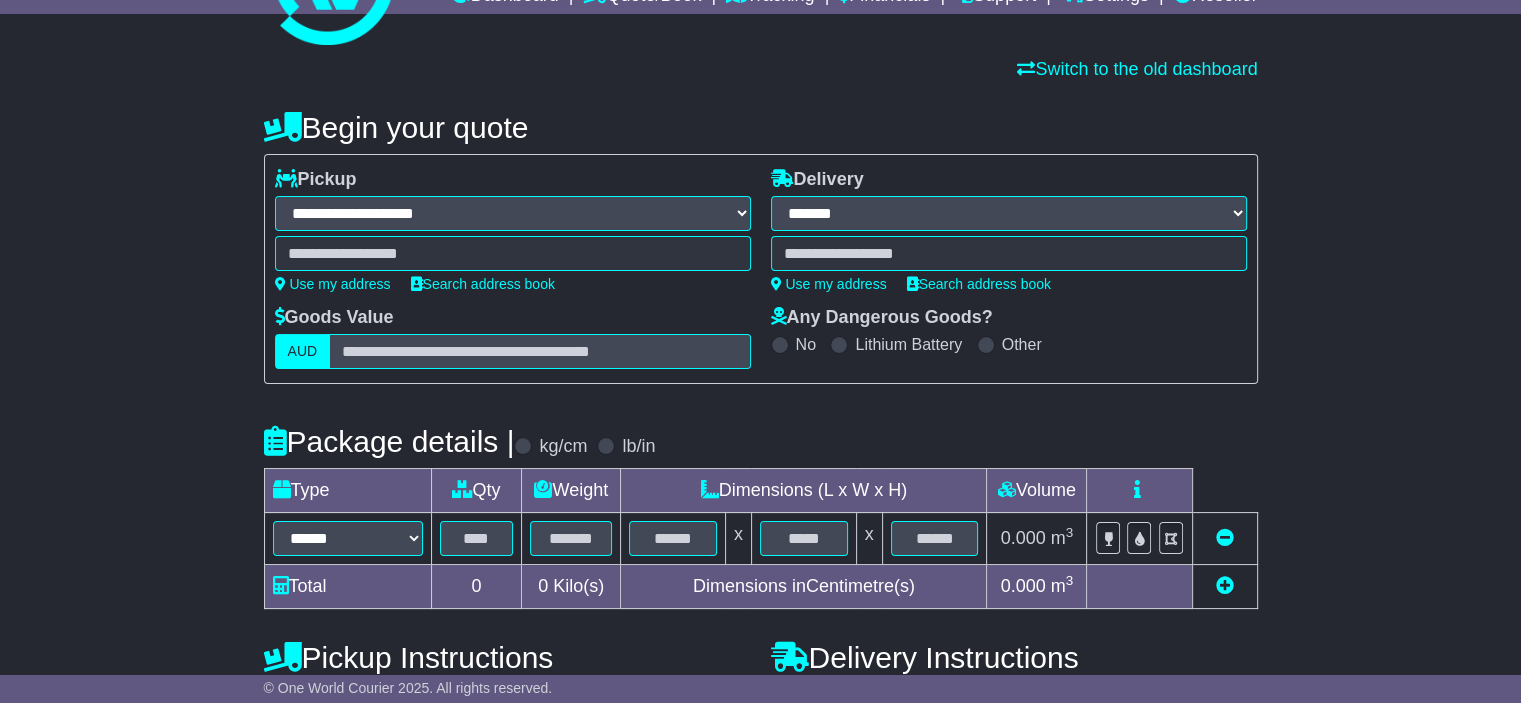 click on "**********" at bounding box center (513, 213) 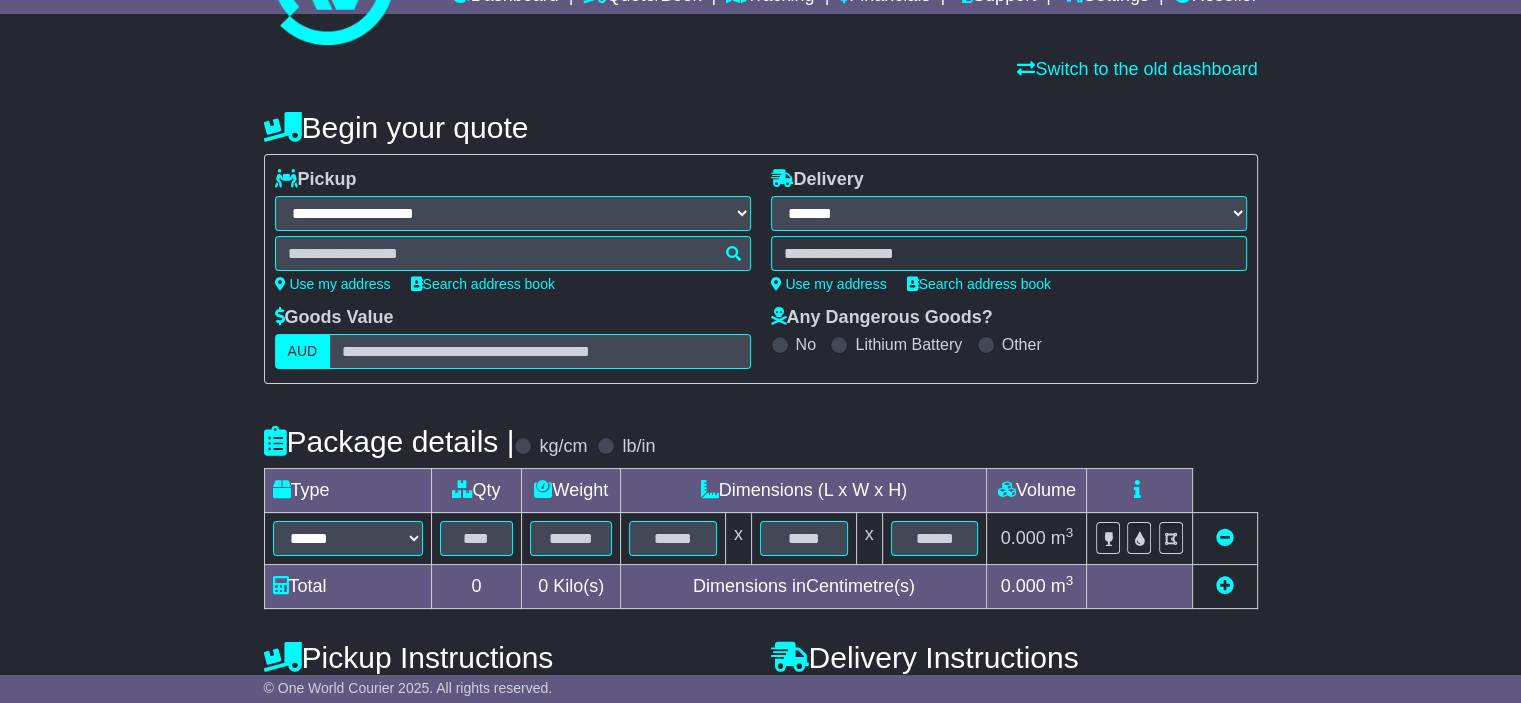 click at bounding box center (513, 253) 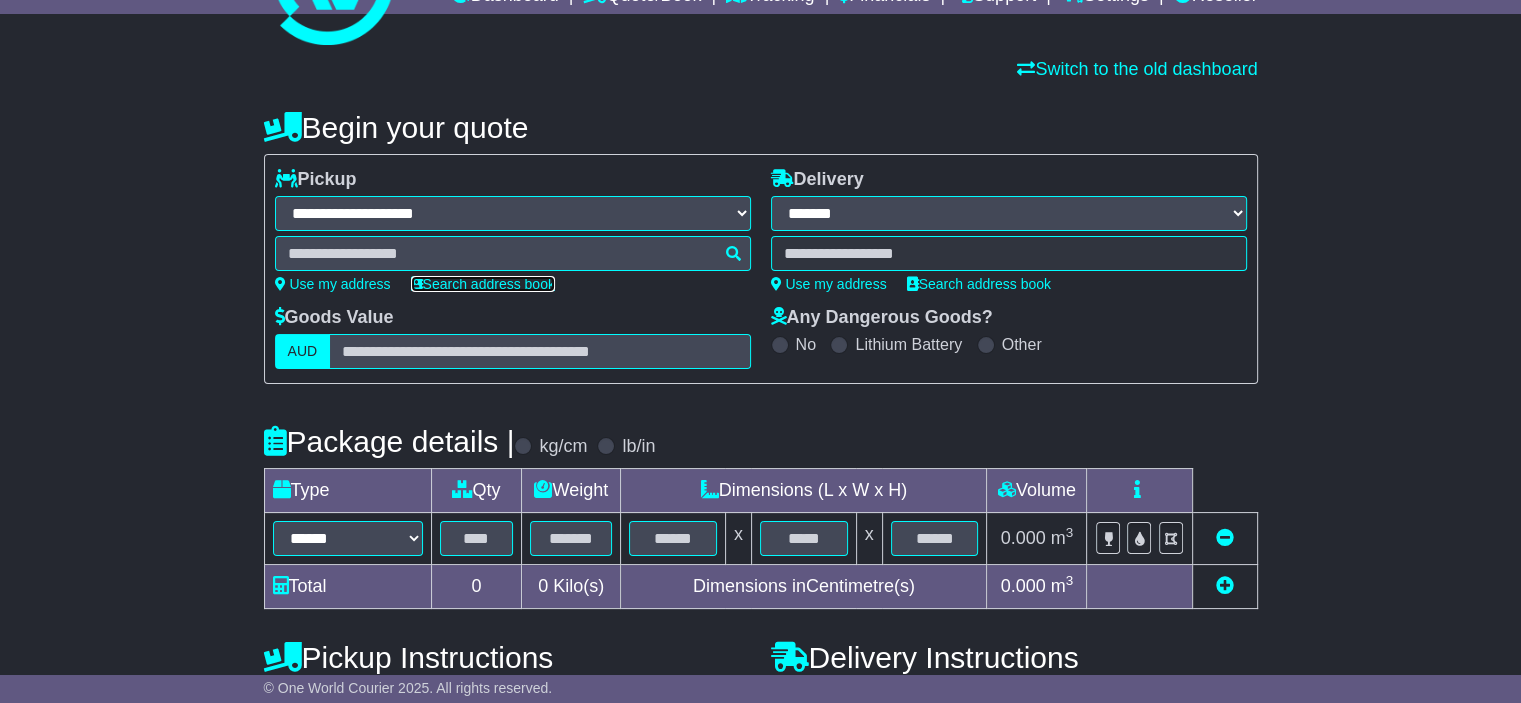 click on "Search address book" at bounding box center (483, 284) 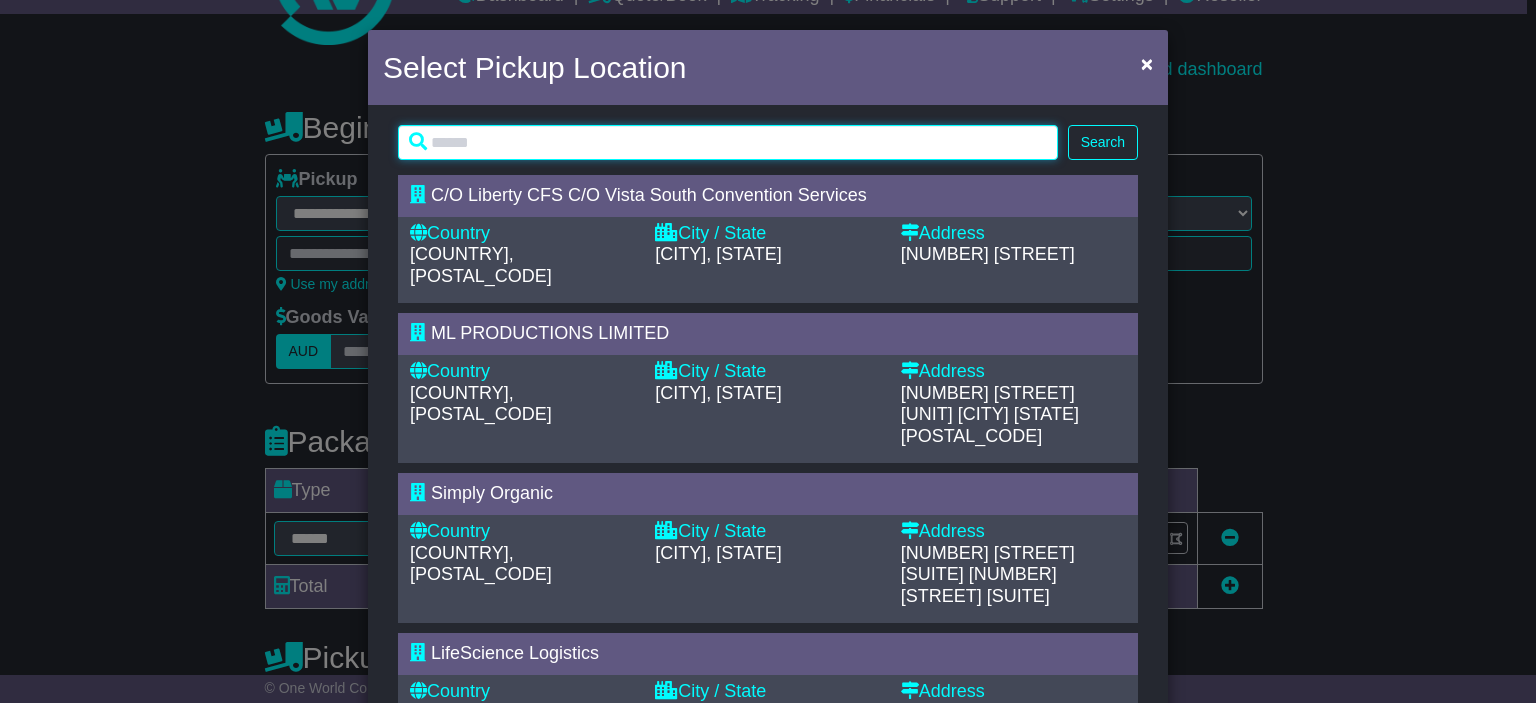 click at bounding box center [728, 142] 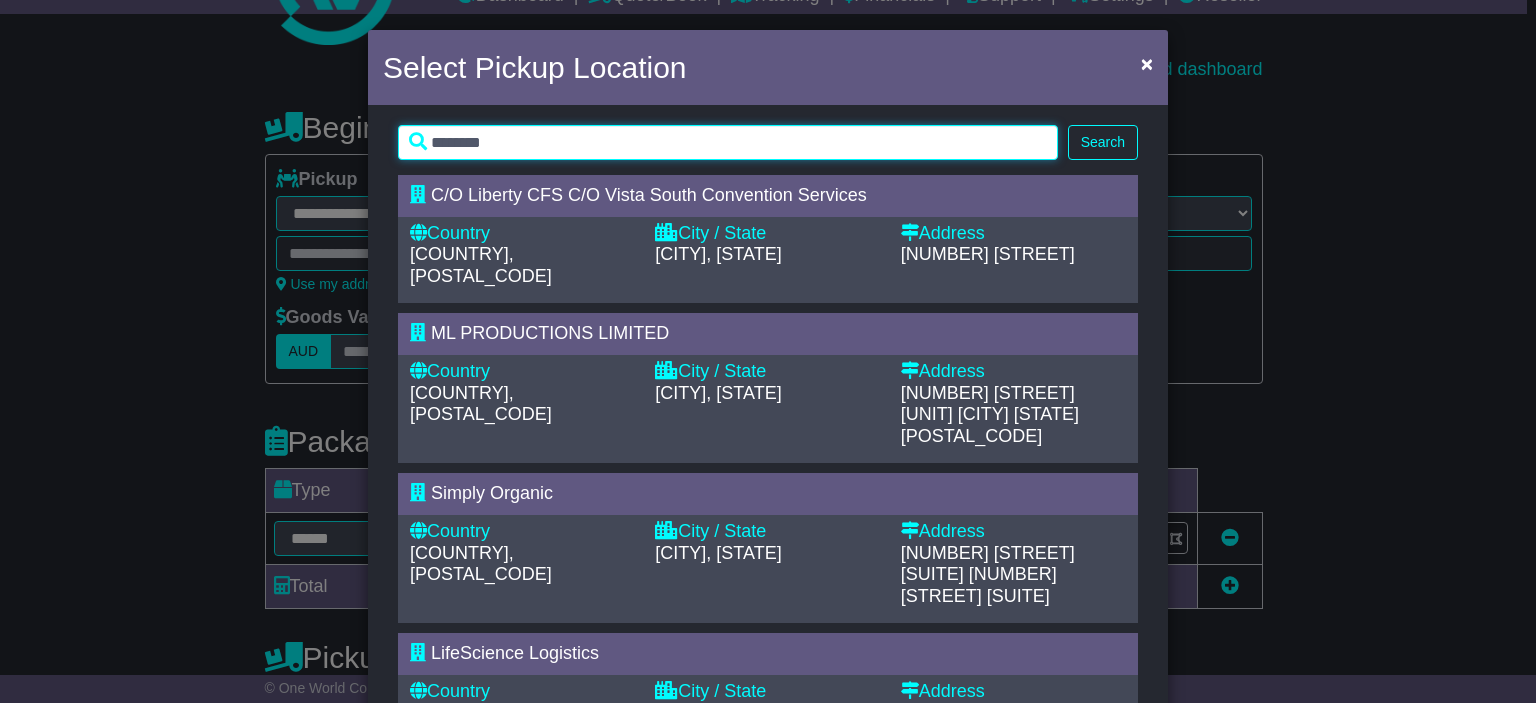 type on "********" 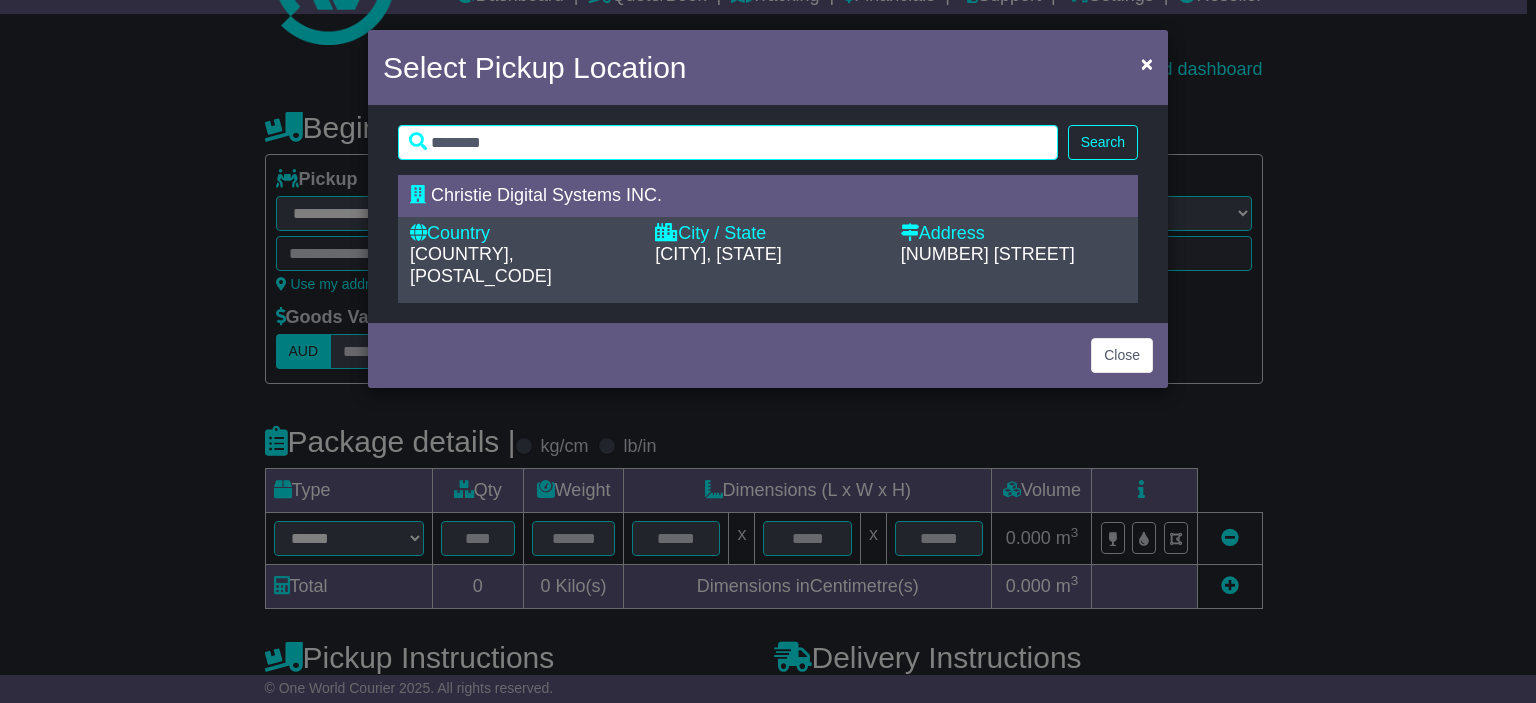 click on "[COUNTRY], [POSTAL_CODE]" at bounding box center [481, 265] 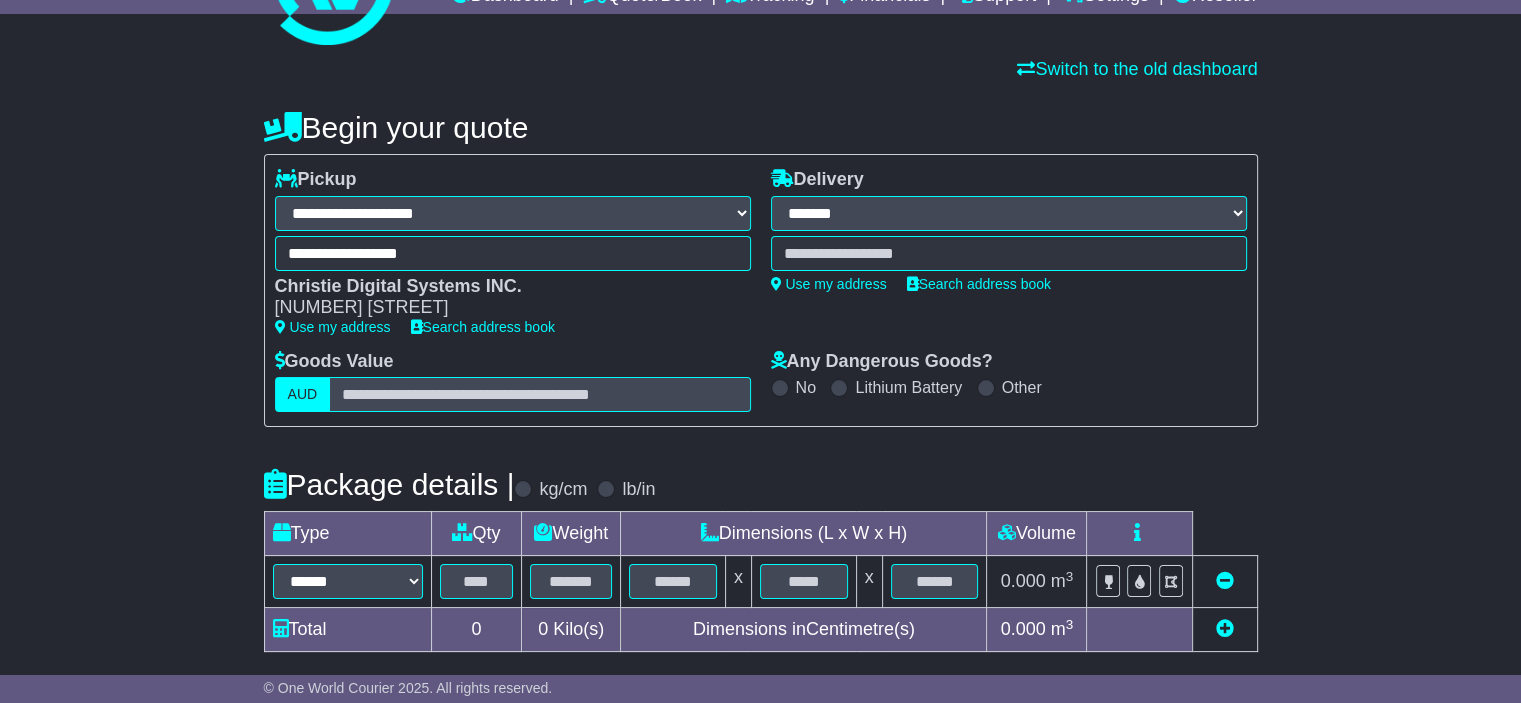 click at bounding box center [1009, 253] 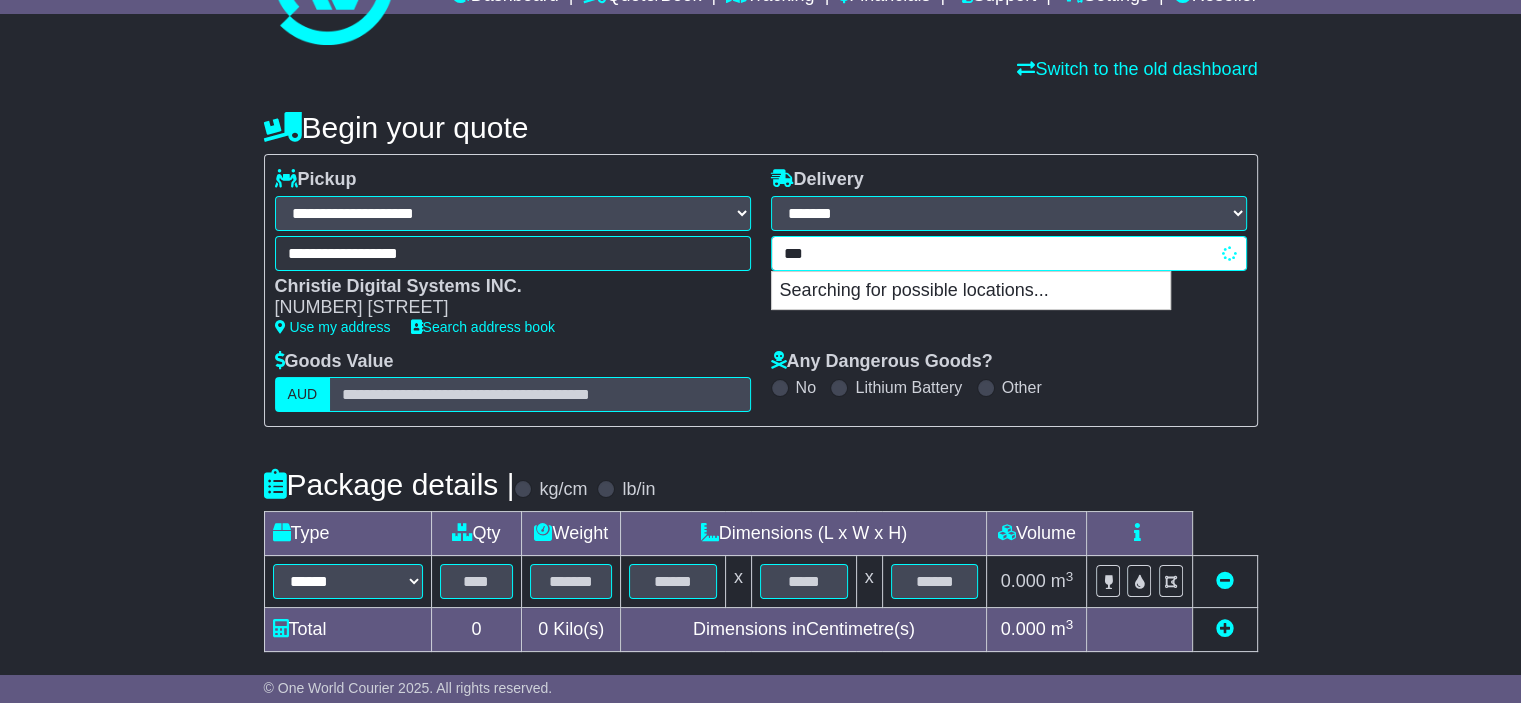 type on "****" 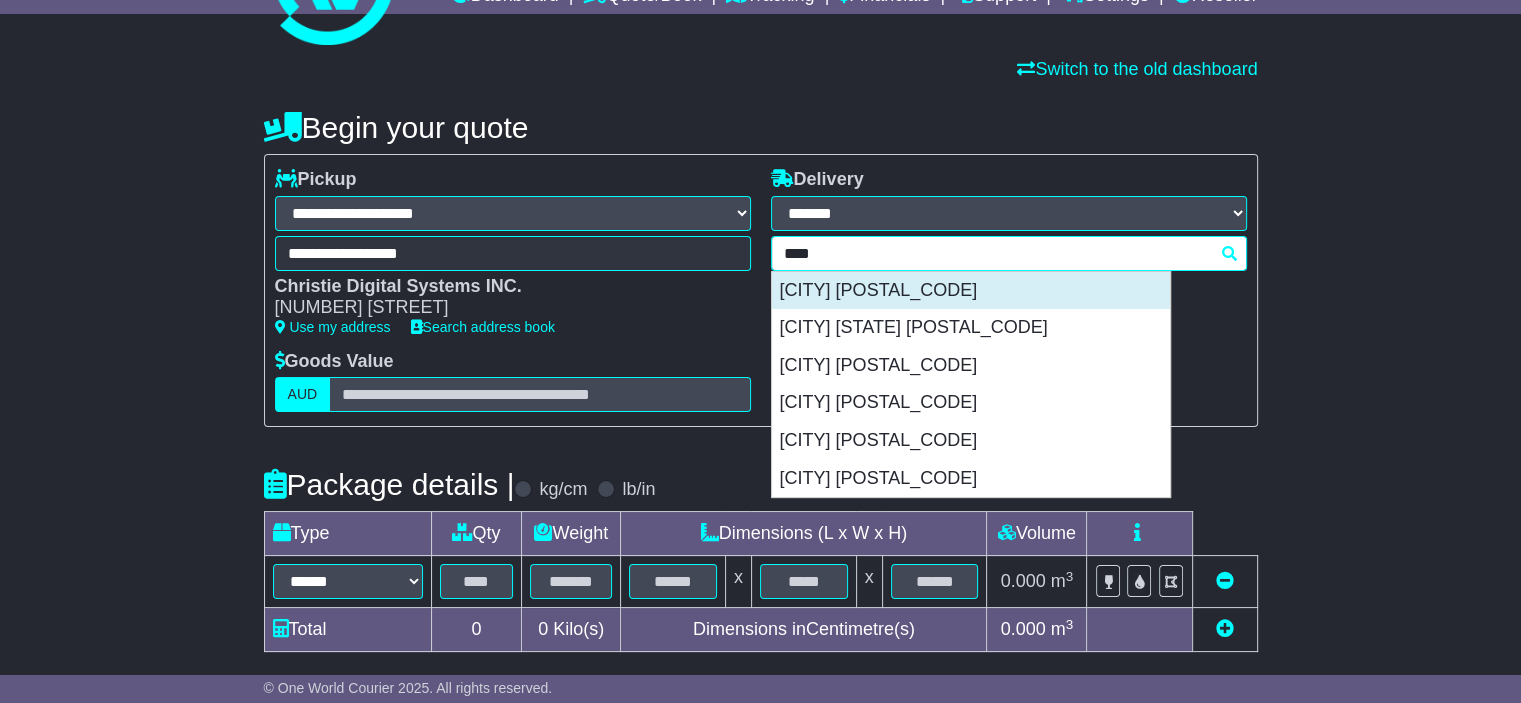 click on "CARINGBAH 2229" at bounding box center (971, 291) 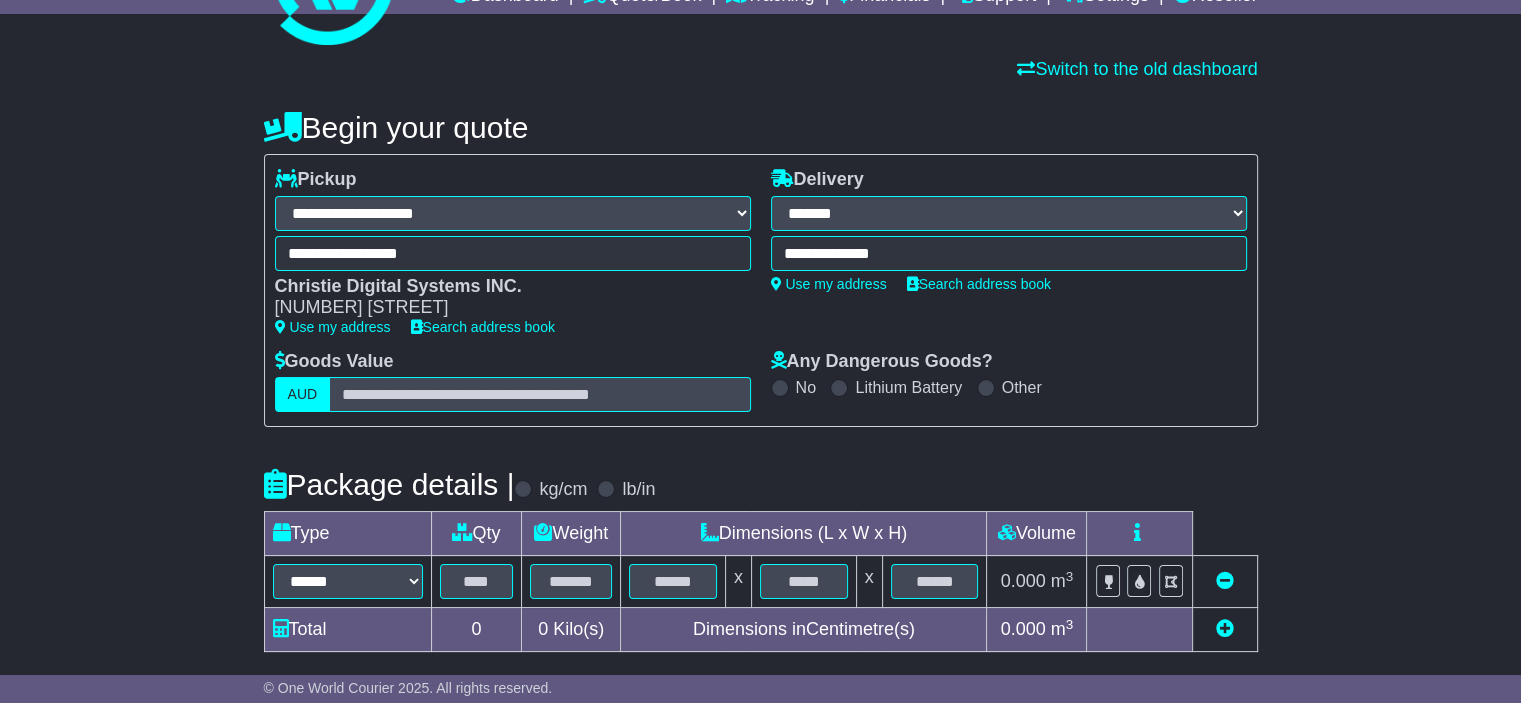 type on "**********" 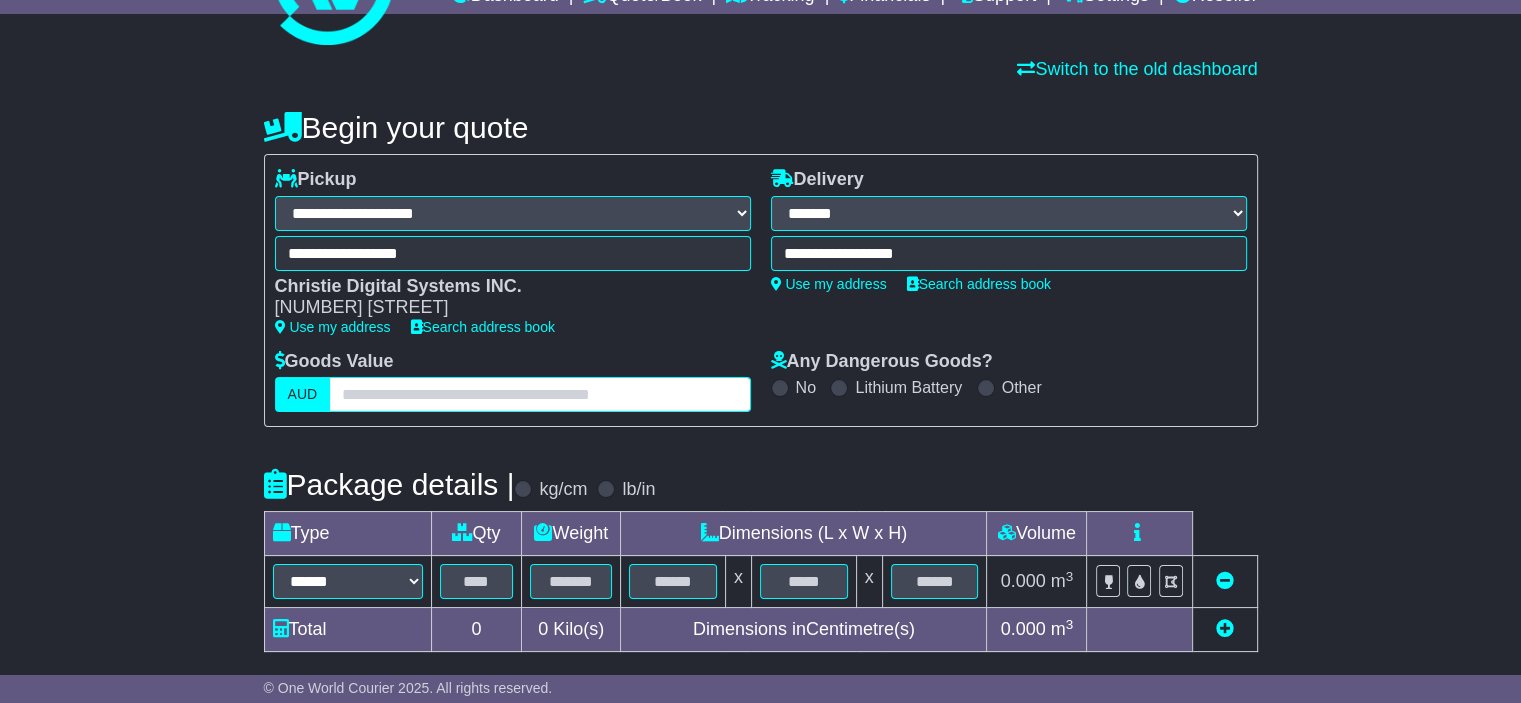 click at bounding box center [539, 394] 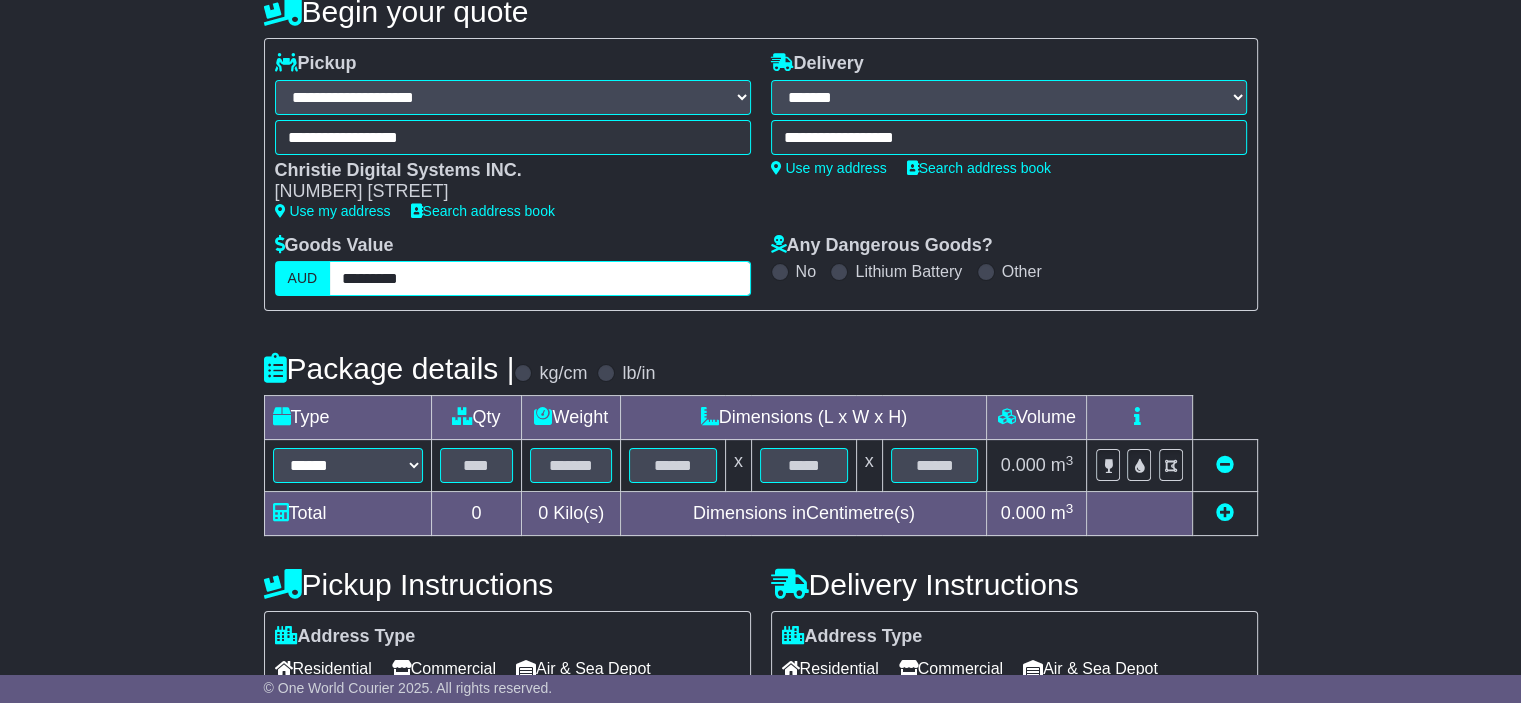 scroll, scrollTop: 400, scrollLeft: 0, axis: vertical 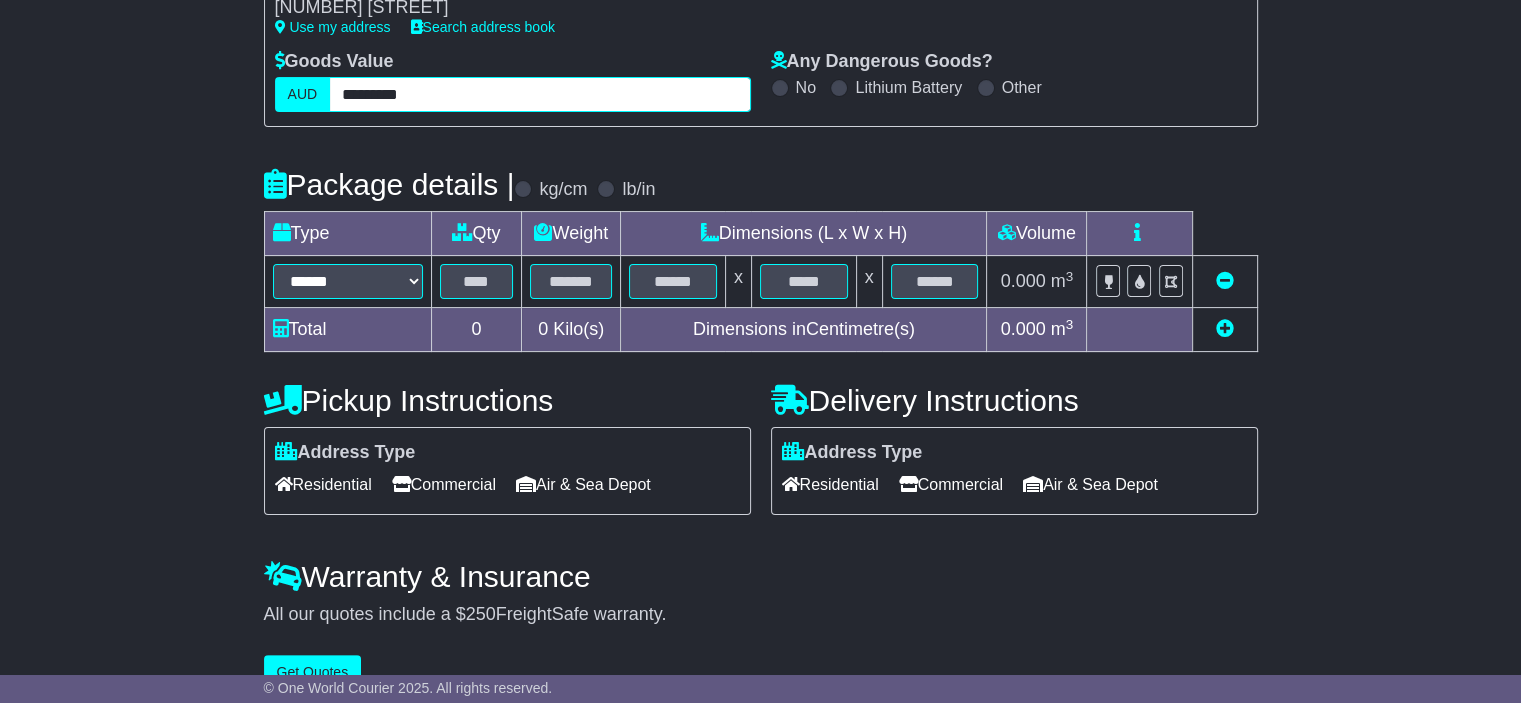 type on "*********" 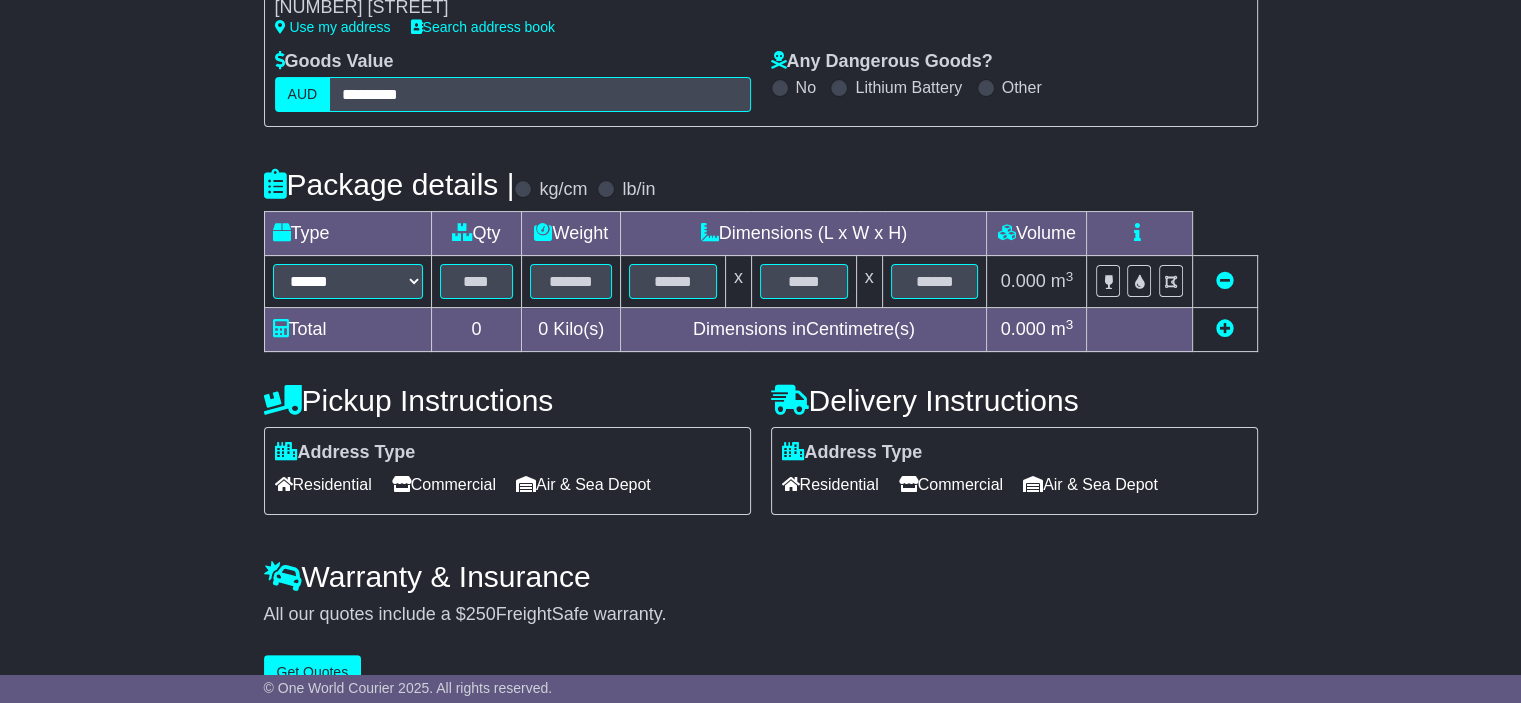 click at bounding box center [606, 189] 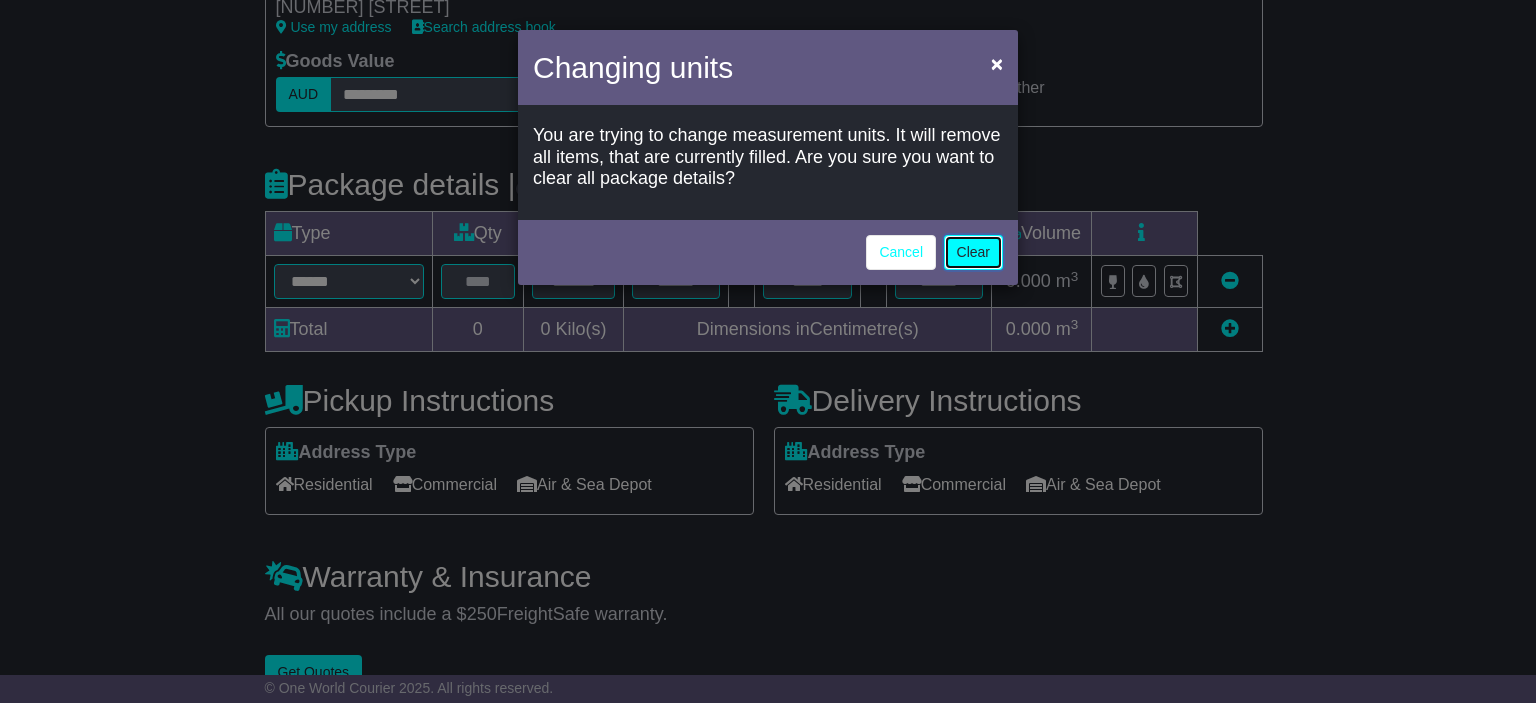 click on "Clear" at bounding box center (973, 252) 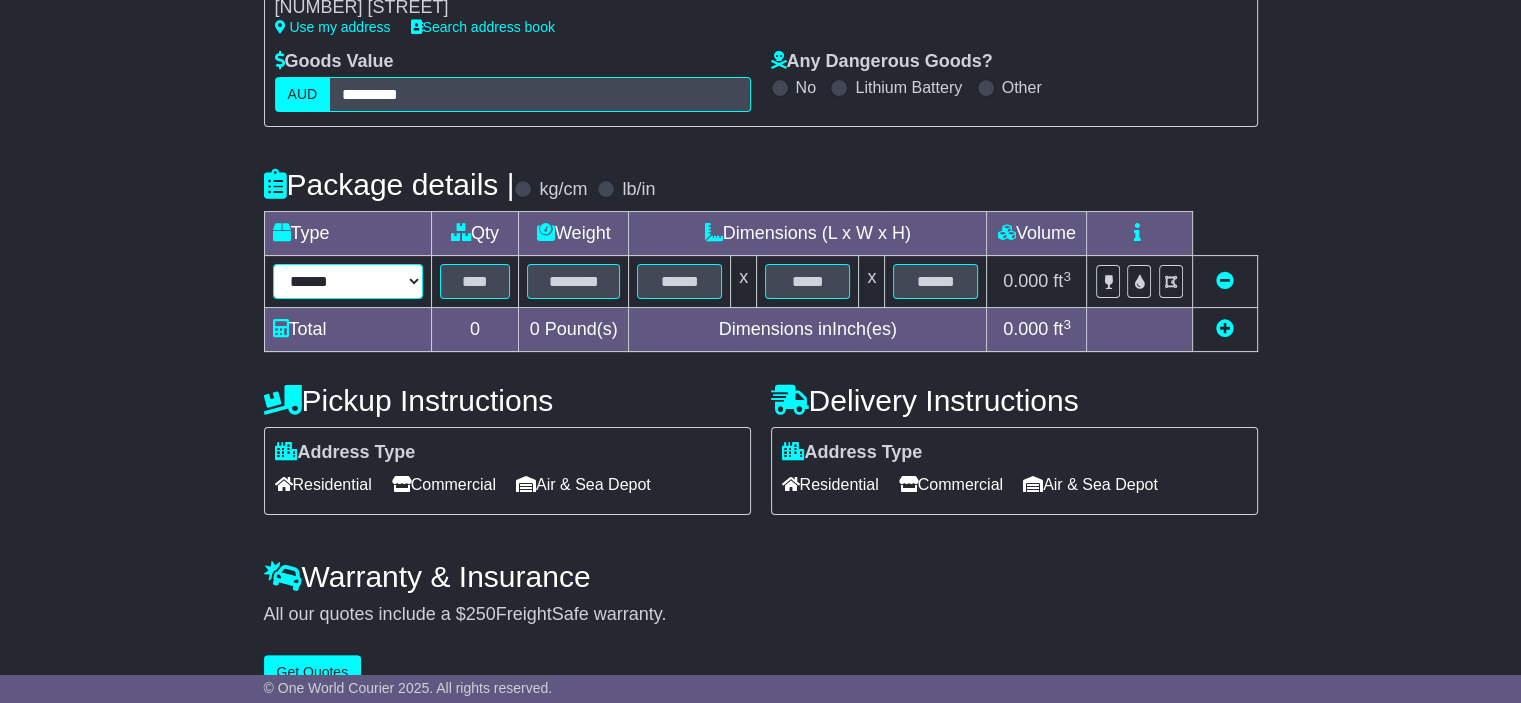 click on "****** ****** *** ******** ***** **** **** ****** *** *******" at bounding box center (348, 281) 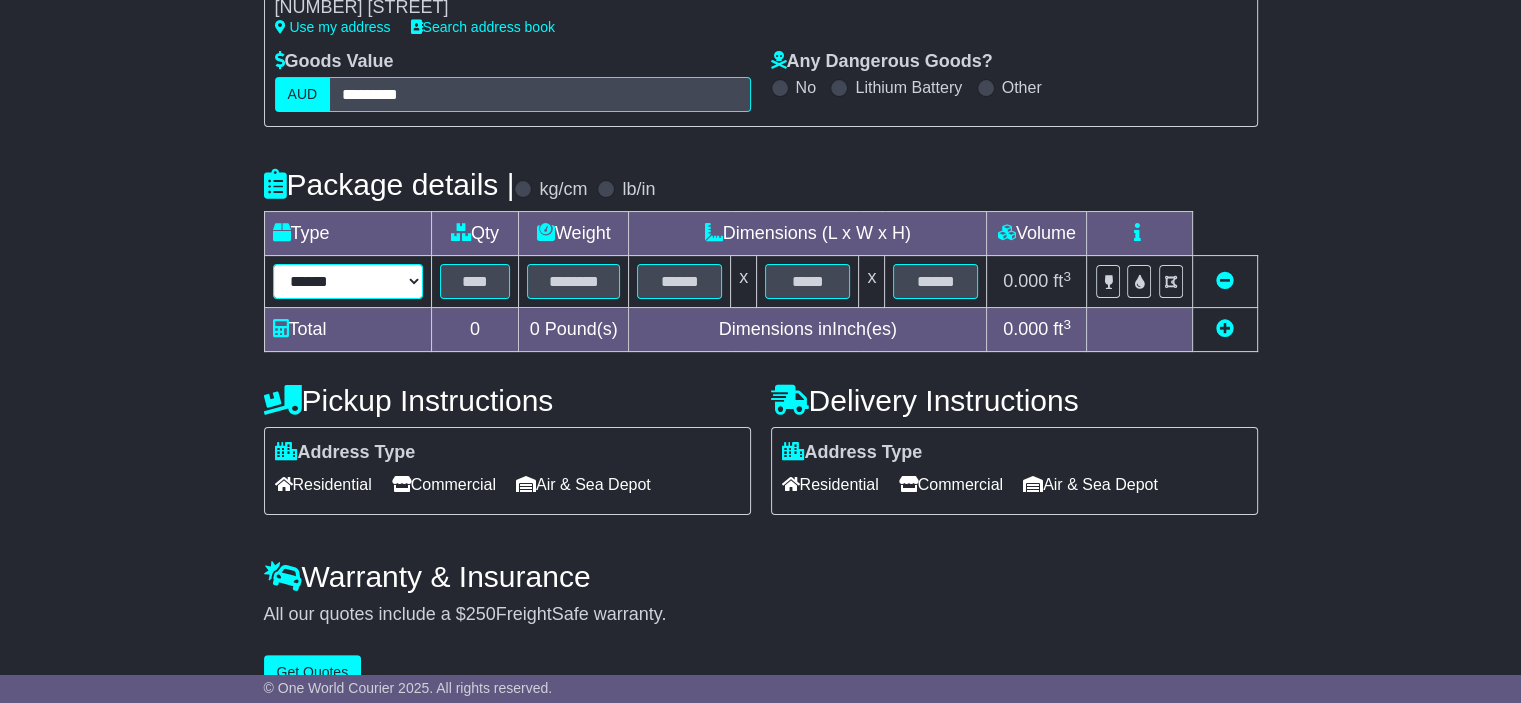 select on "***" 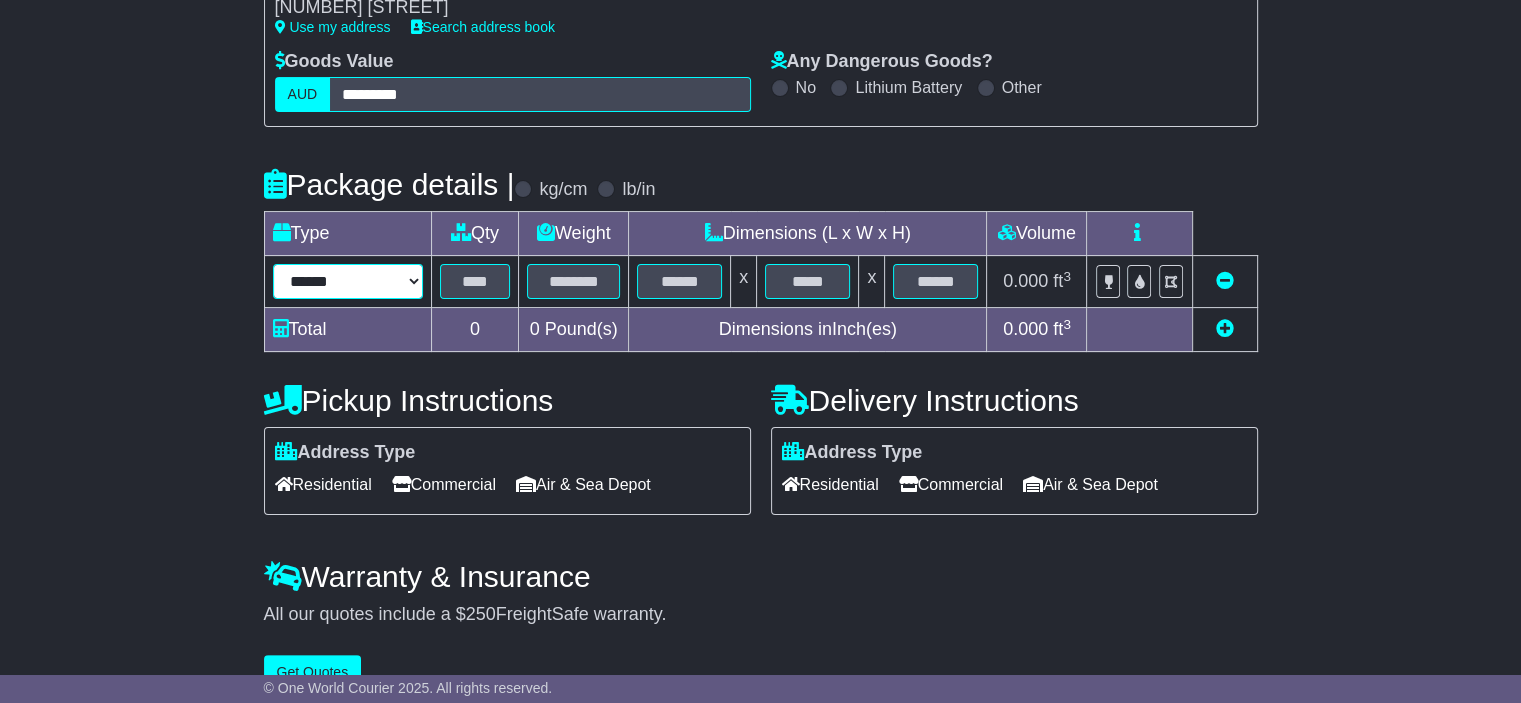 click on "****** ****** *** ******** ***** **** **** ****** *** *******" at bounding box center (348, 281) 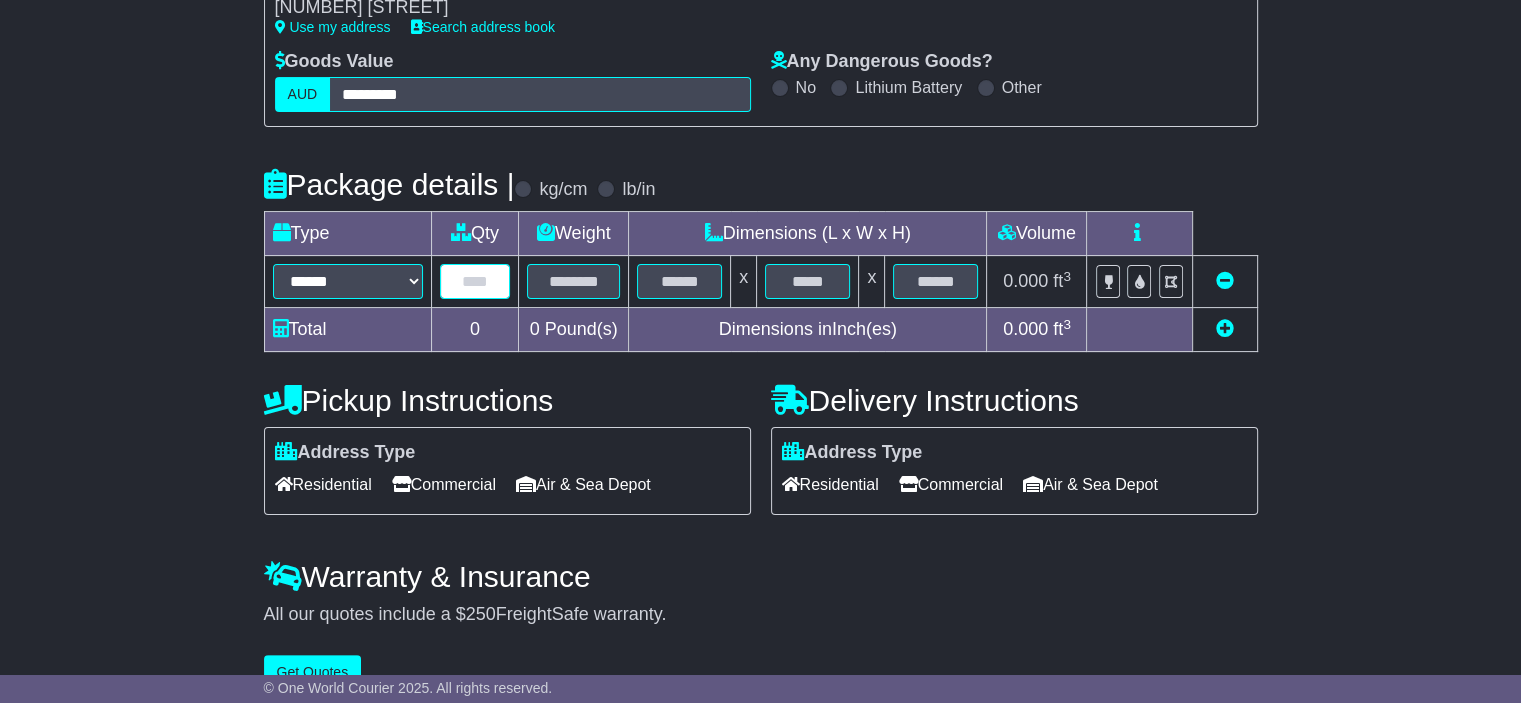 click at bounding box center [475, 281] 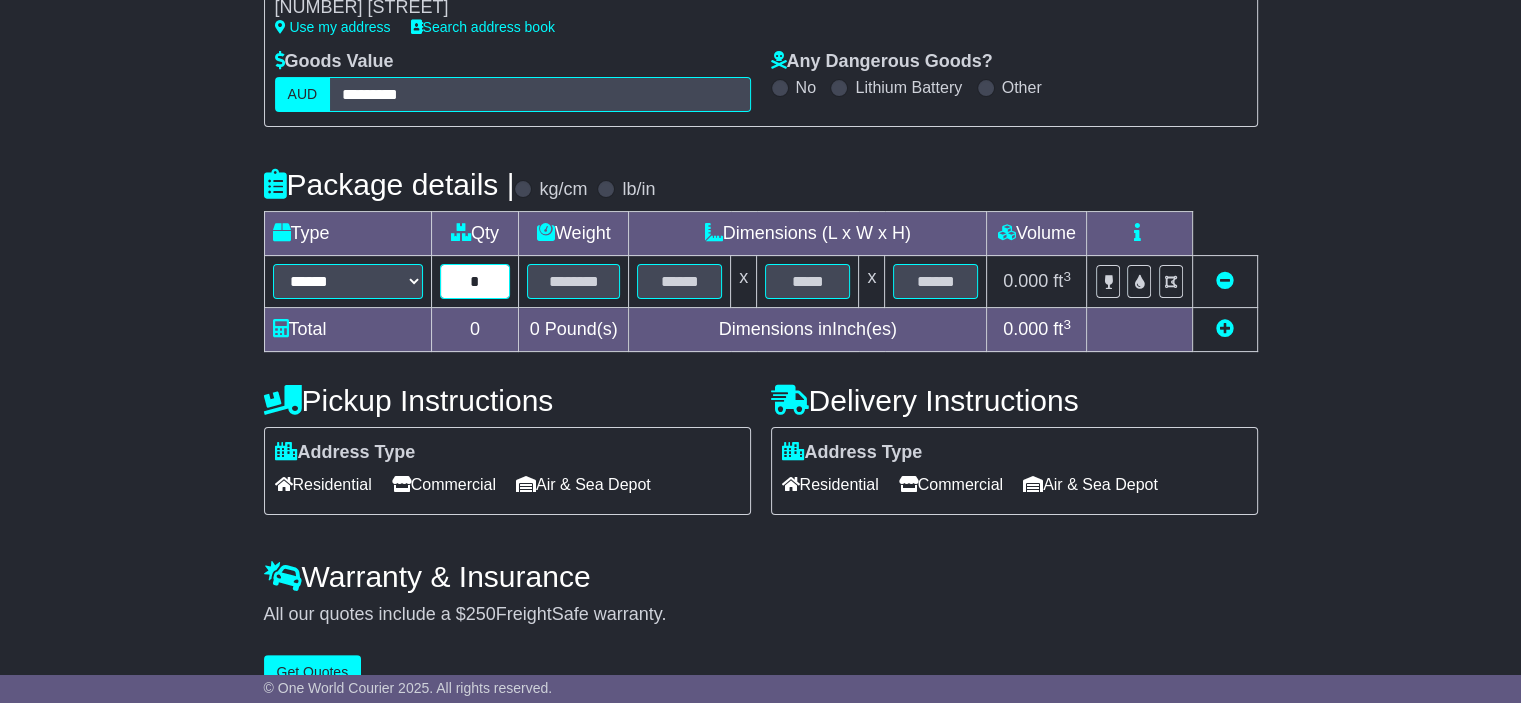 type on "*" 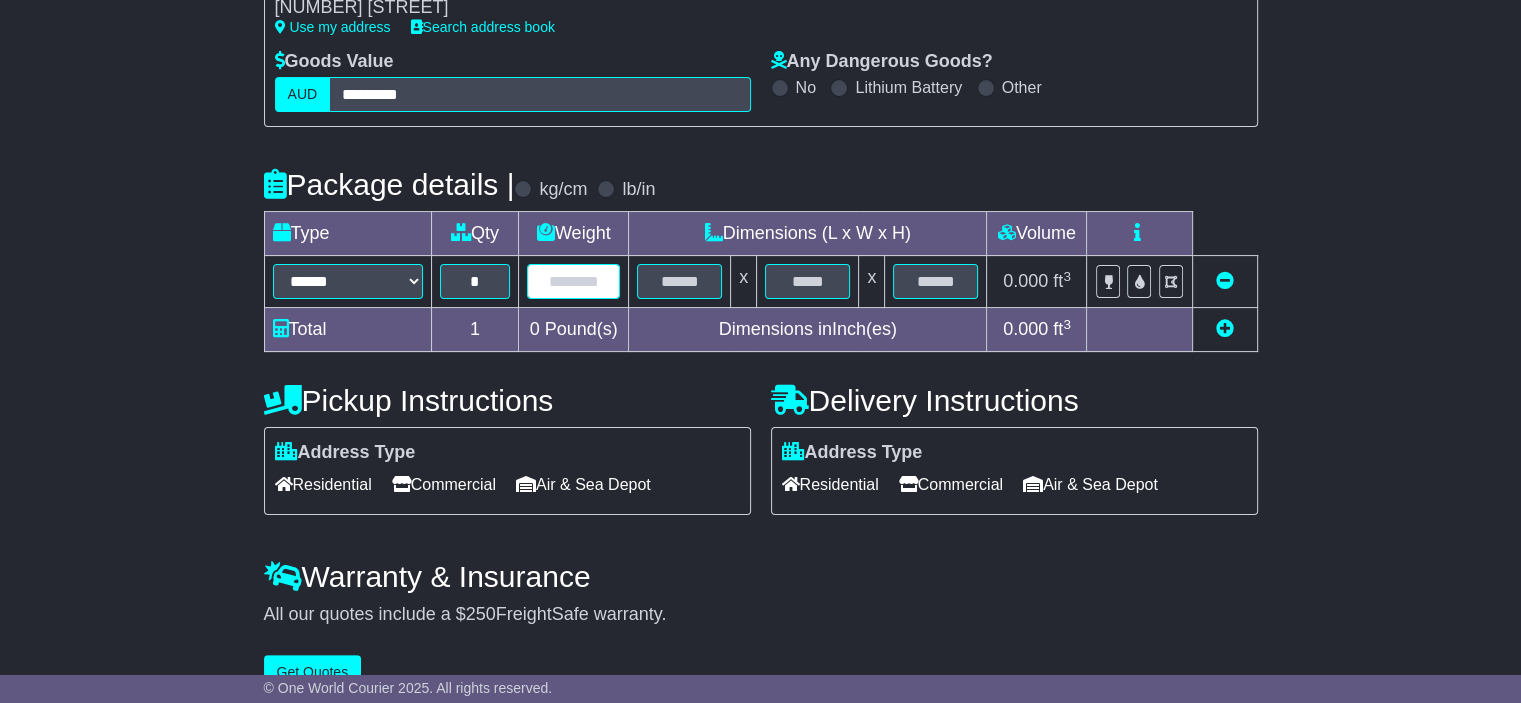 click at bounding box center [573, 281] 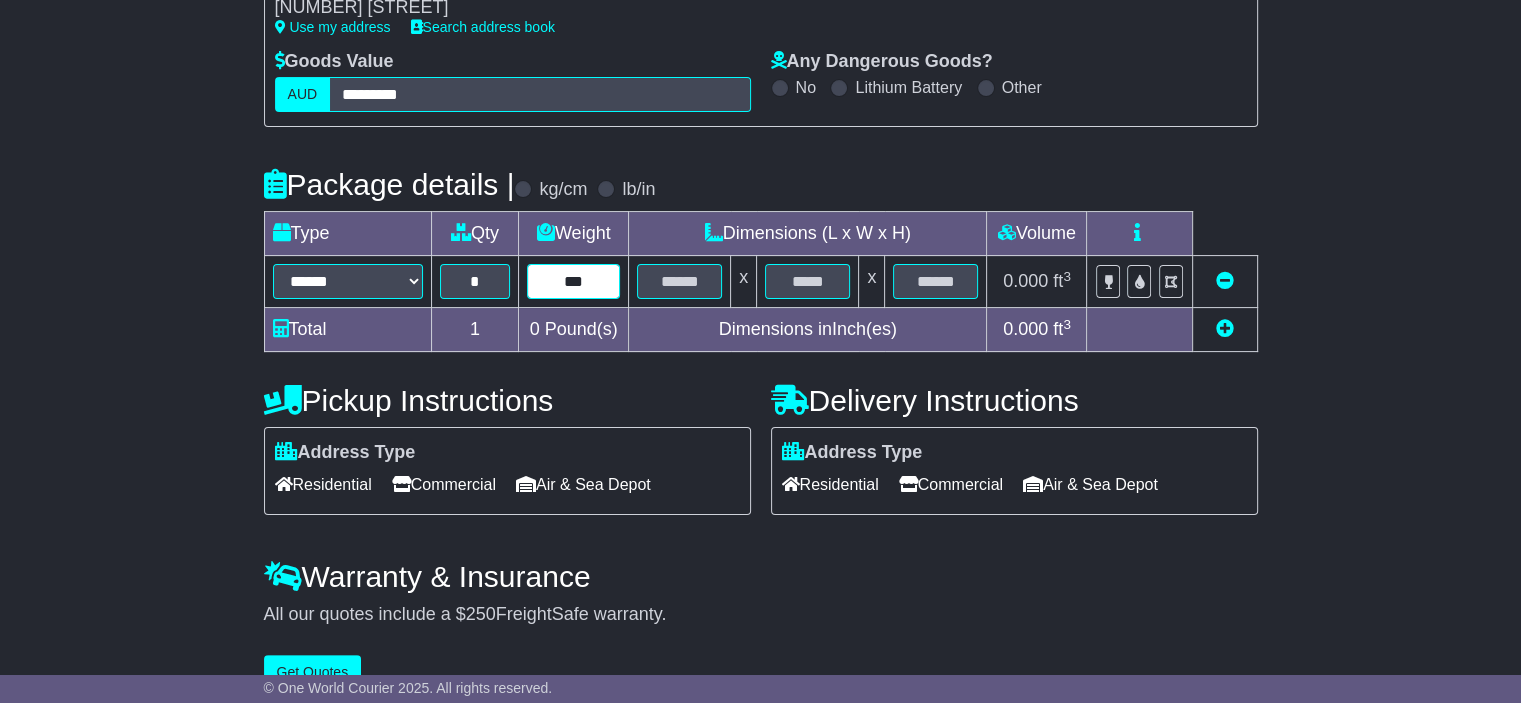 type on "***" 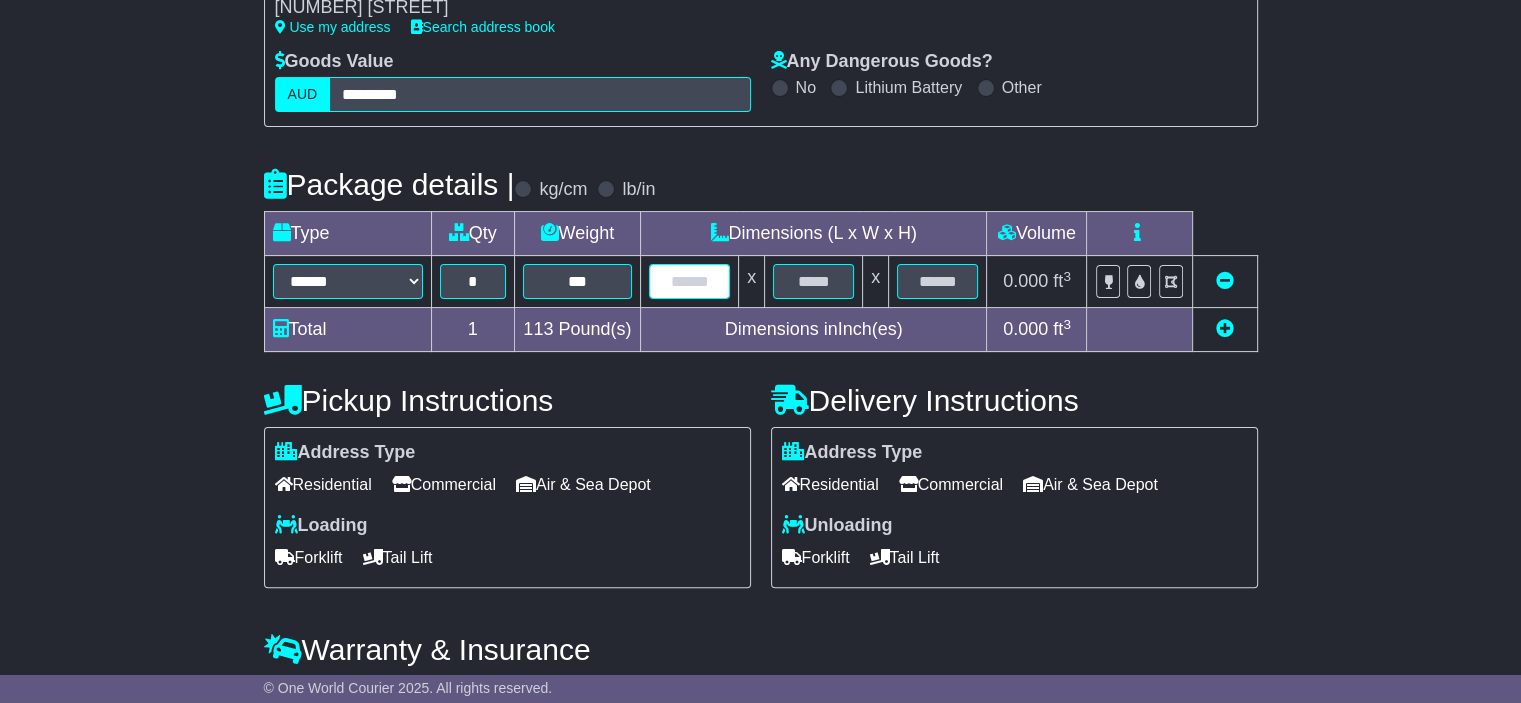 click at bounding box center [689, 281] 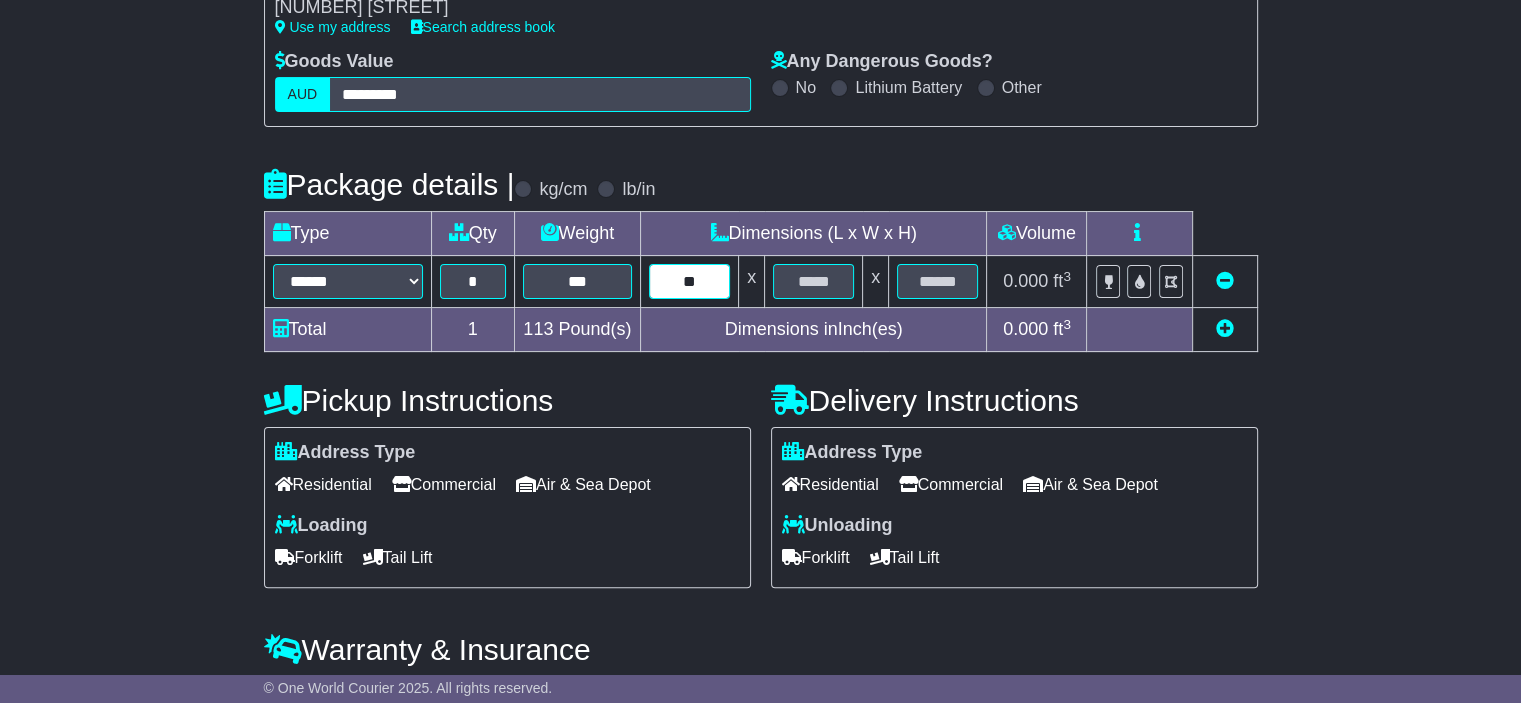 type on "**" 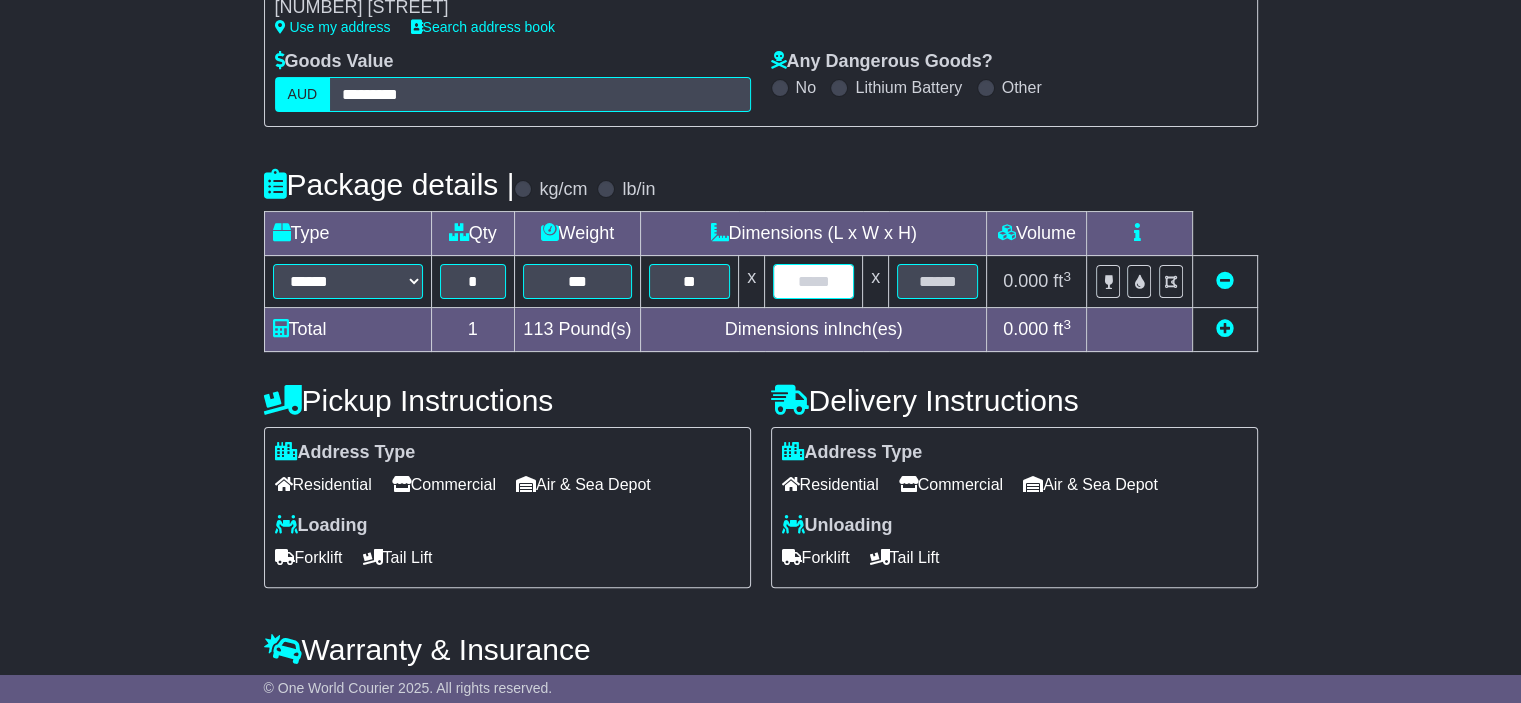 click at bounding box center [813, 281] 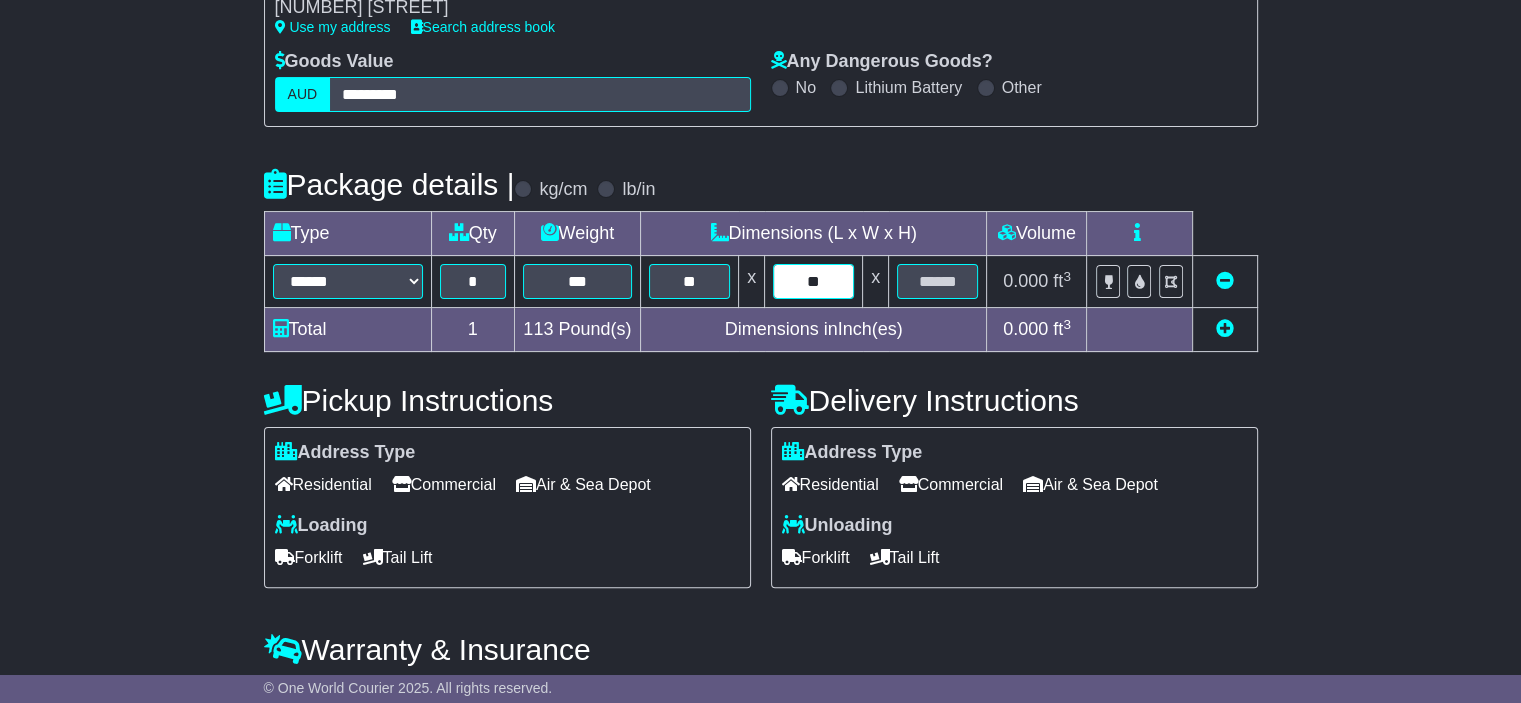 type on "**" 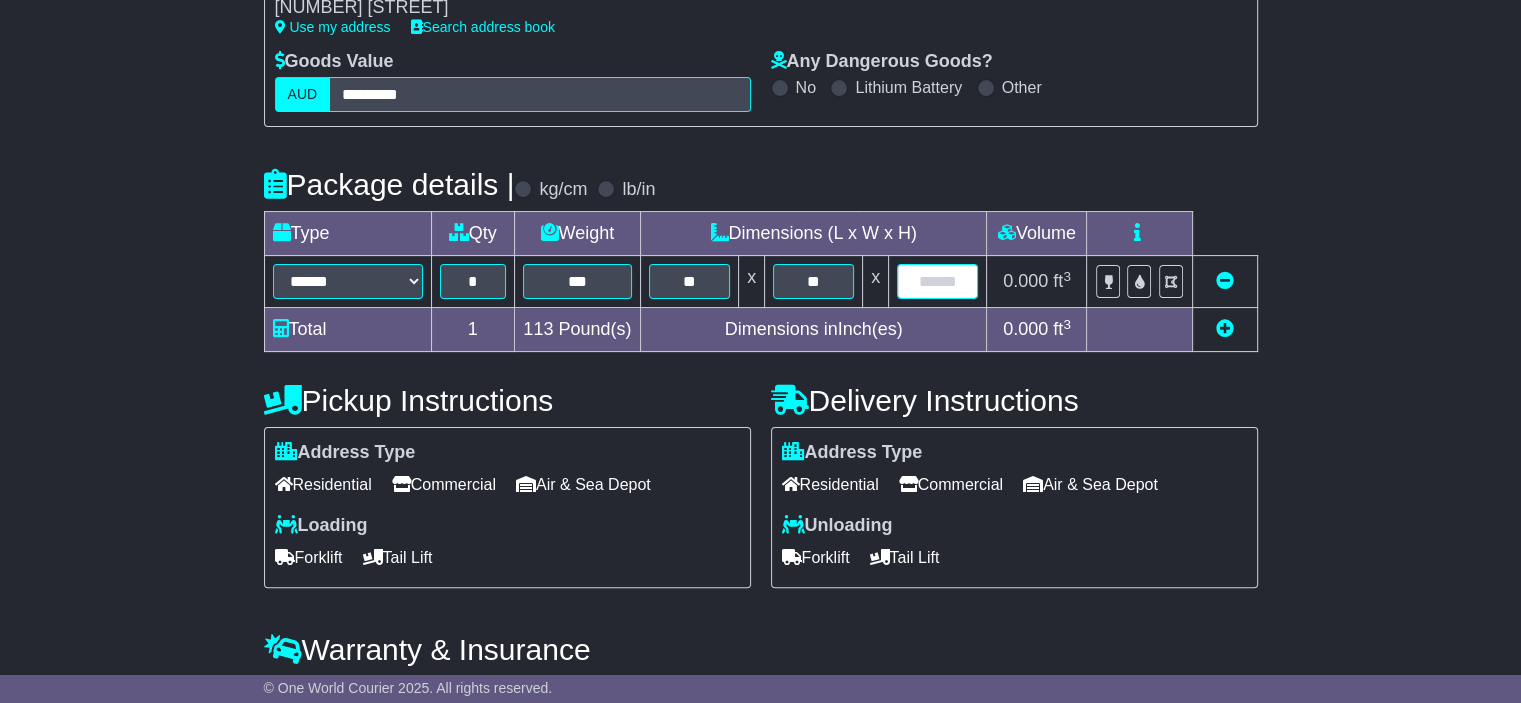 click at bounding box center (937, 281) 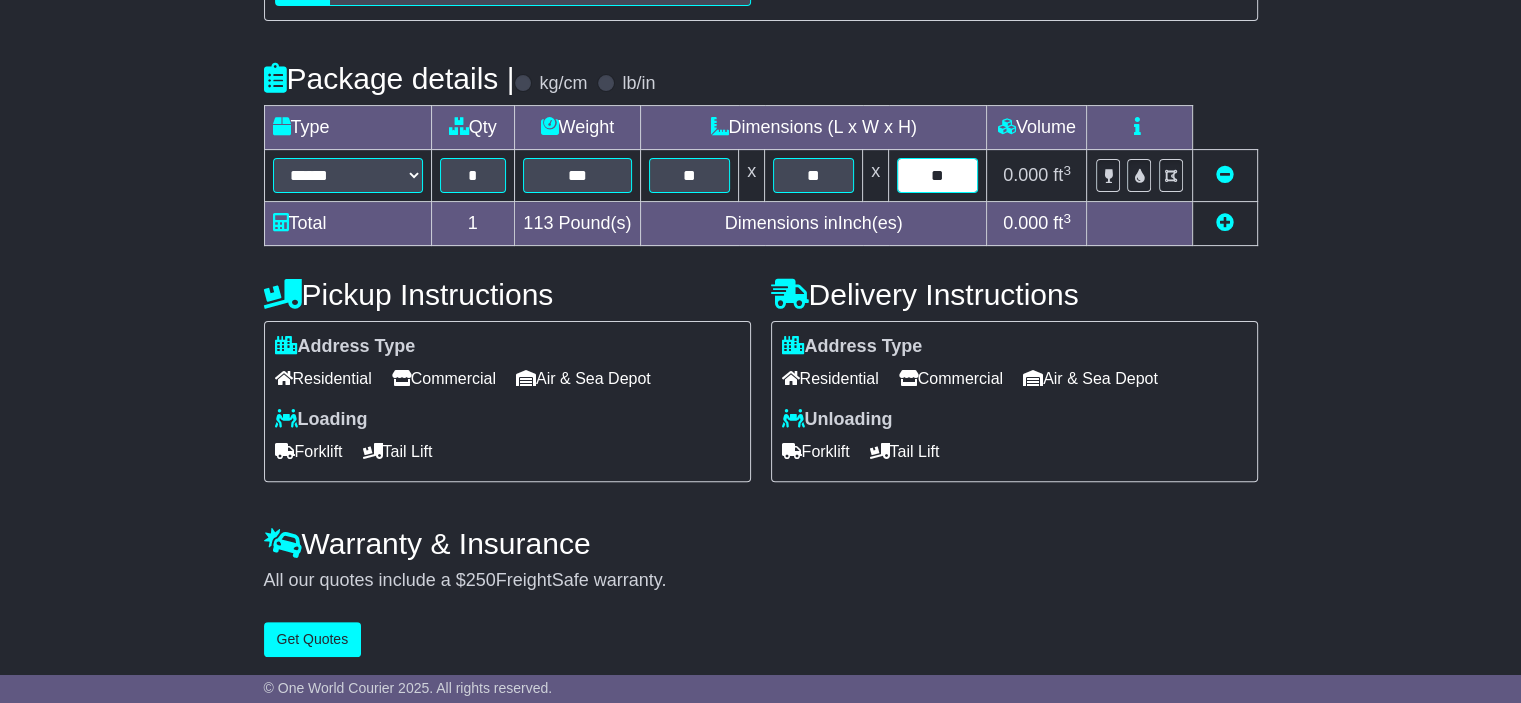 scroll, scrollTop: 508, scrollLeft: 0, axis: vertical 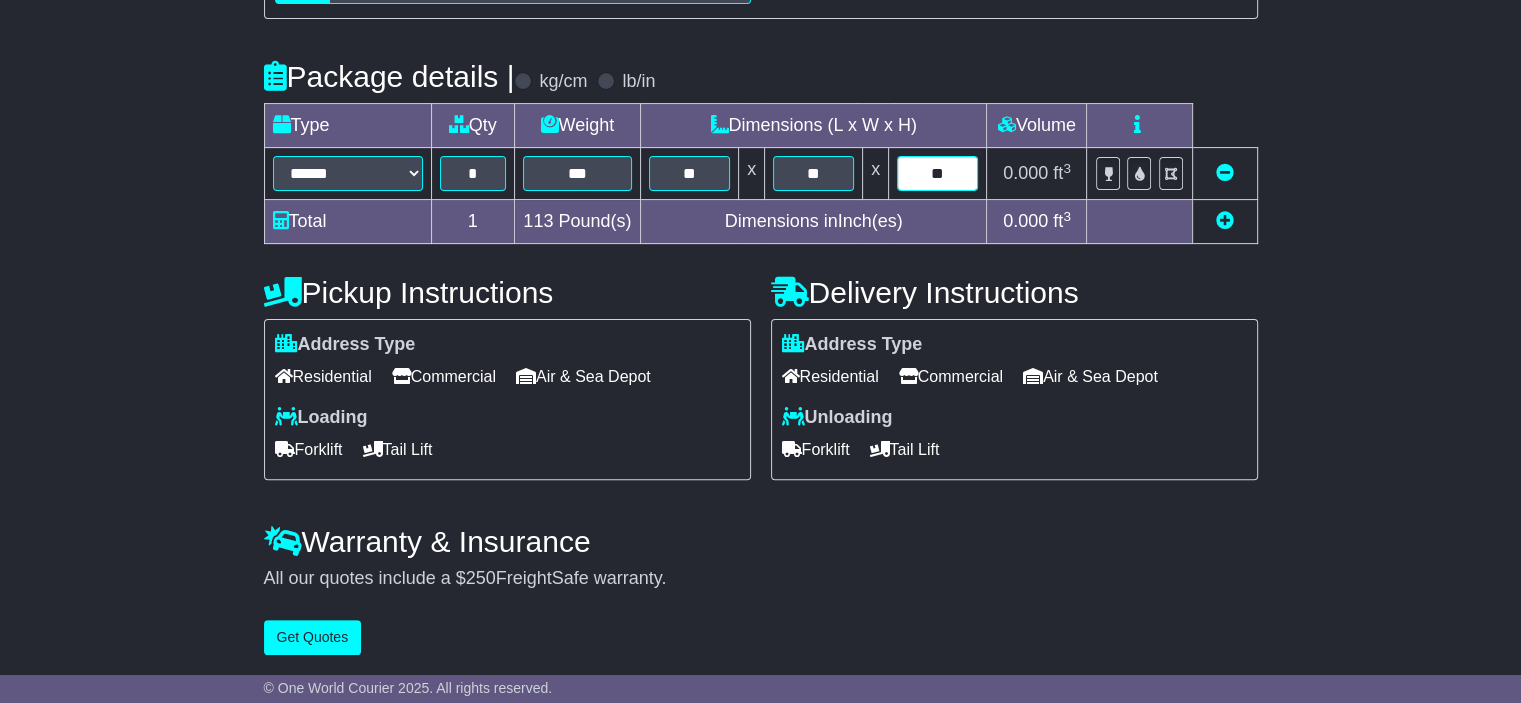 type on "**" 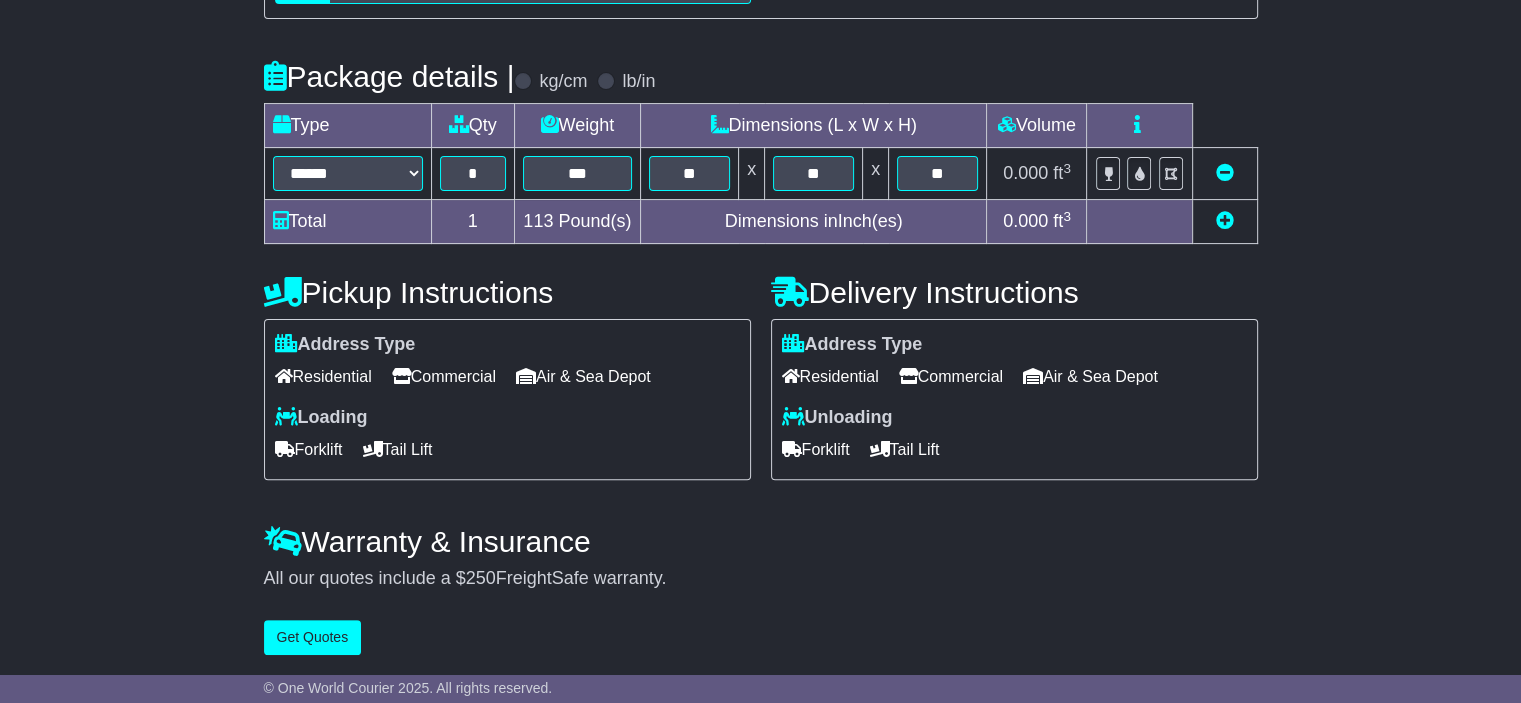 click on "Forklift" at bounding box center [309, 449] 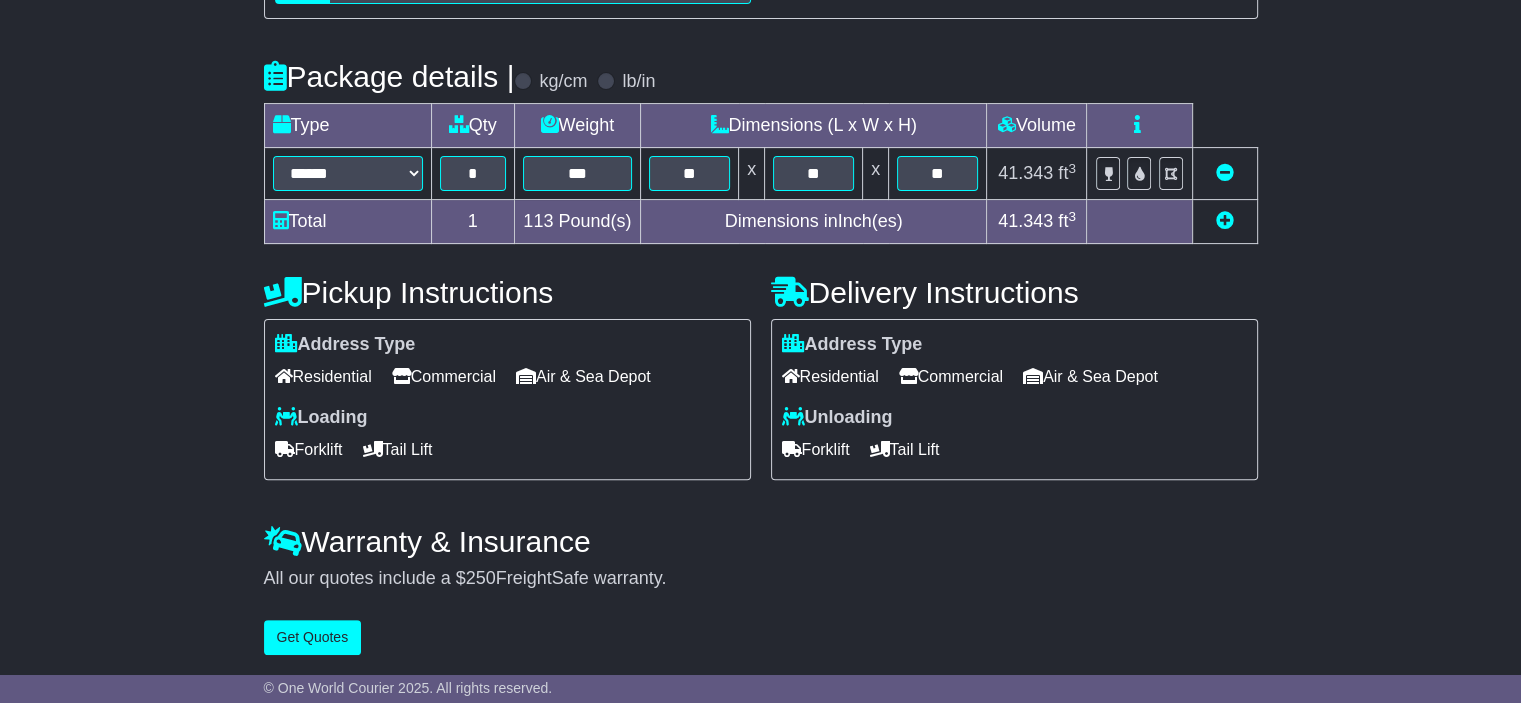 click on "Forklift" at bounding box center [816, 449] 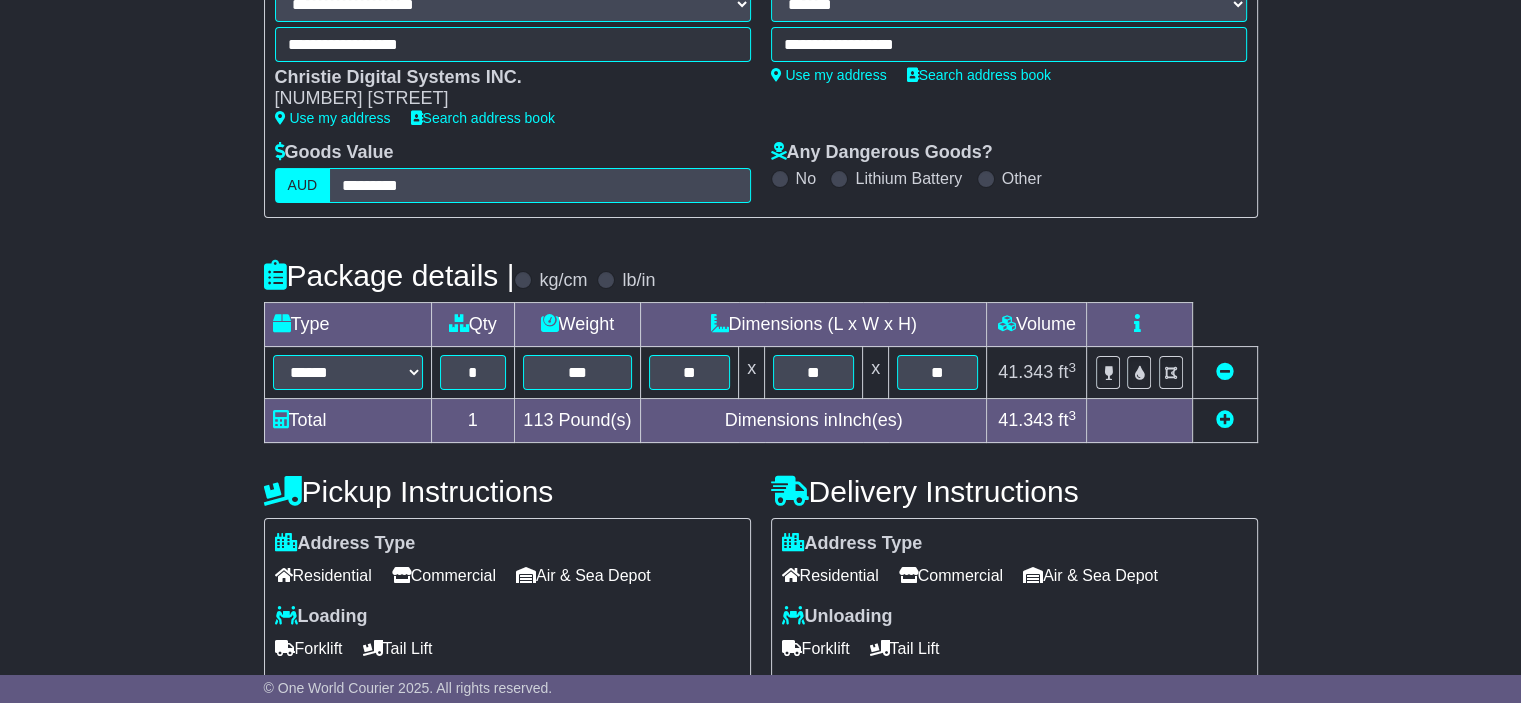 scroll, scrollTop: 509, scrollLeft: 0, axis: vertical 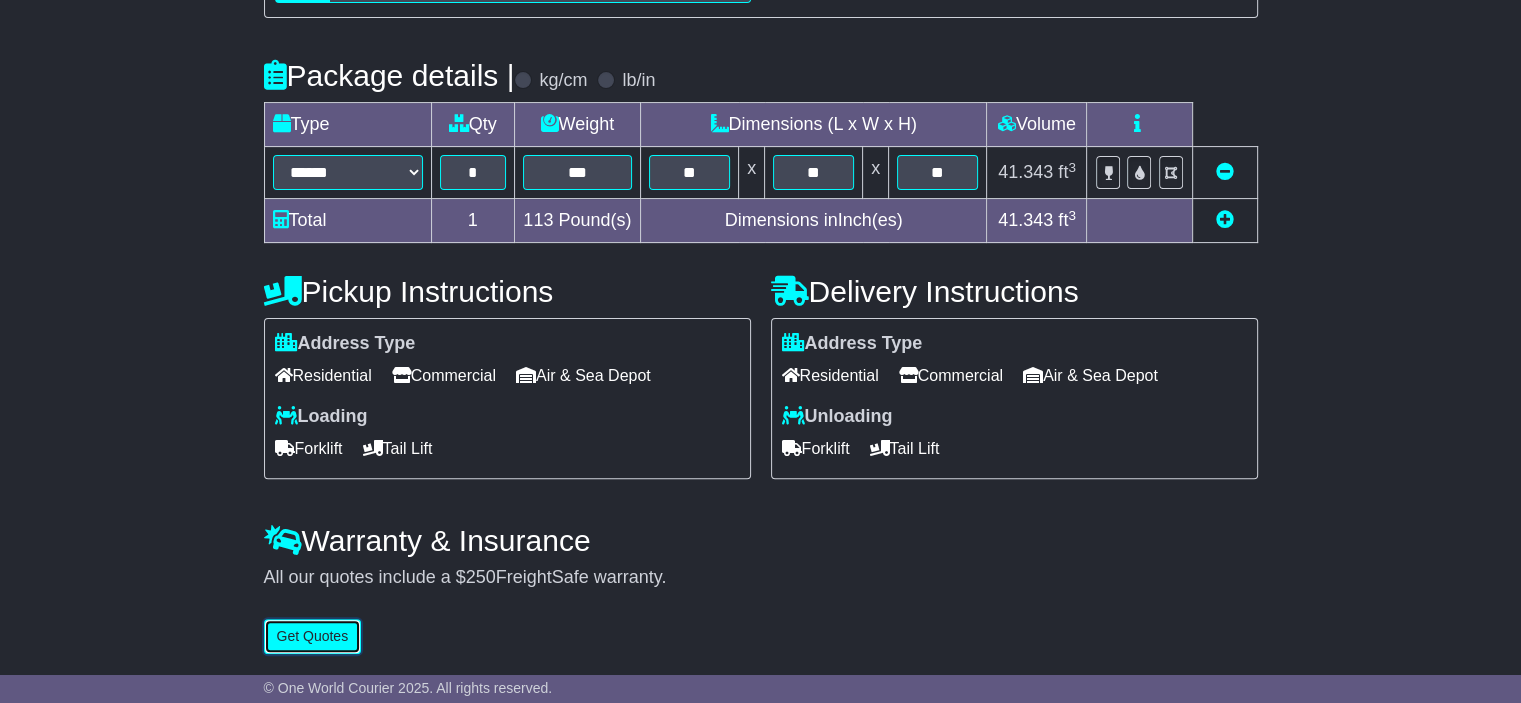 click on "Get Quotes" at bounding box center (313, 636) 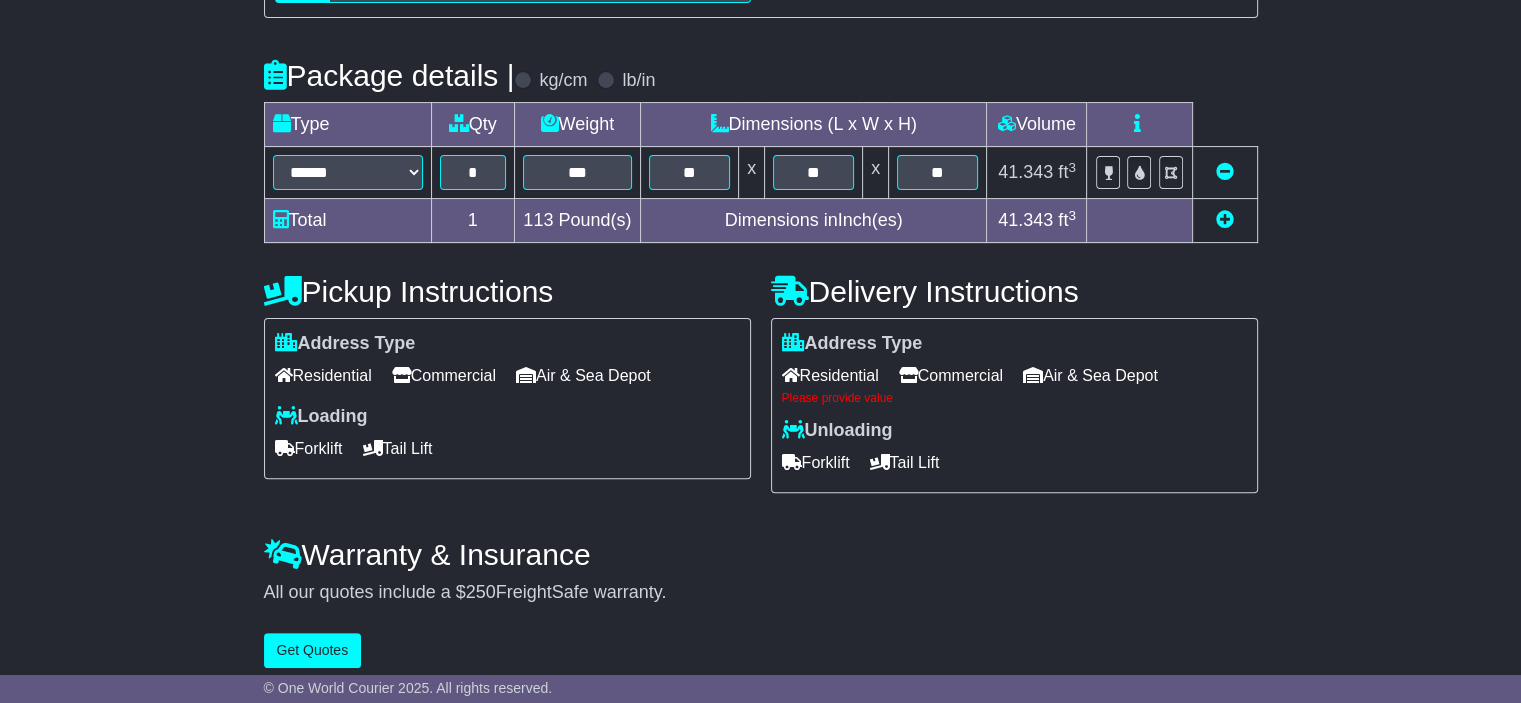 click on "Commercial" at bounding box center [951, 375] 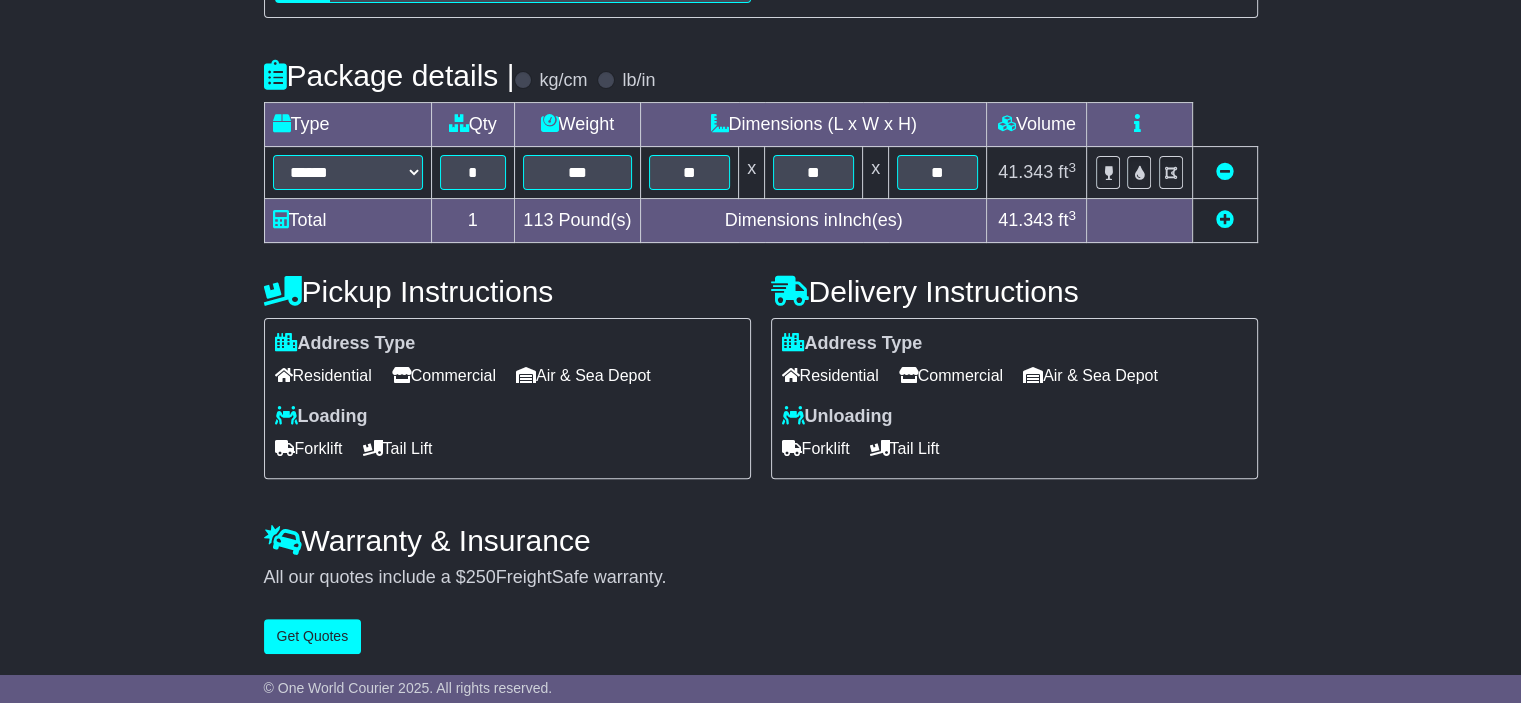 scroll, scrollTop: 511, scrollLeft: 0, axis: vertical 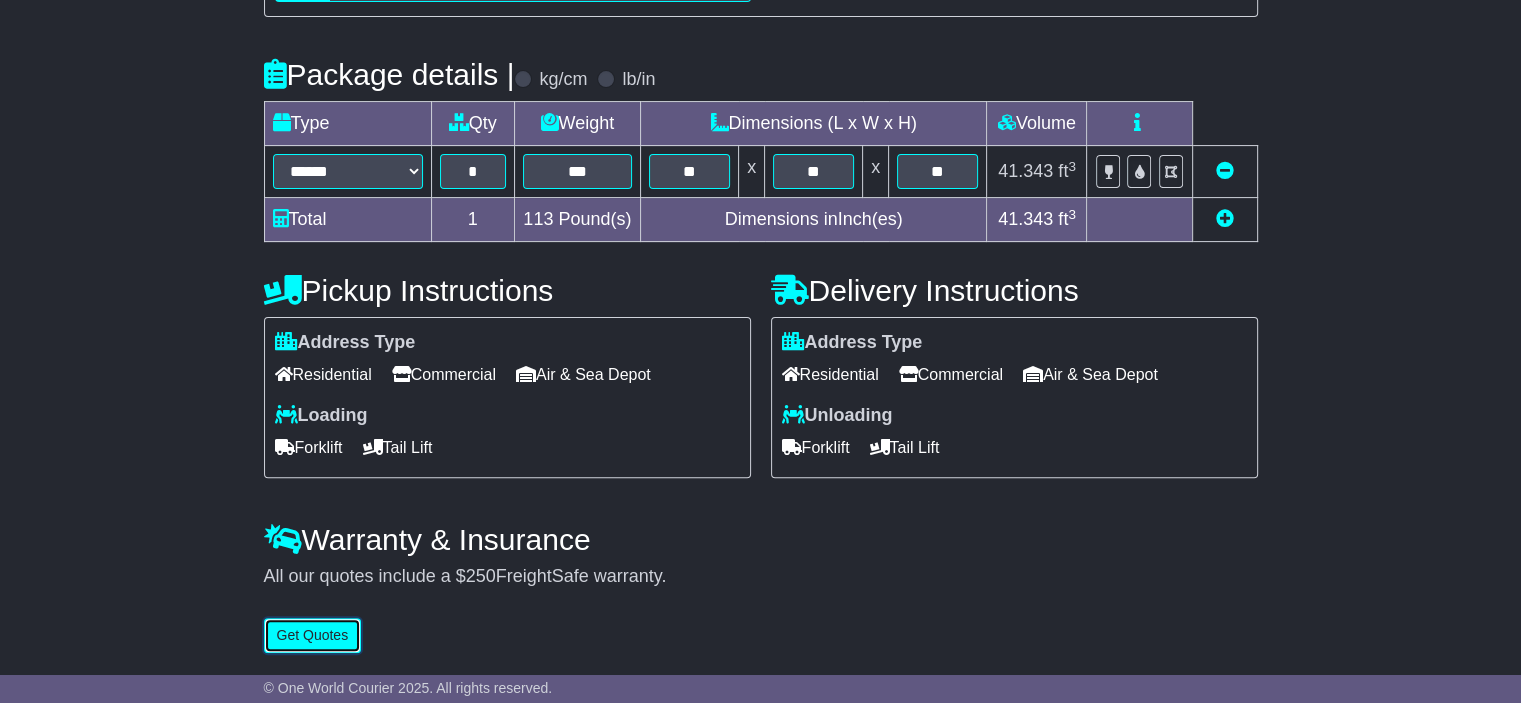 click on "Get Quotes" at bounding box center [313, 635] 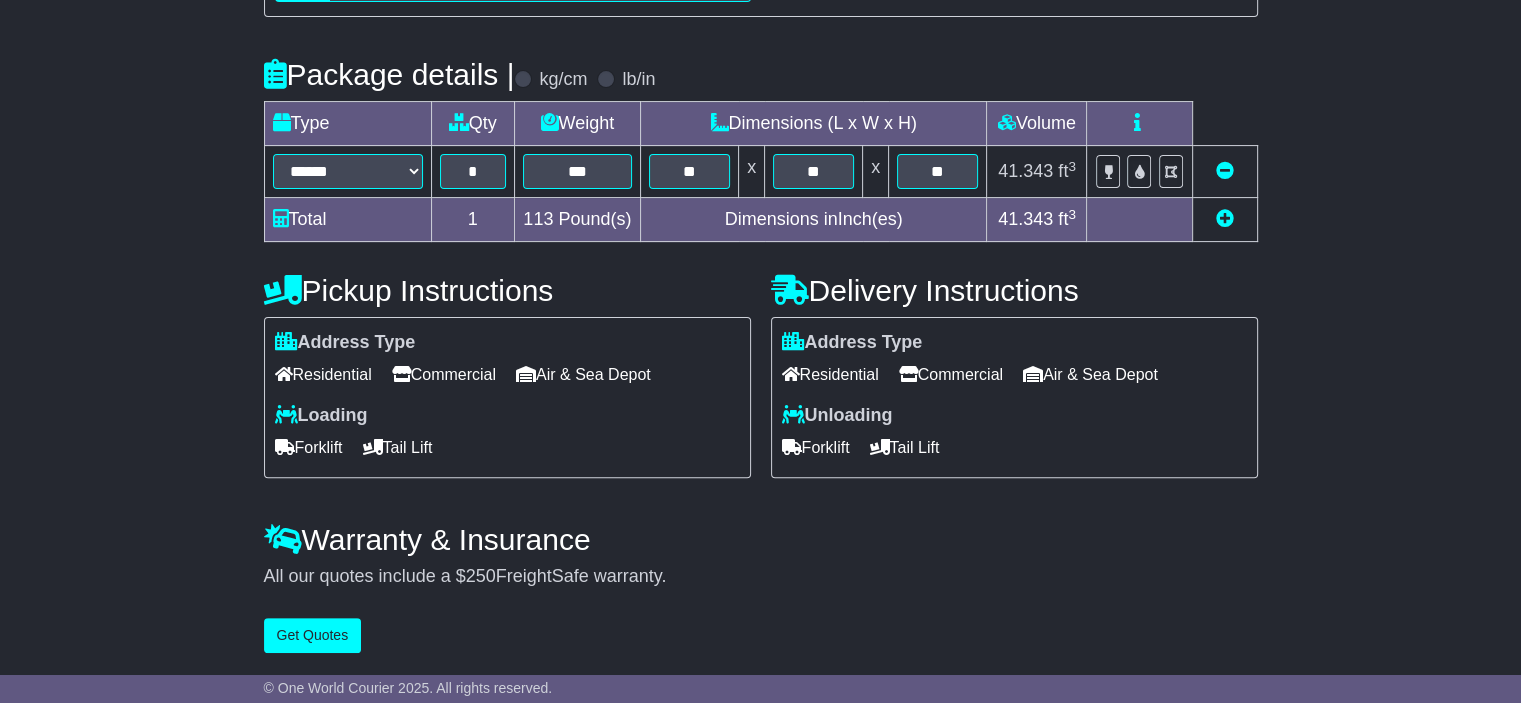 scroll, scrollTop: 0, scrollLeft: 0, axis: both 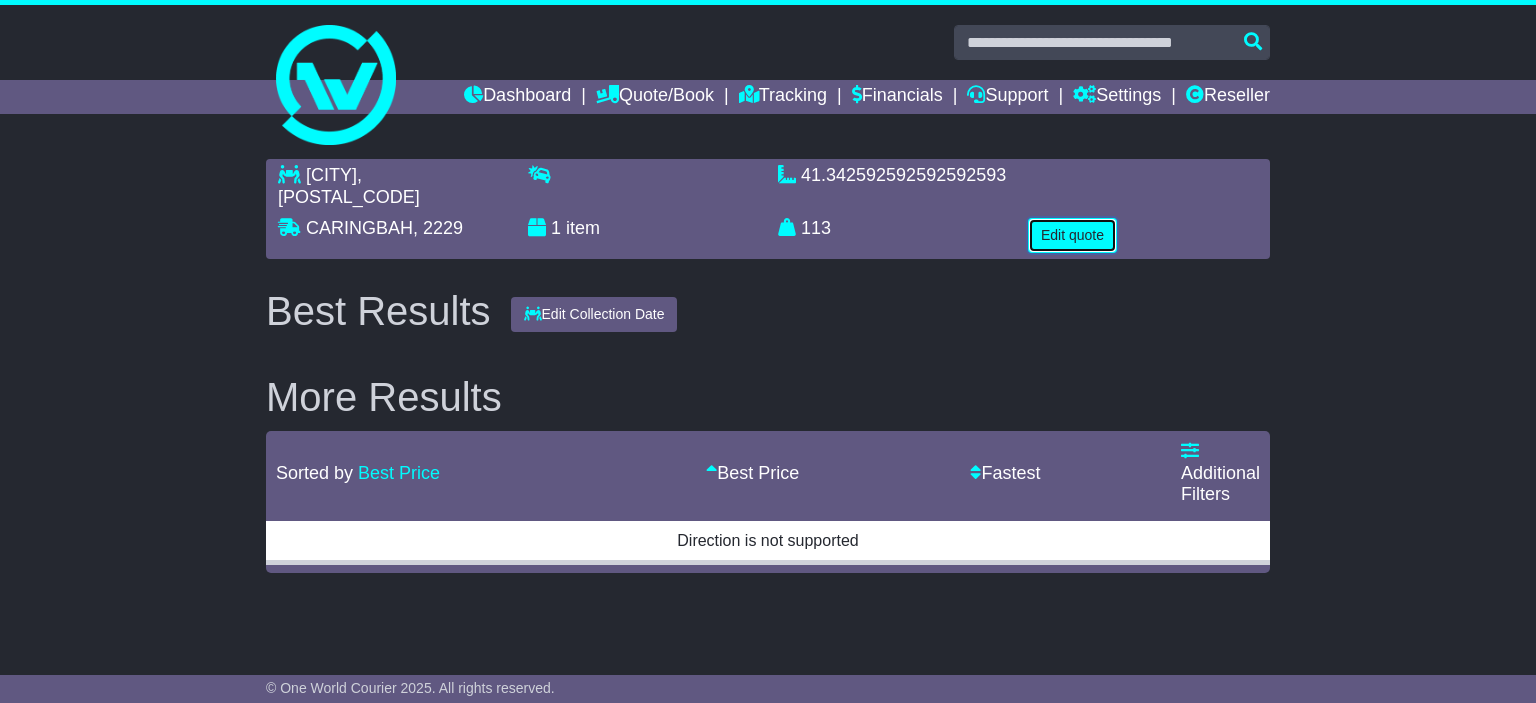 click on "Edit quote" at bounding box center [1072, 235] 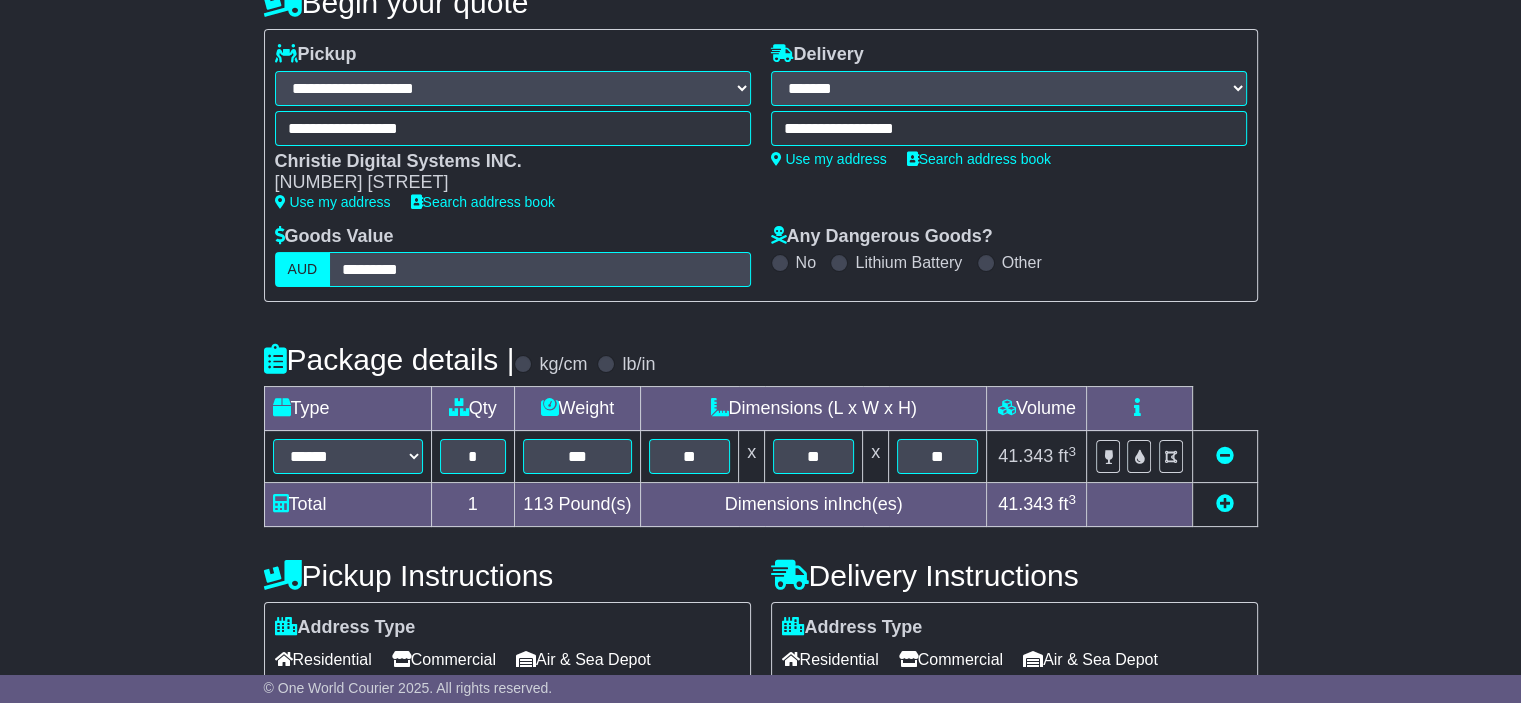 scroll, scrollTop: 300, scrollLeft: 0, axis: vertical 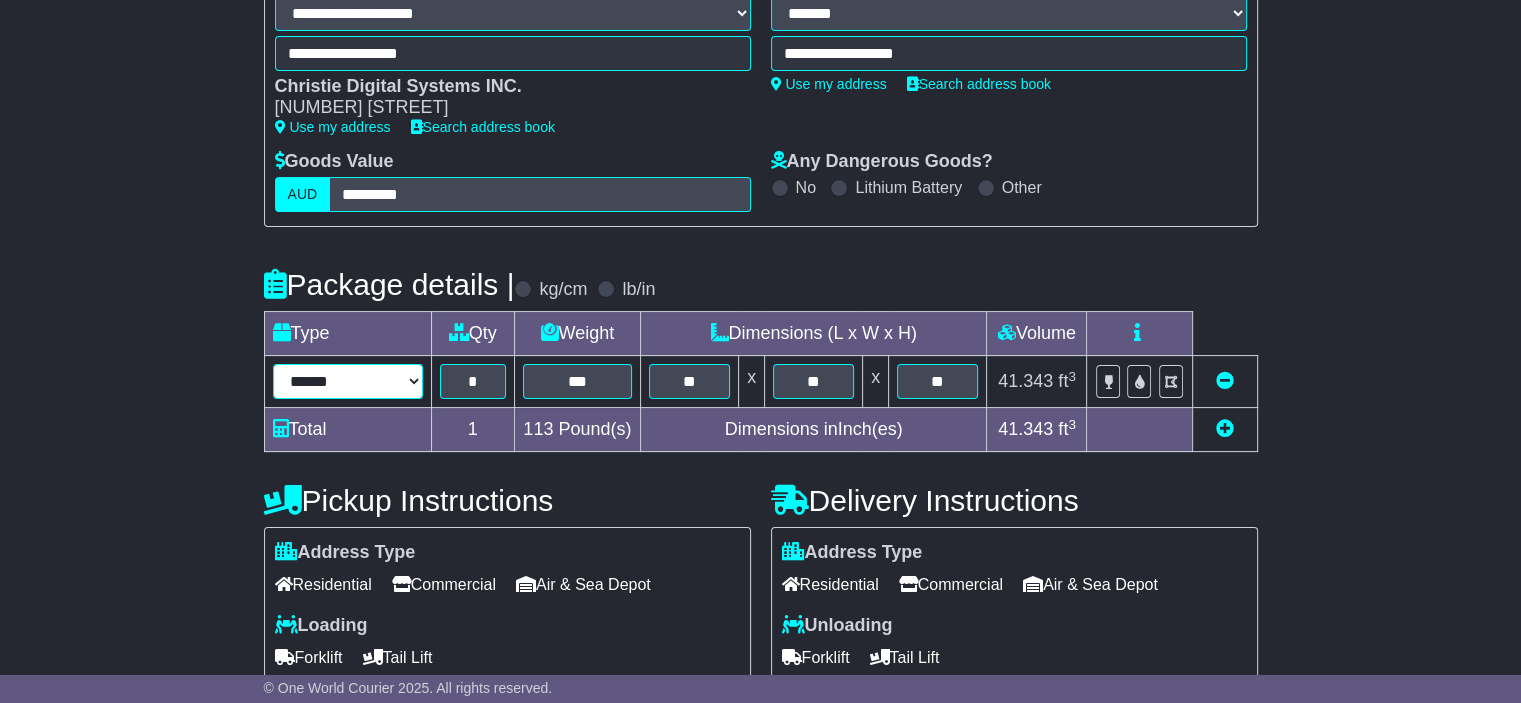 click on "****** ****** *** ******** ***** **** **** ****** *** *******" at bounding box center [348, 381] 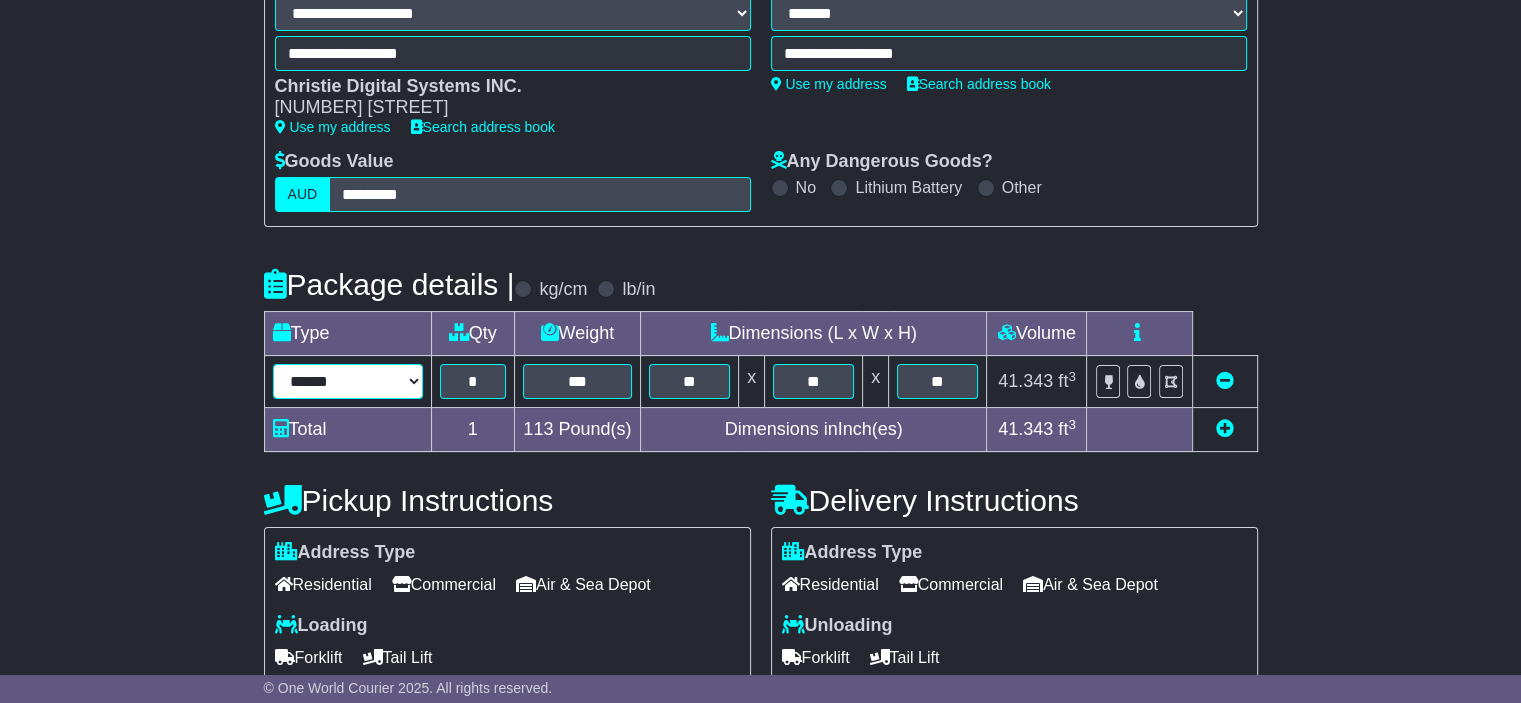 select on "***" 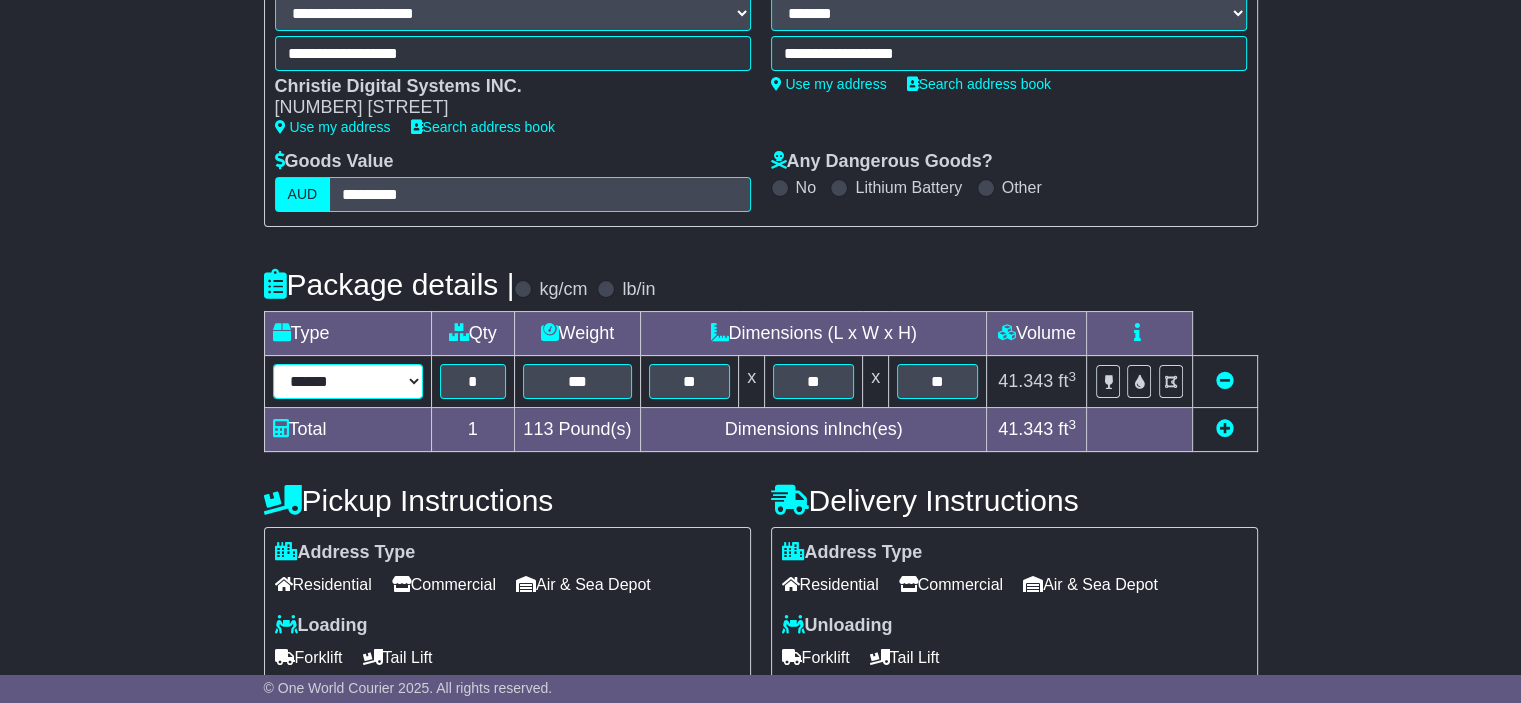 click on "****** ****** *** ******** ***** **** **** ****** *** *******" at bounding box center (348, 381) 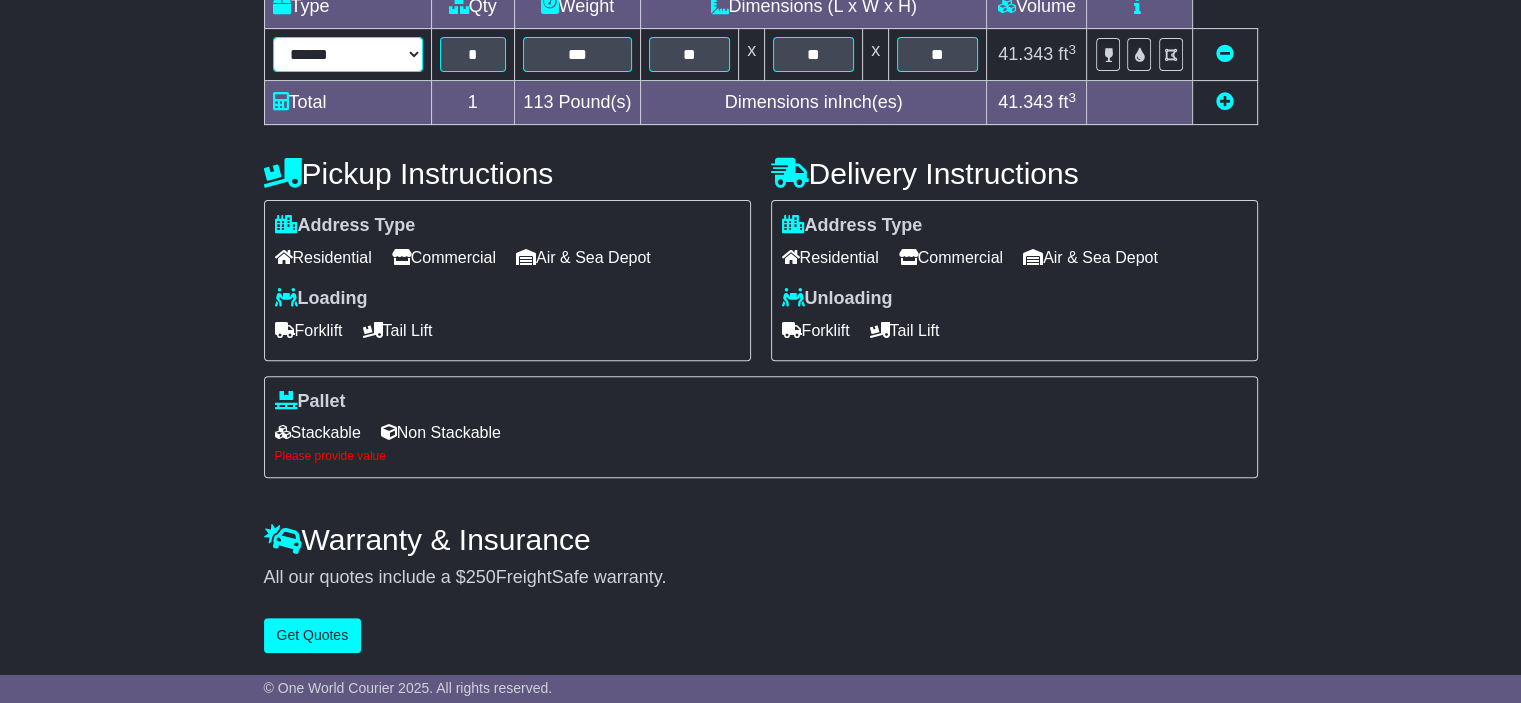 scroll, scrollTop: 628, scrollLeft: 0, axis: vertical 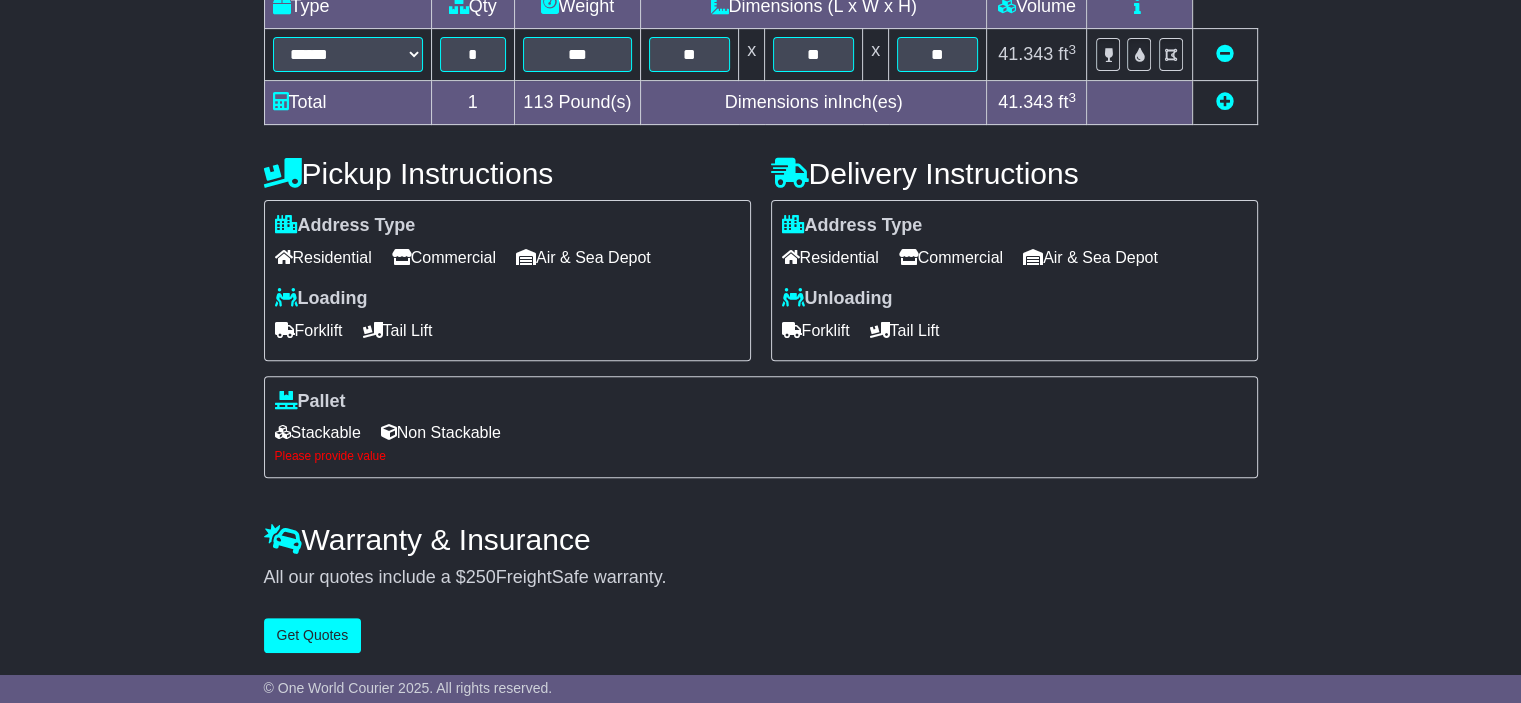 click on "Non Stackable" at bounding box center [441, 432] 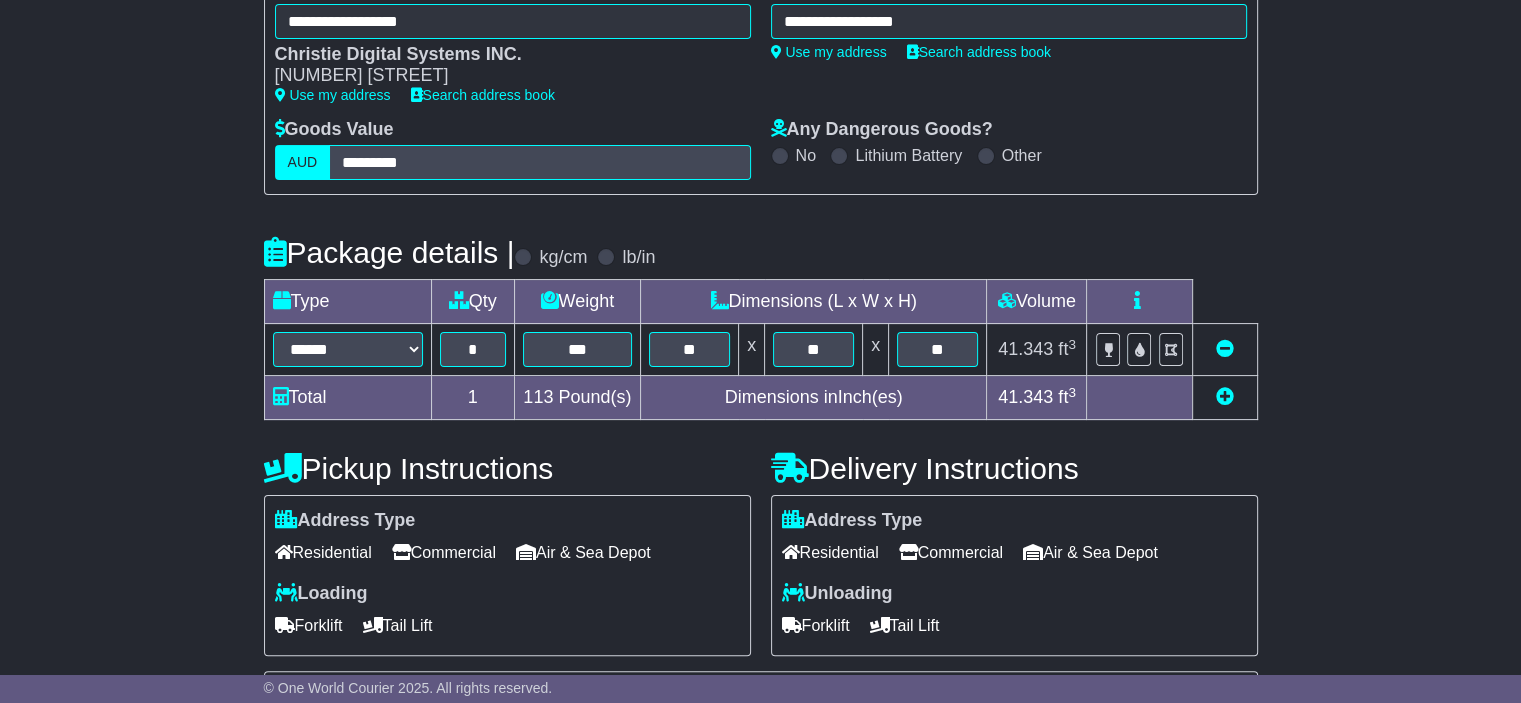 scroll, scrollTop: 615, scrollLeft: 0, axis: vertical 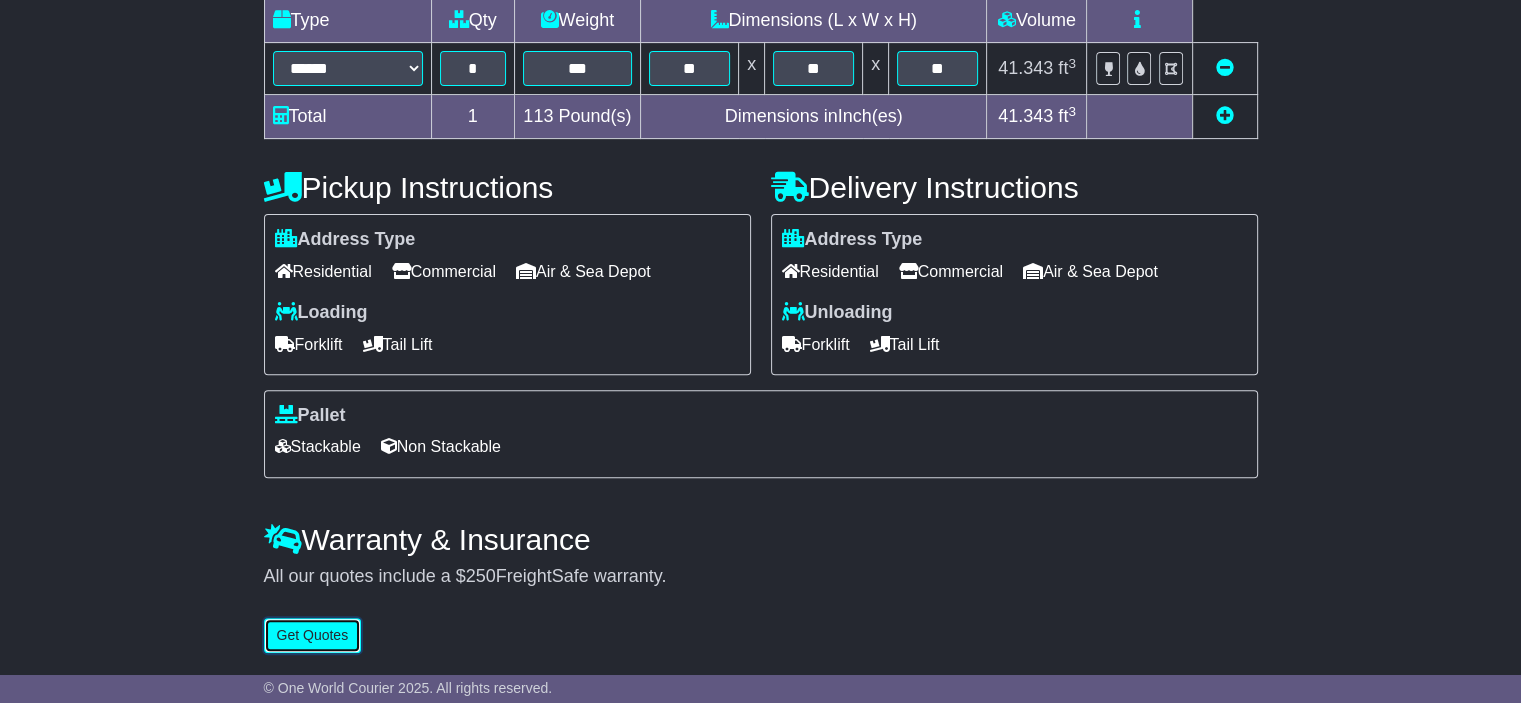 click on "Get Quotes" at bounding box center [313, 635] 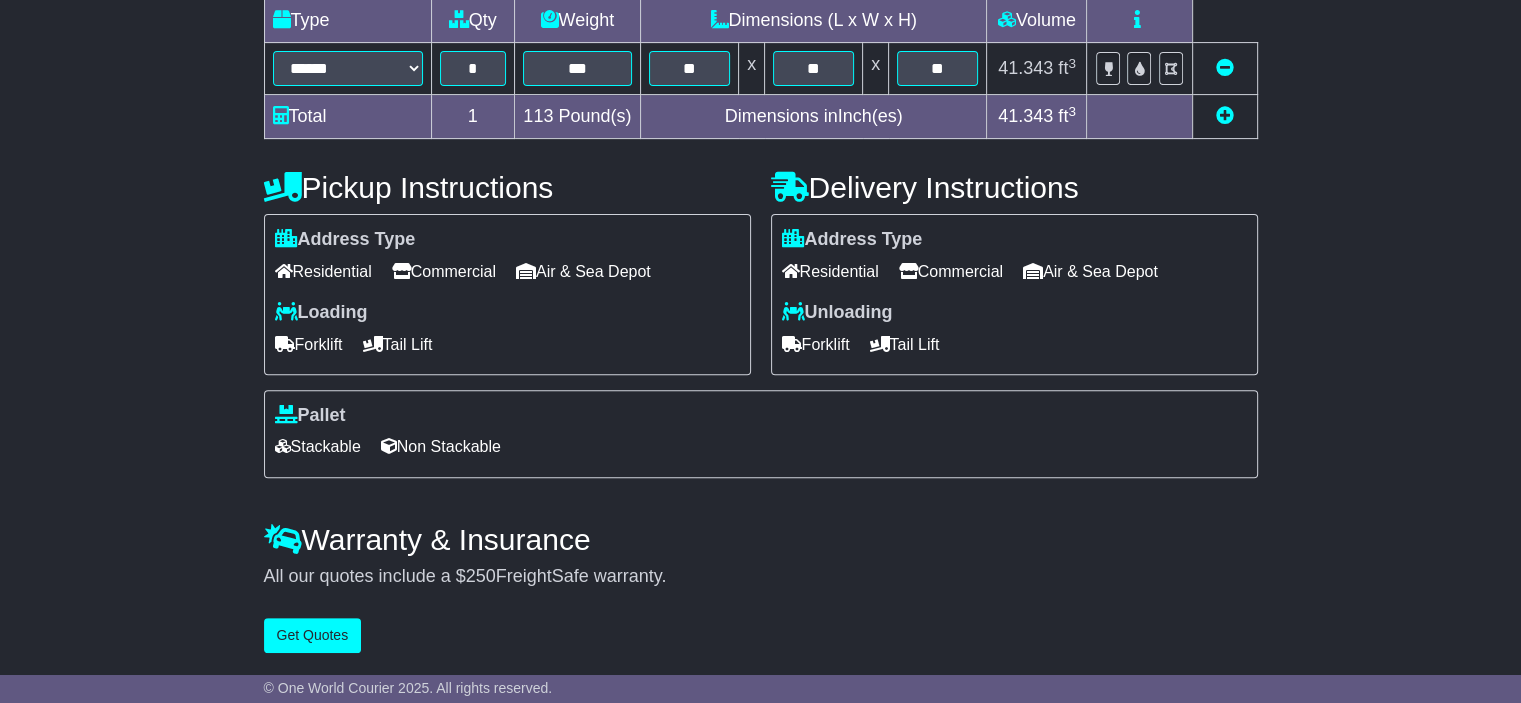 scroll, scrollTop: 0, scrollLeft: 0, axis: both 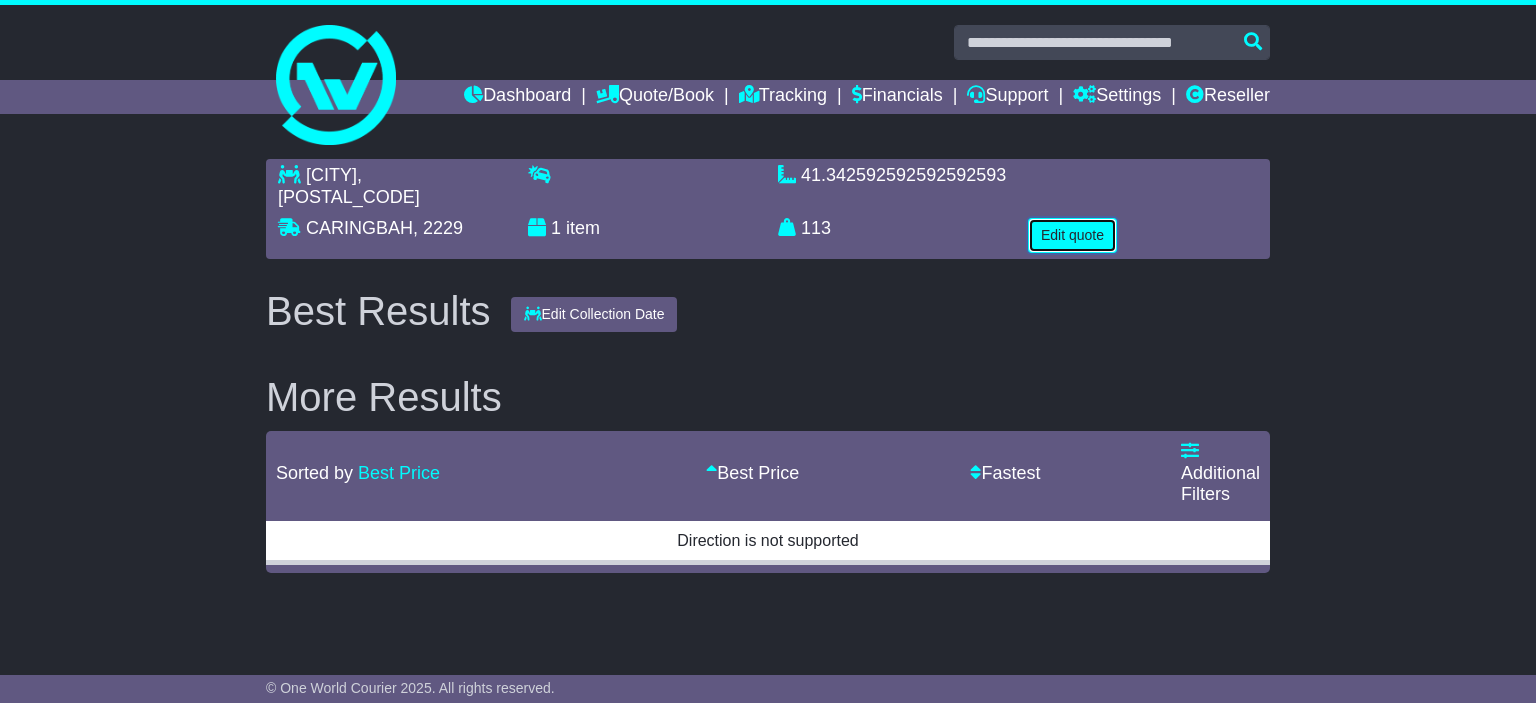 click on "Edit quote" at bounding box center [1072, 235] 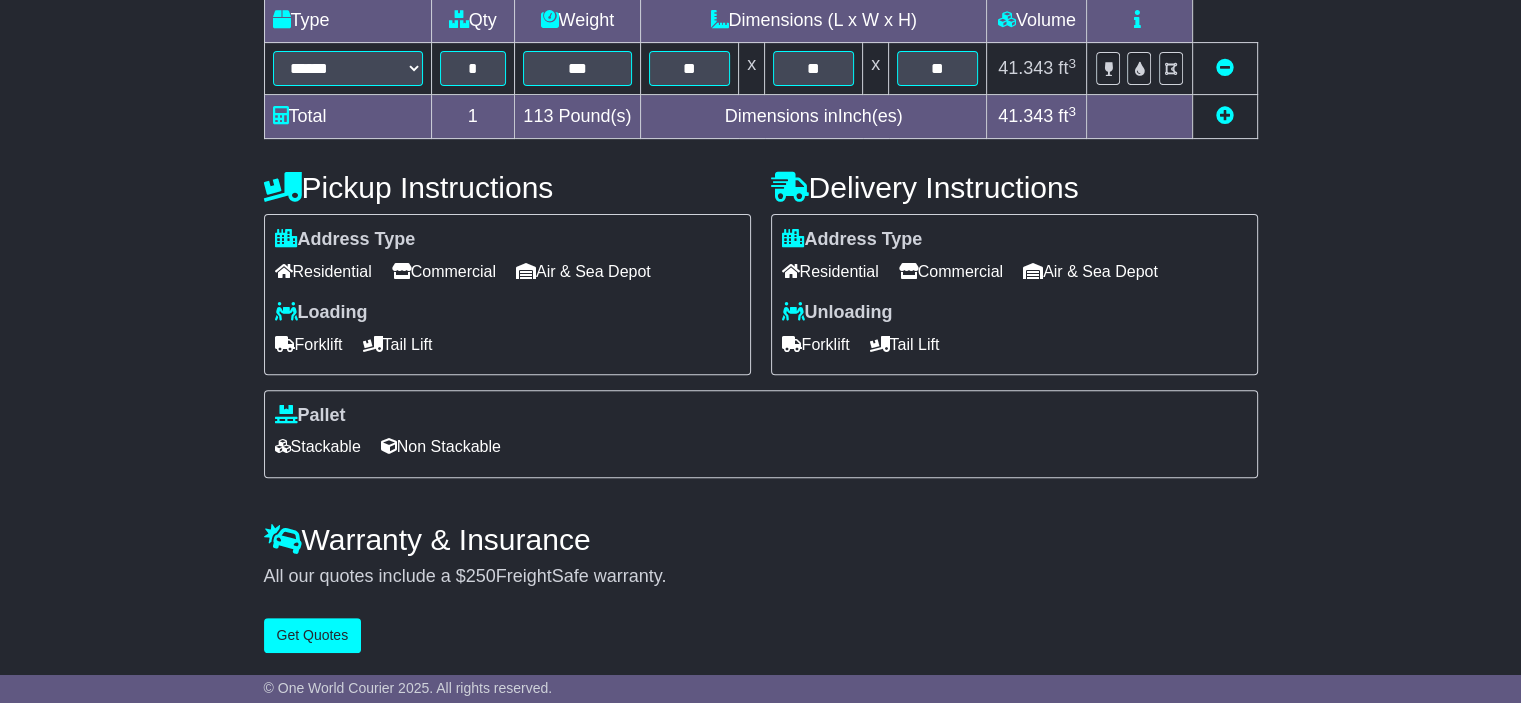 scroll, scrollTop: 615, scrollLeft: 0, axis: vertical 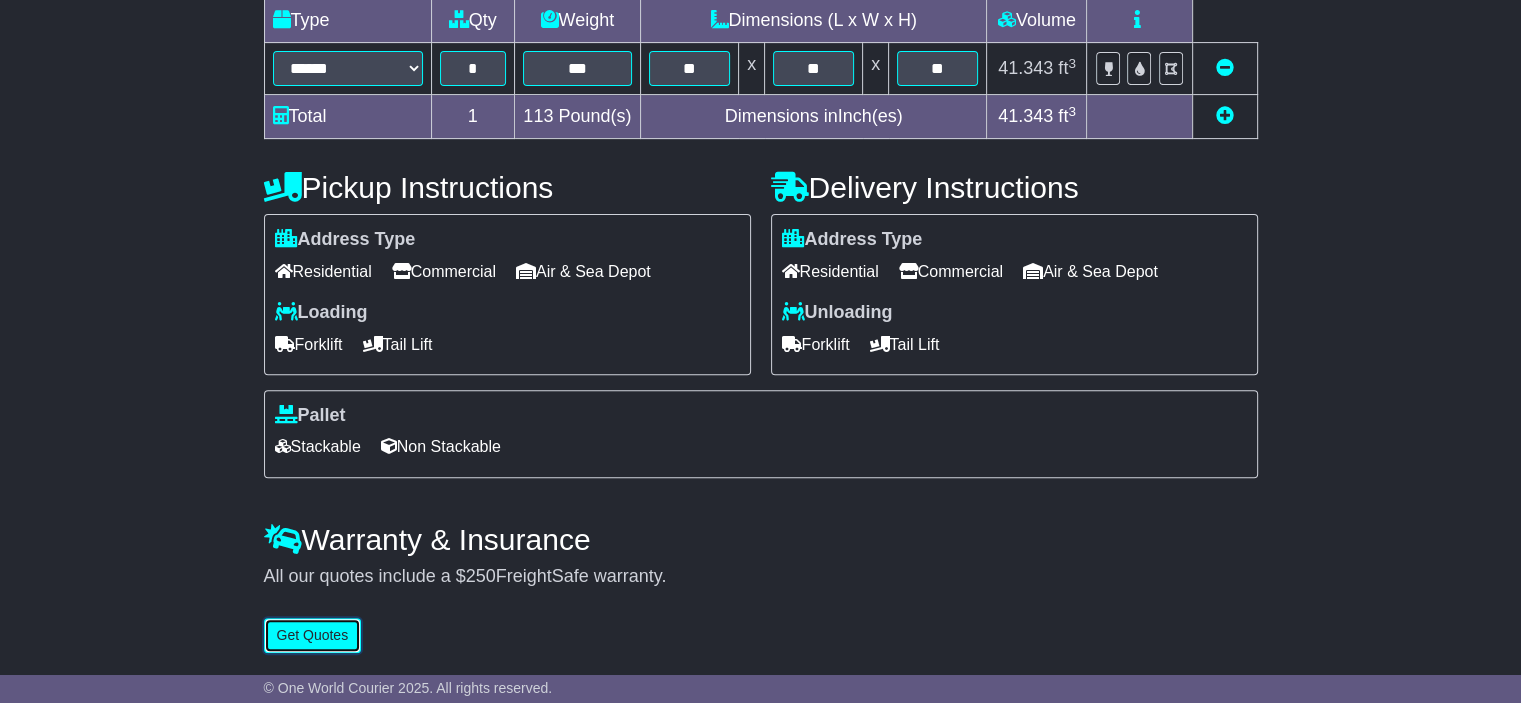 click on "Get Quotes" at bounding box center (313, 635) 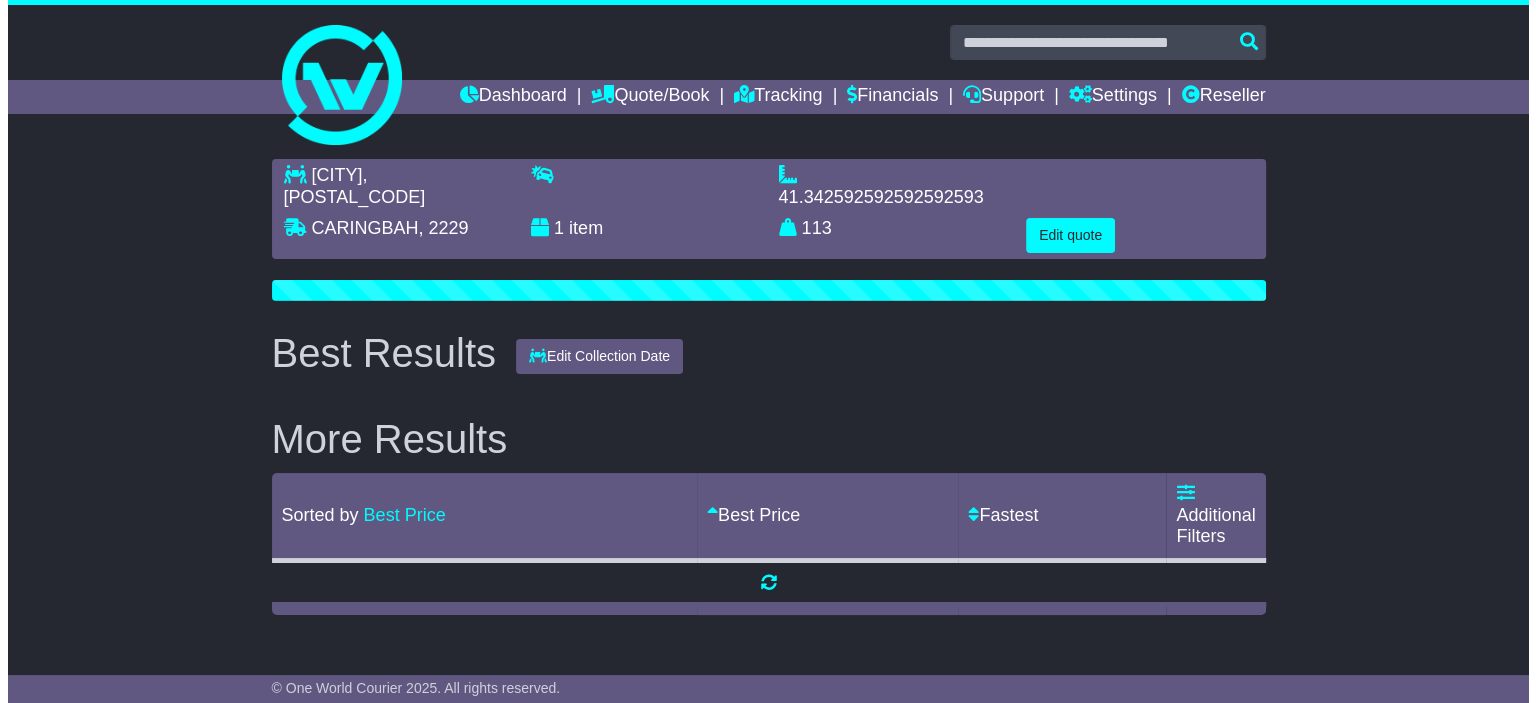 scroll, scrollTop: 0, scrollLeft: 0, axis: both 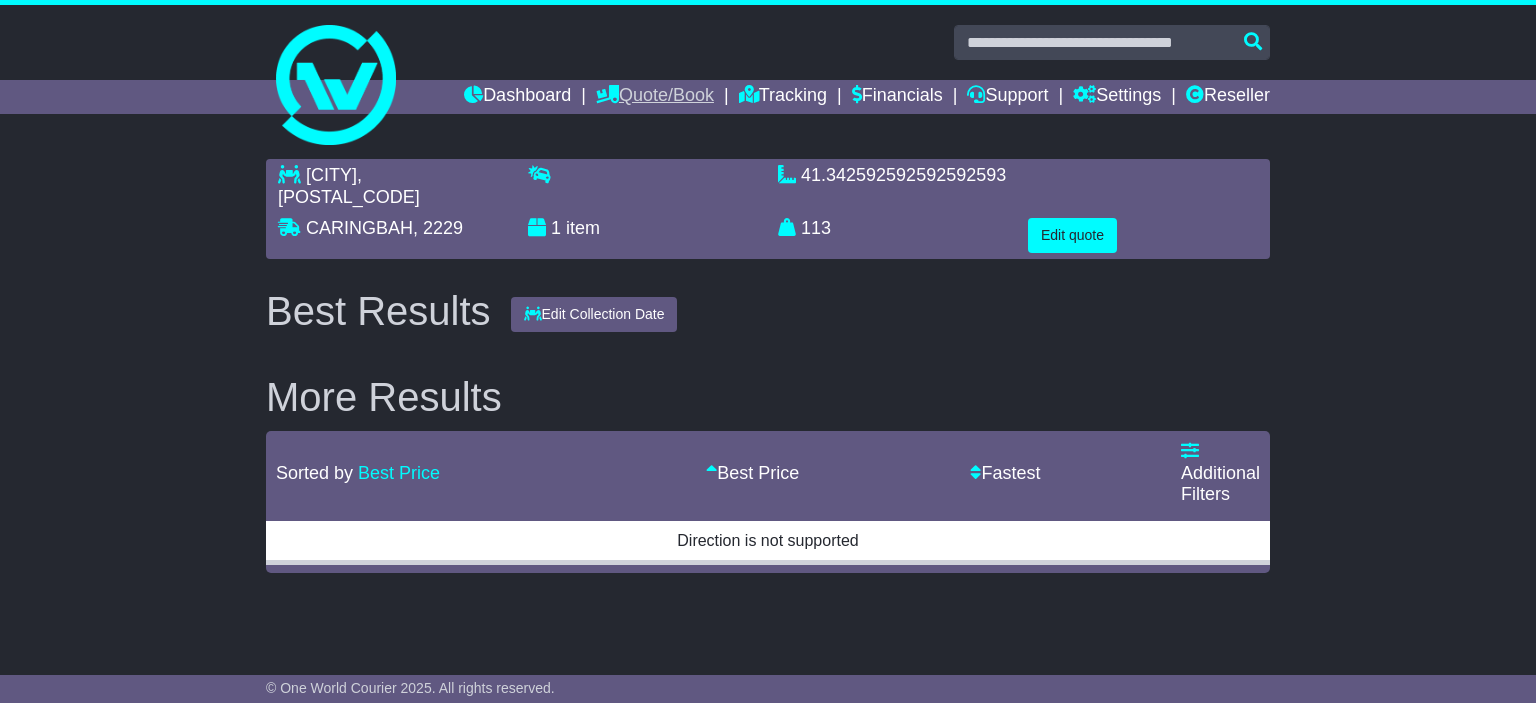 click on "Quote/Book" at bounding box center [655, 97] 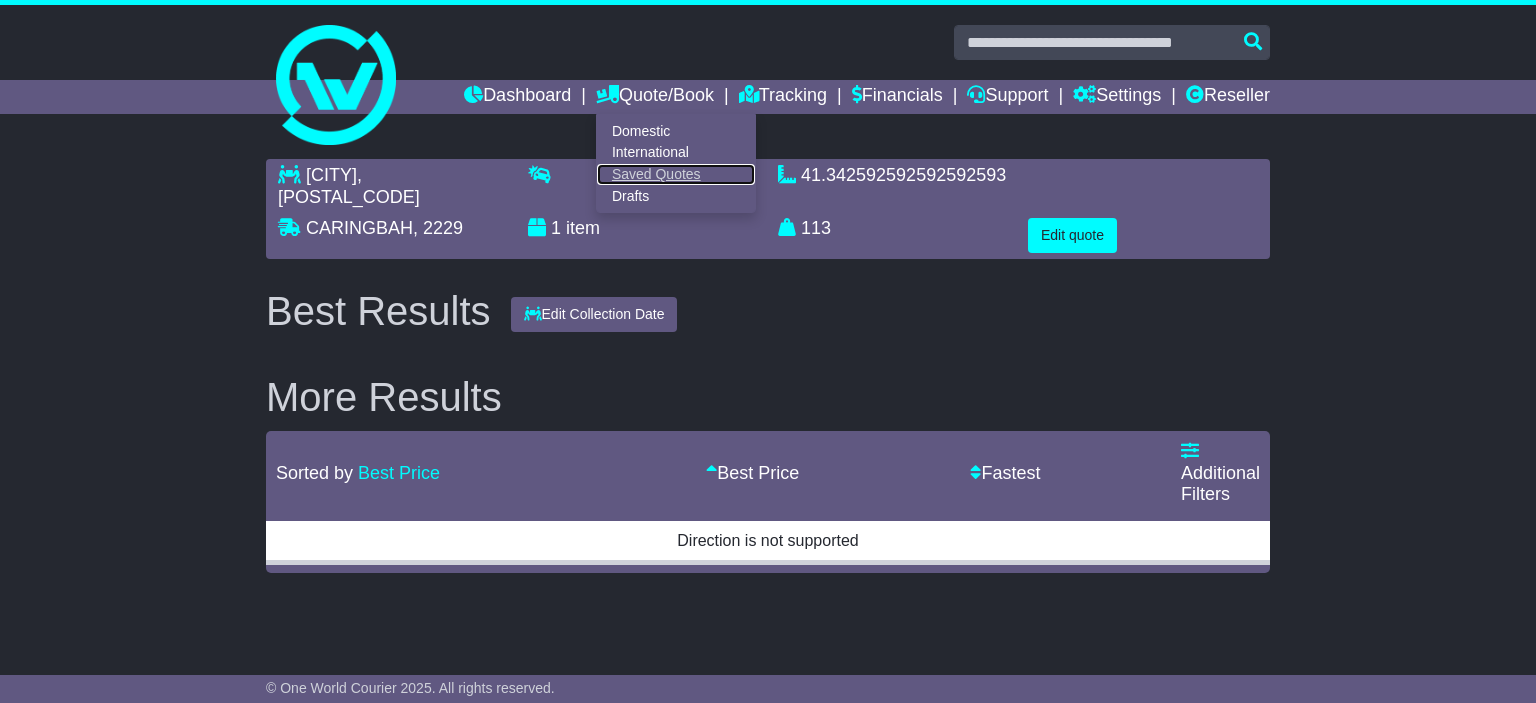 click on "Saved Quotes" at bounding box center (676, 175) 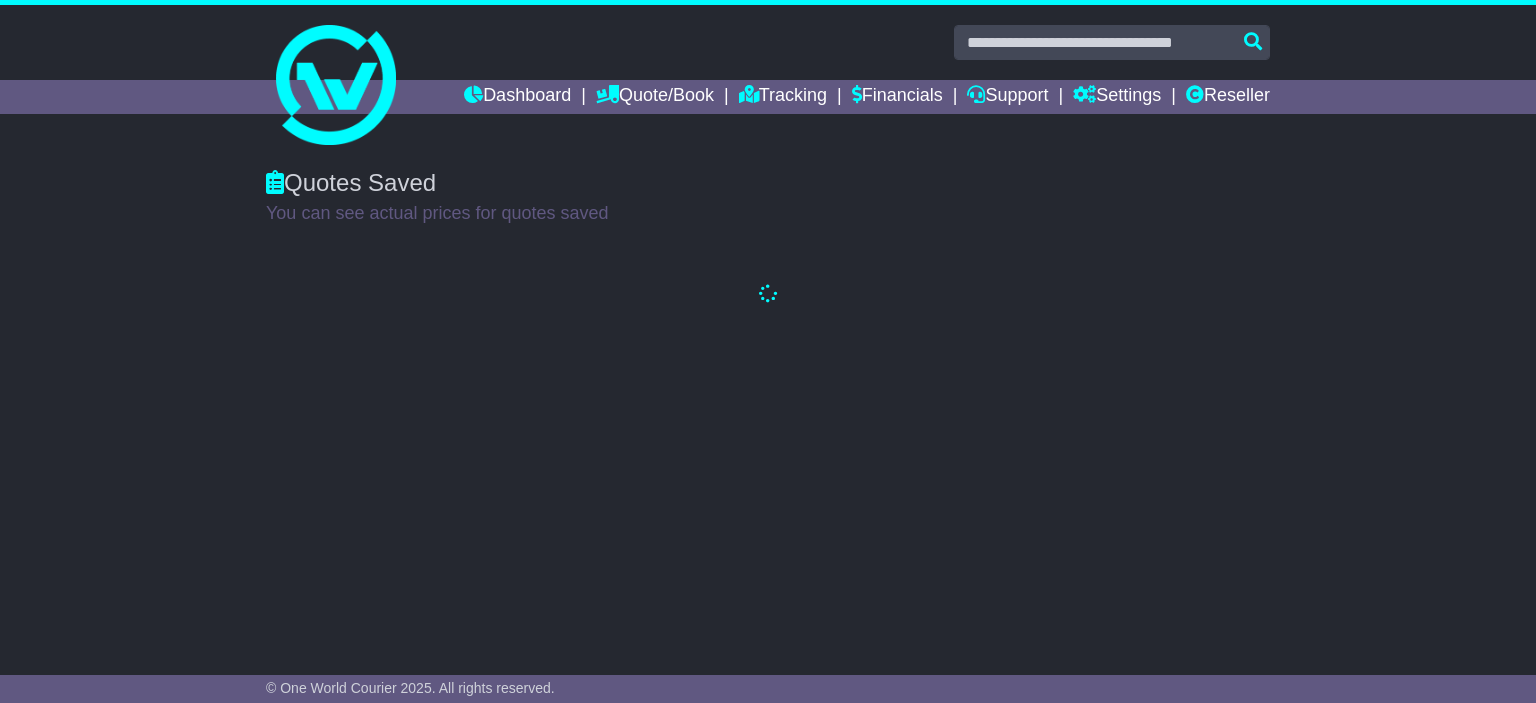 scroll, scrollTop: 0, scrollLeft: 0, axis: both 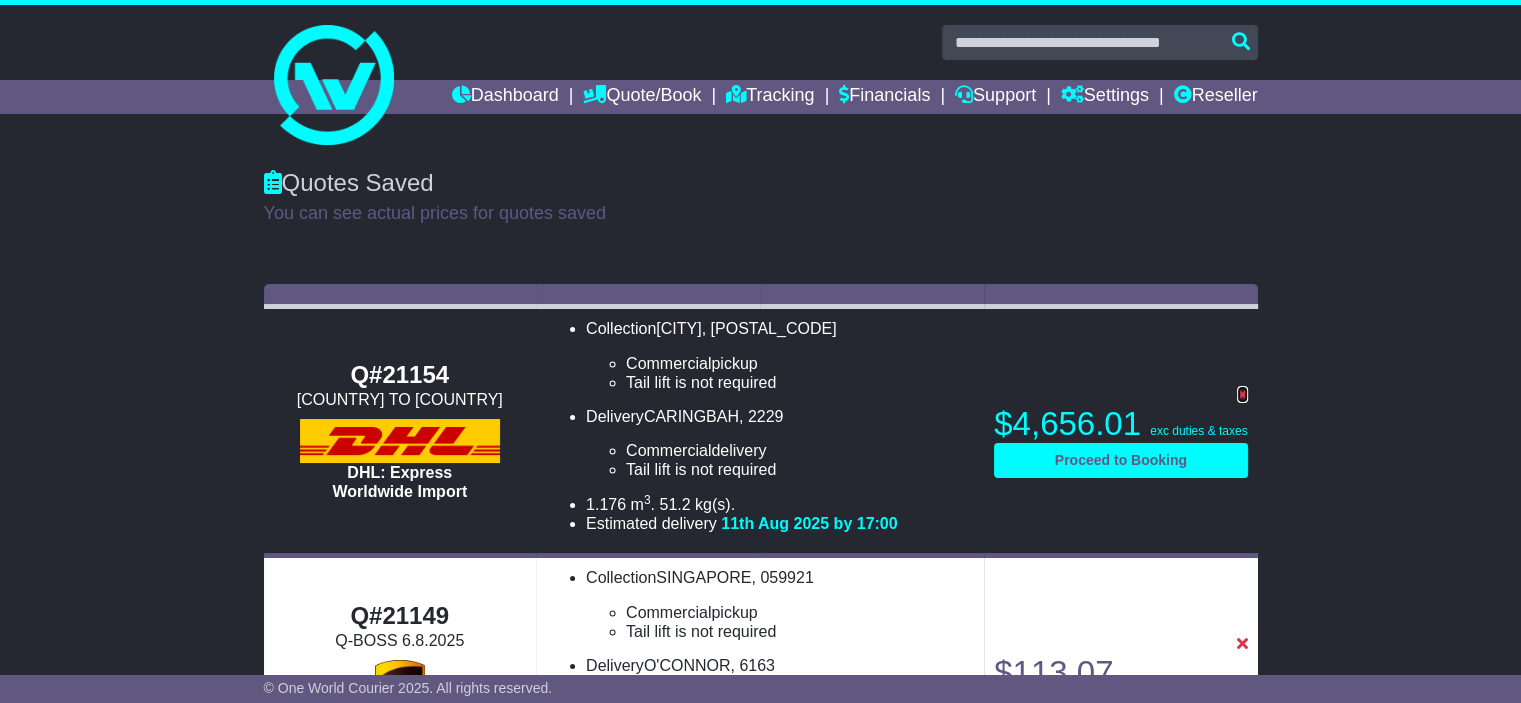 click at bounding box center (1242, 394) 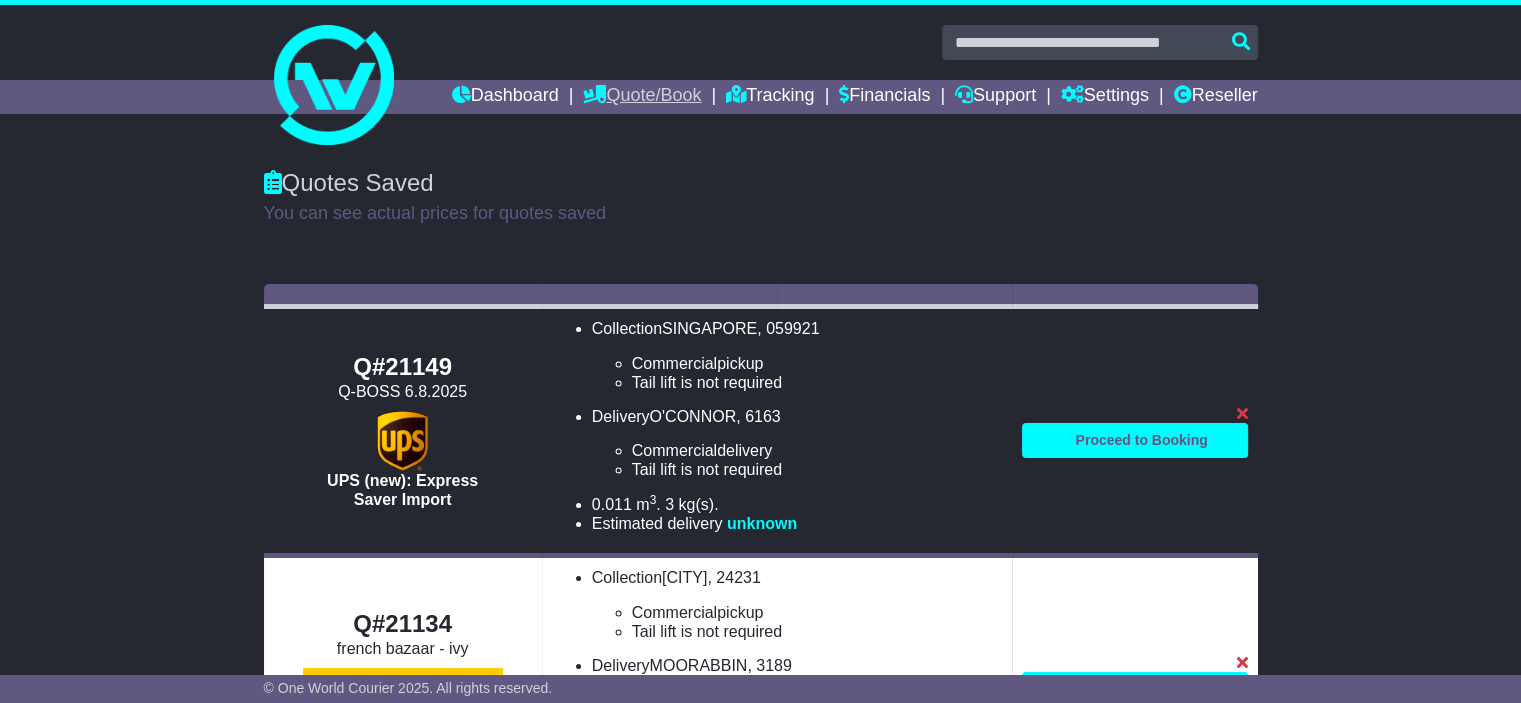 click on "Quote/Book" at bounding box center (642, 97) 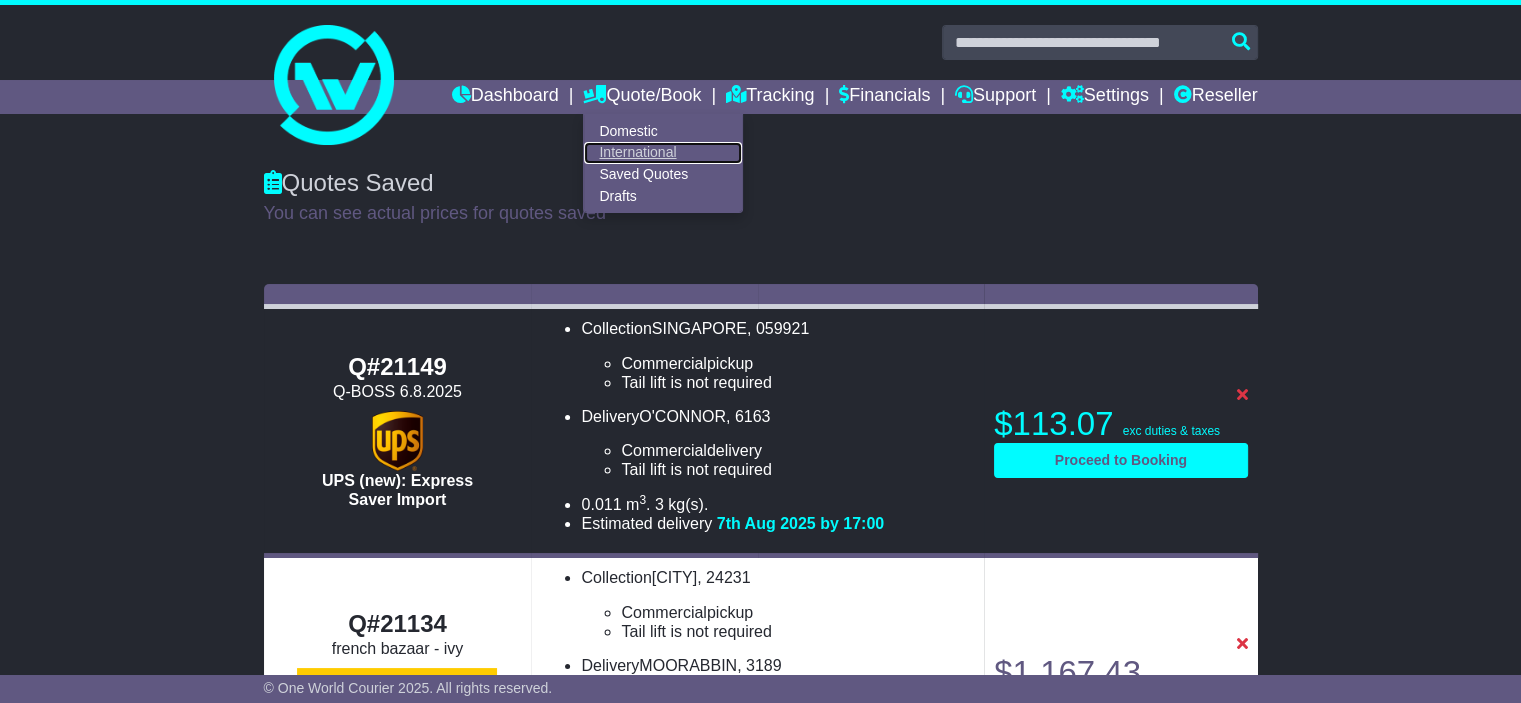click on "International" at bounding box center (663, 153) 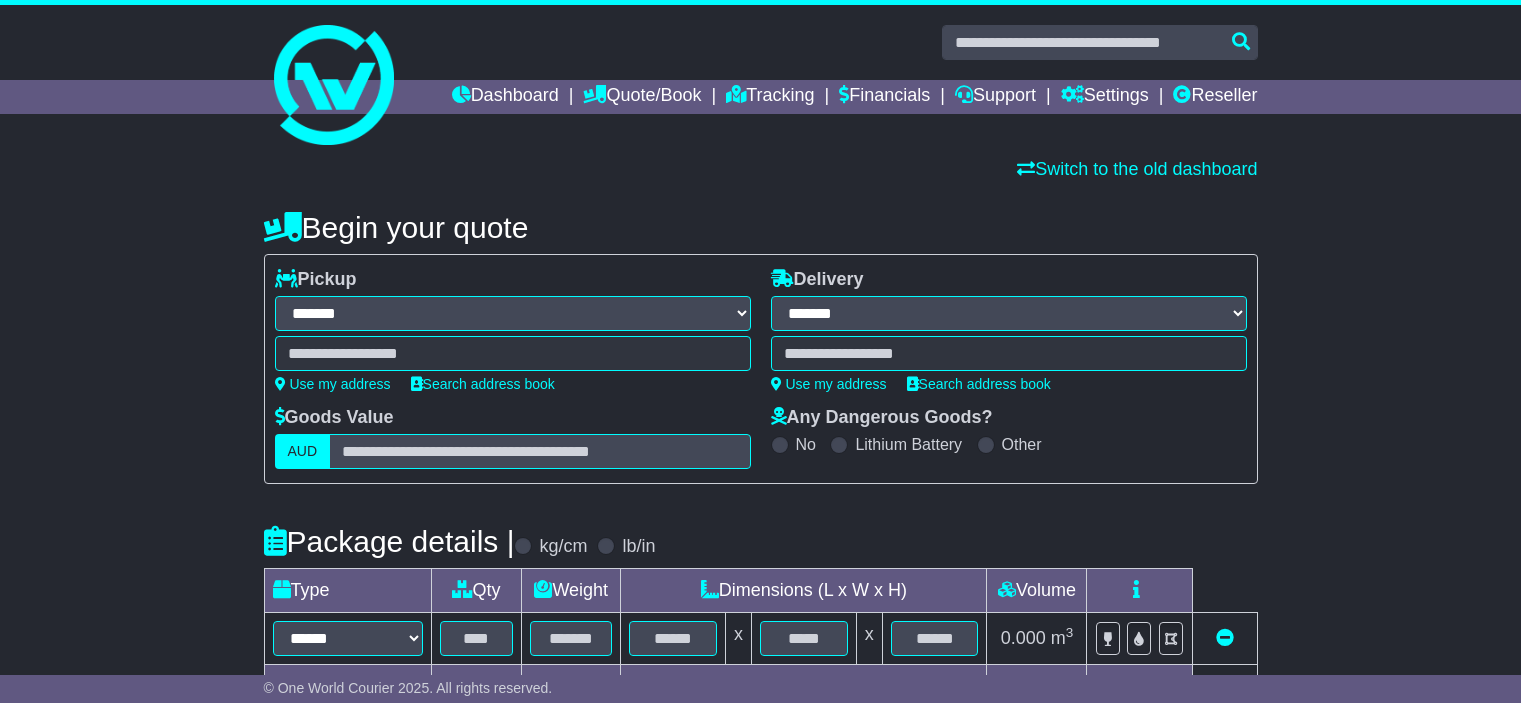 select on "**" 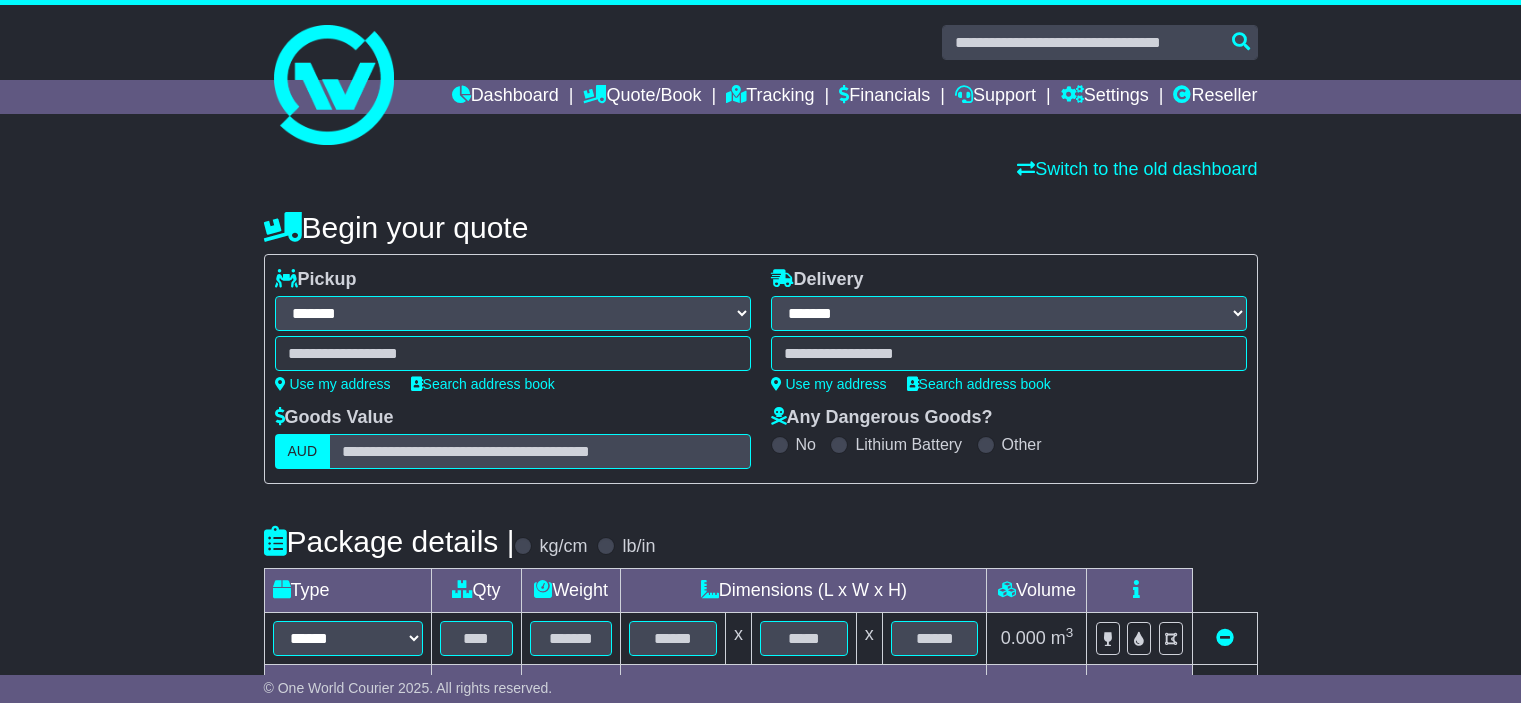 scroll, scrollTop: 0, scrollLeft: 0, axis: both 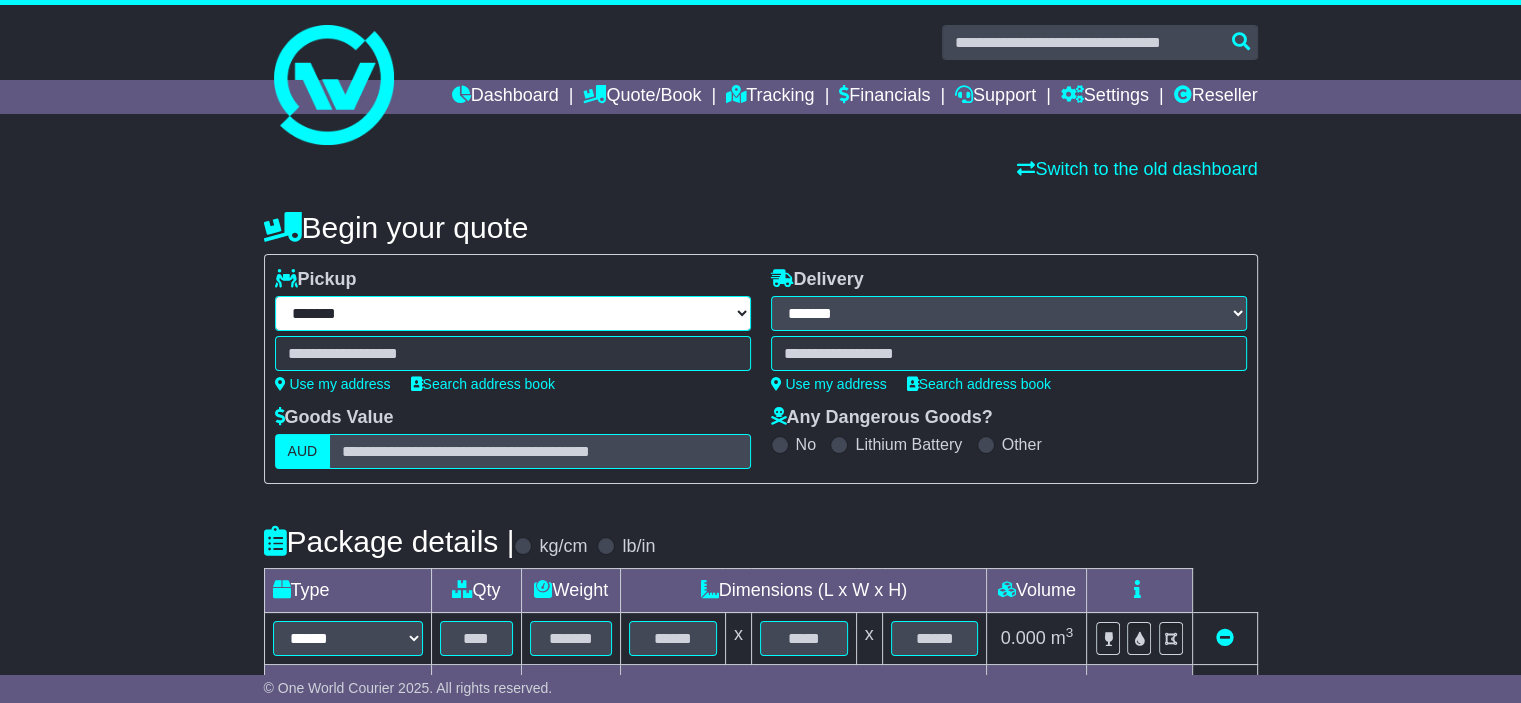 drag, startPoint x: 362, startPoint y: 316, endPoint x: 399, endPoint y: 319, distance: 37.12142 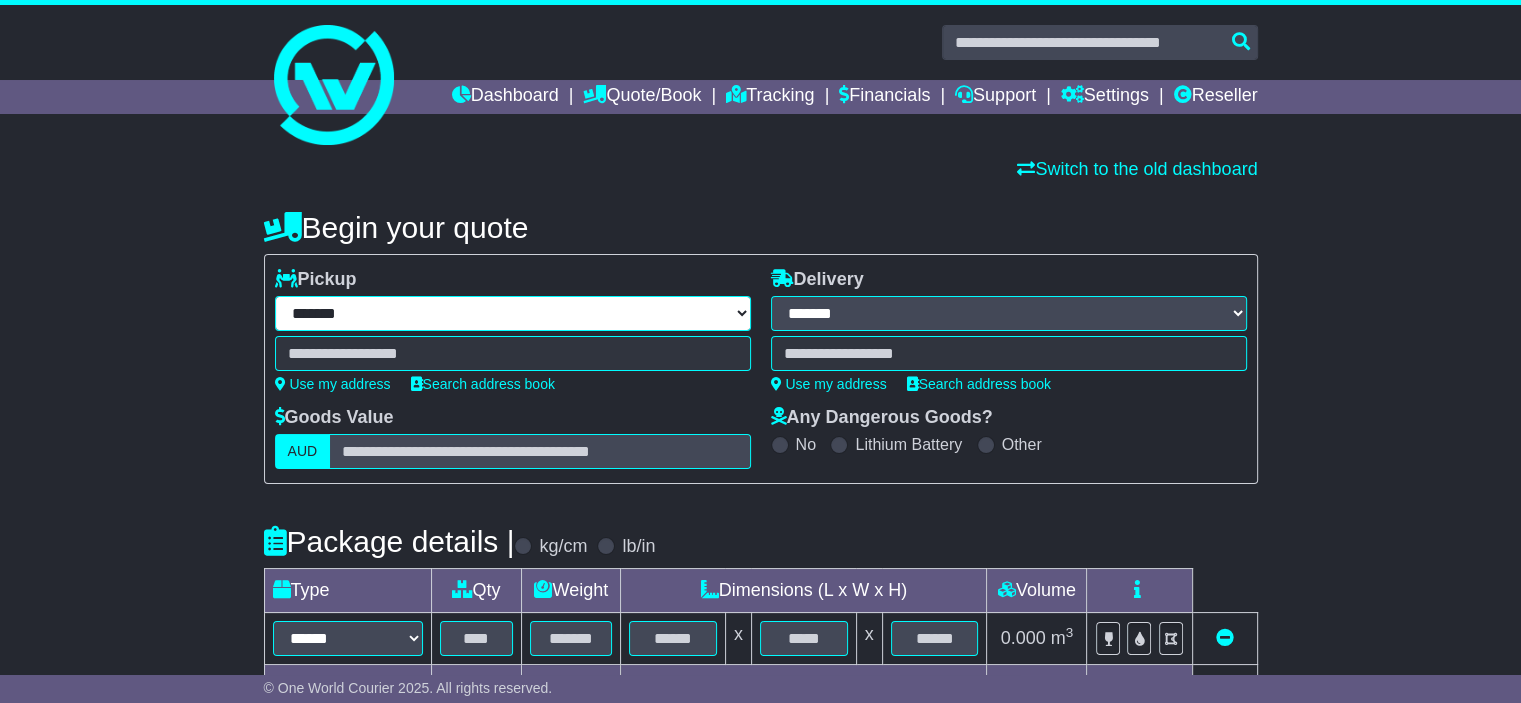 click on "**********" at bounding box center (513, 313) 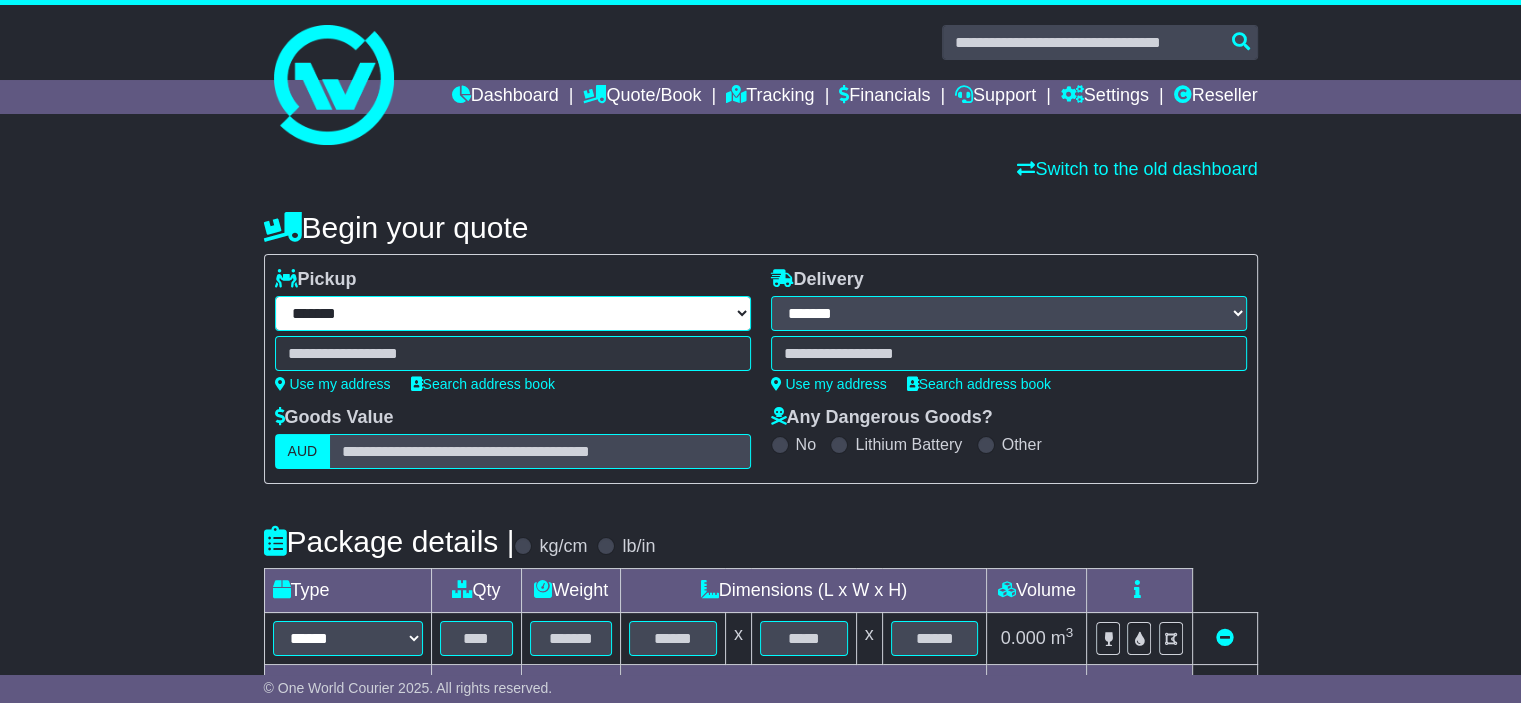 select on "***" 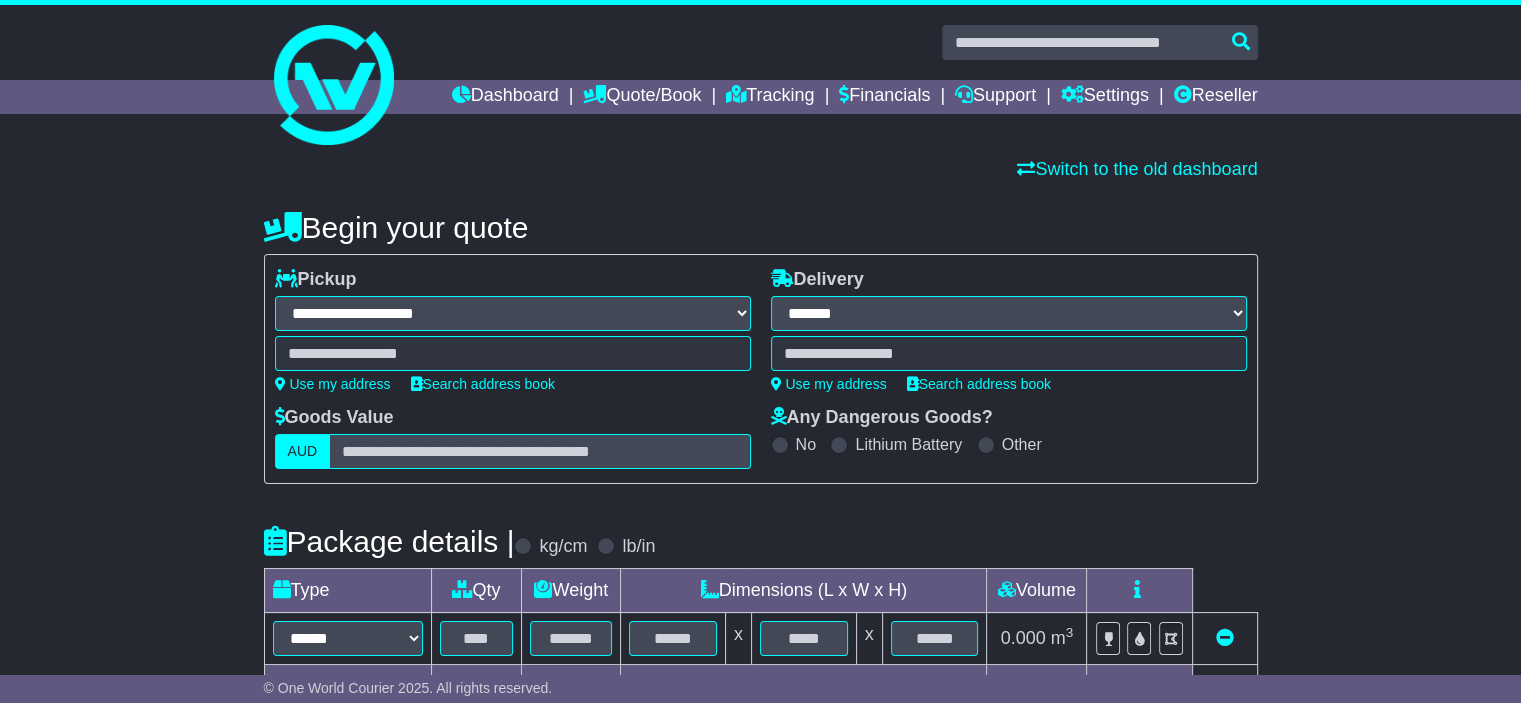 click on "**********" at bounding box center [513, 313] 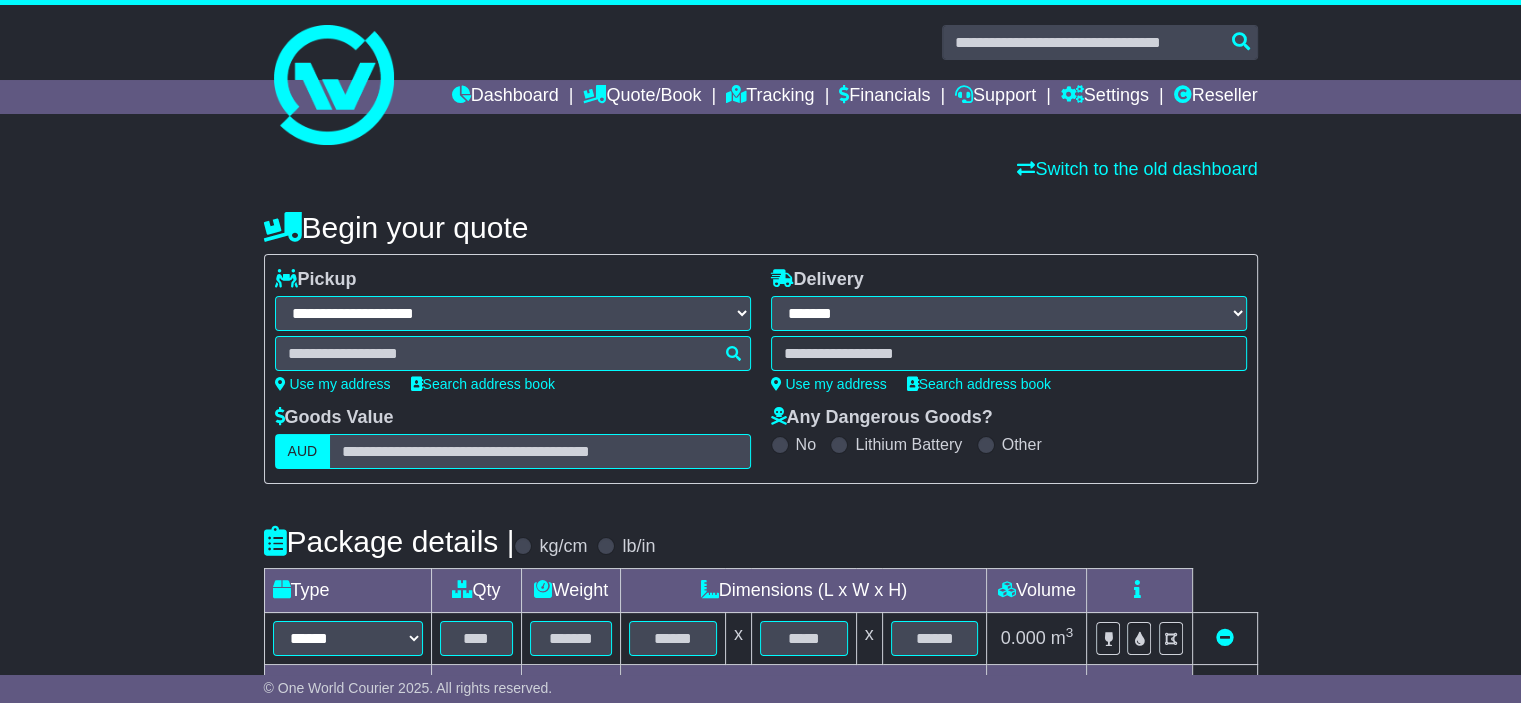 click at bounding box center (513, 353) 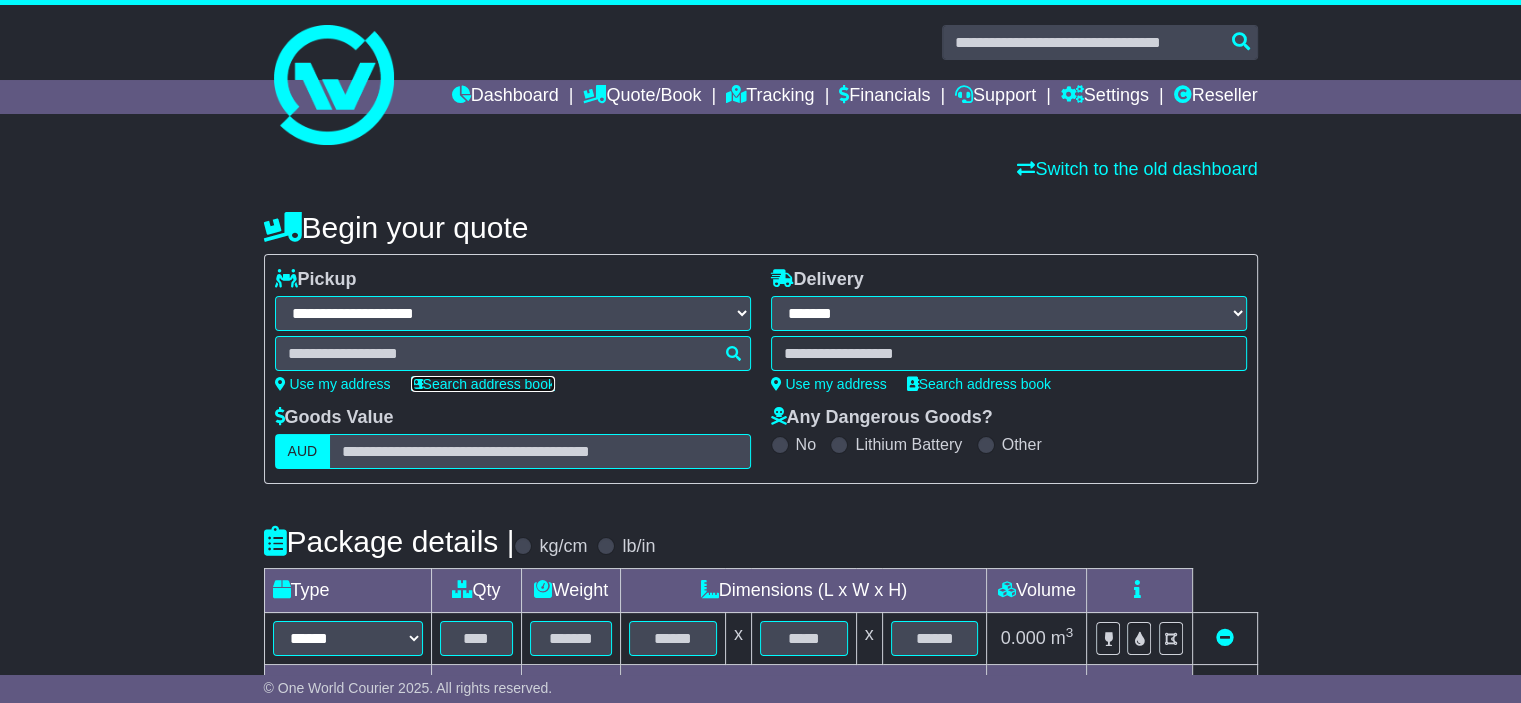 click on "Search address book" at bounding box center [483, 384] 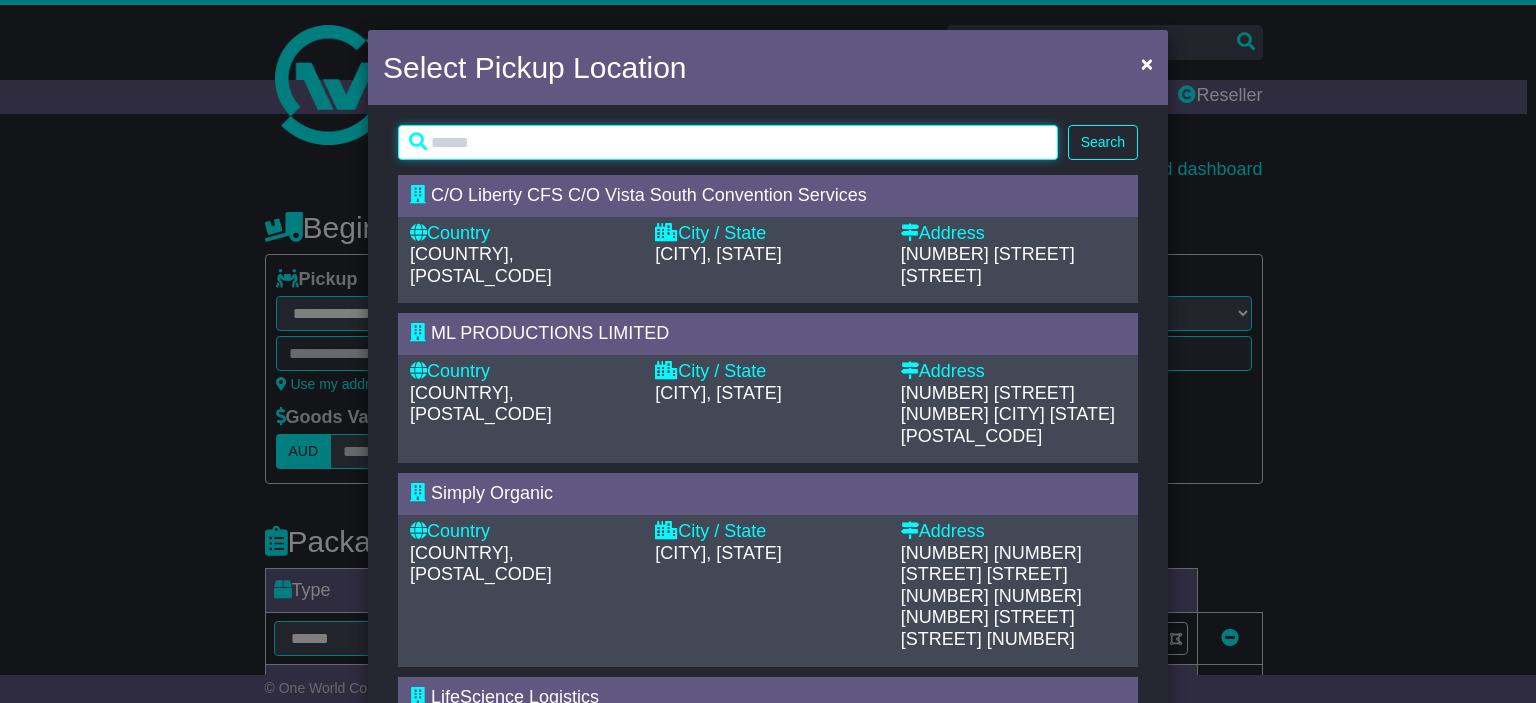 click at bounding box center [728, 142] 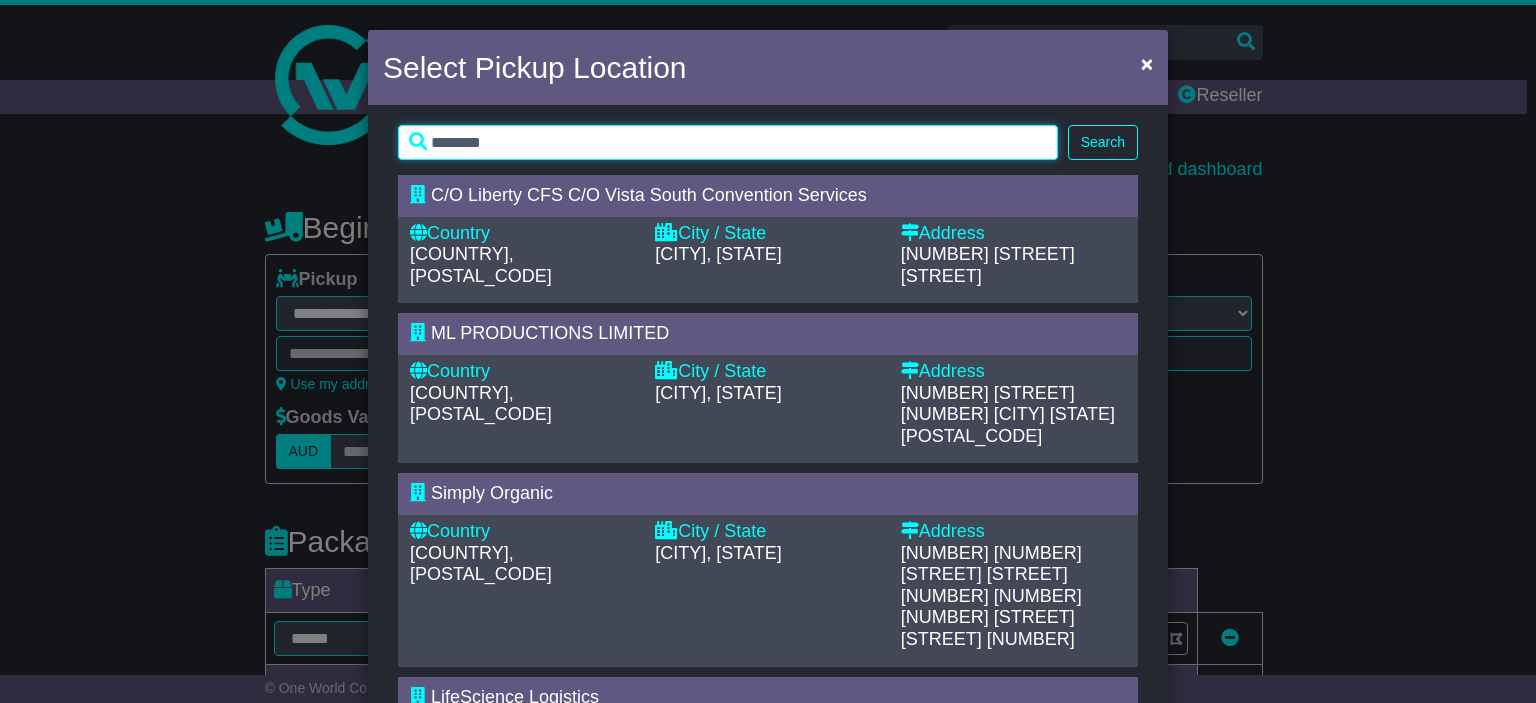 type on "********" 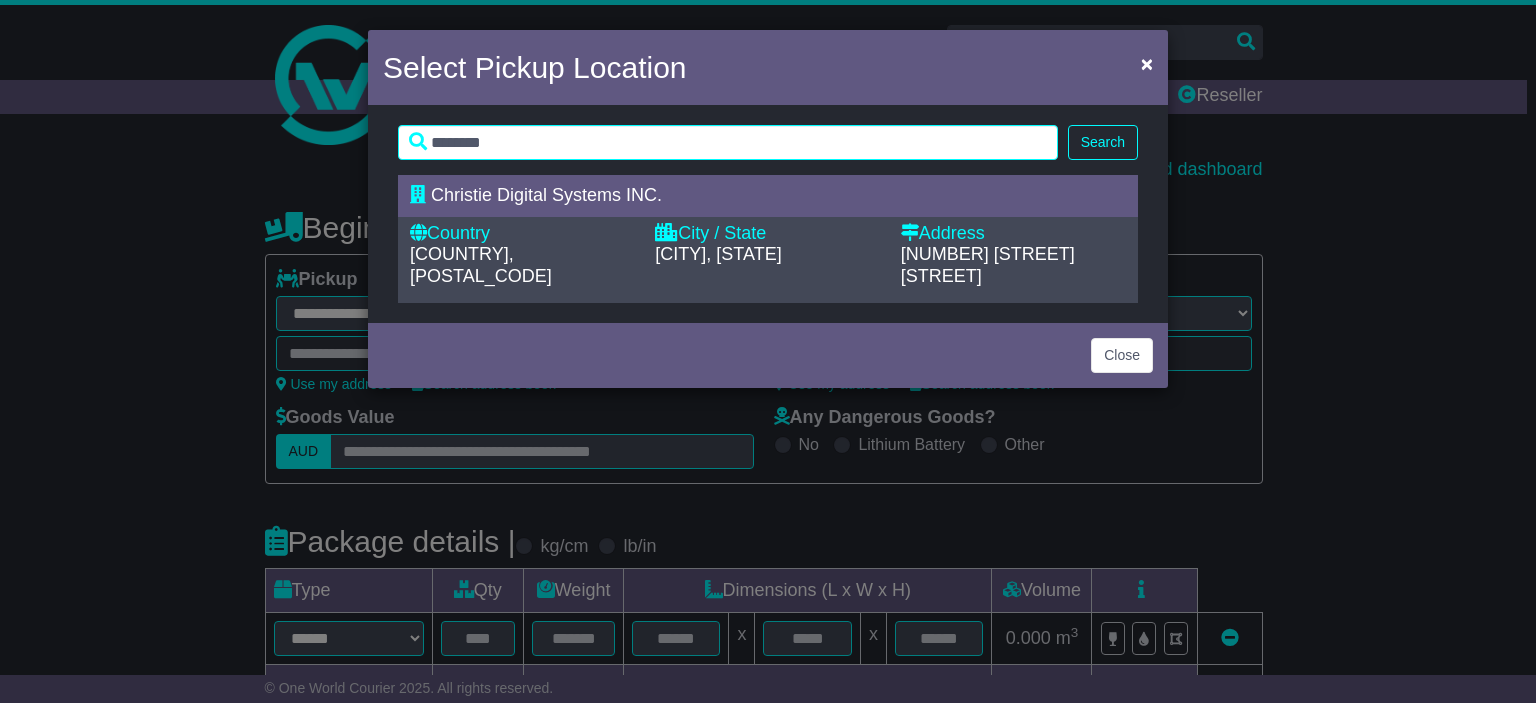 click on "[COUNTRY], [POSTAL_CODE]" at bounding box center (481, 265) 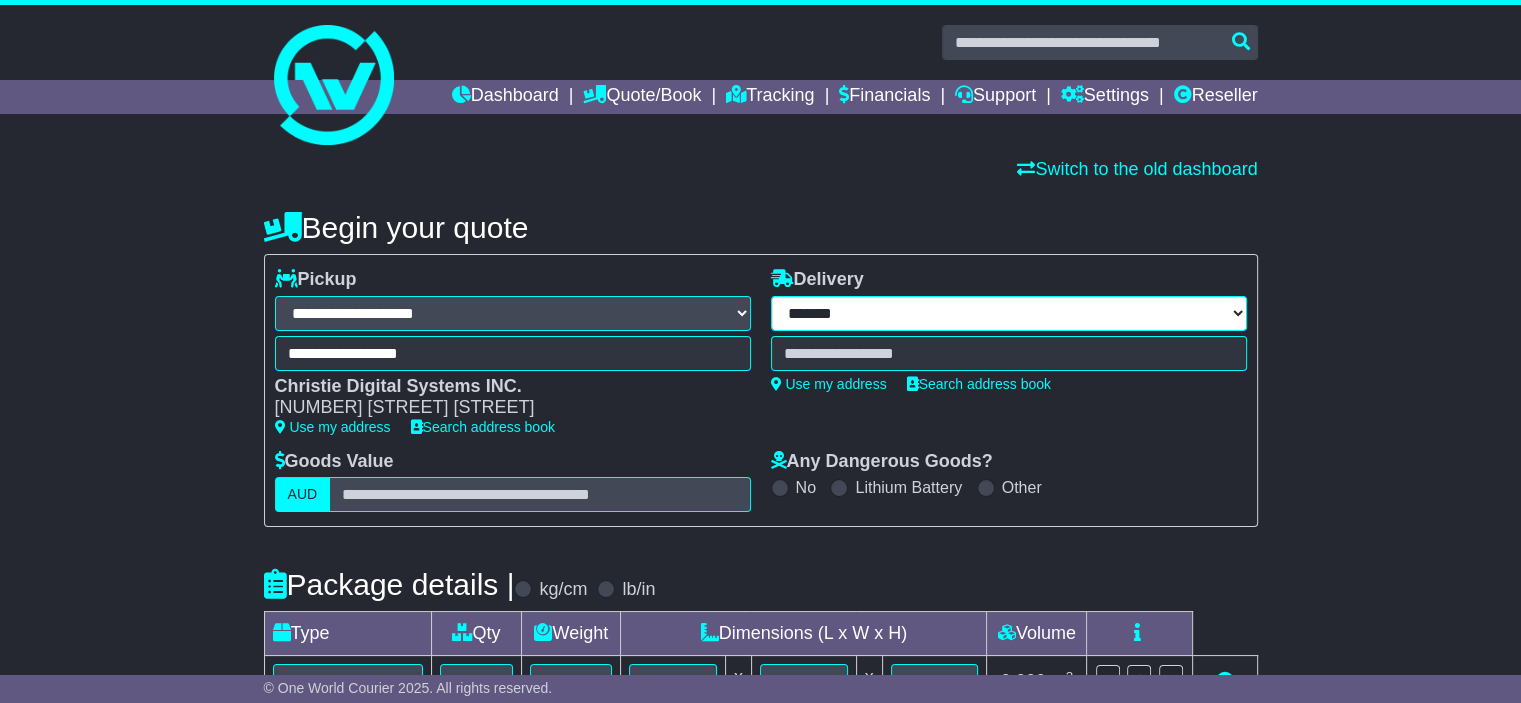 click on "**********" at bounding box center [1009, 313] 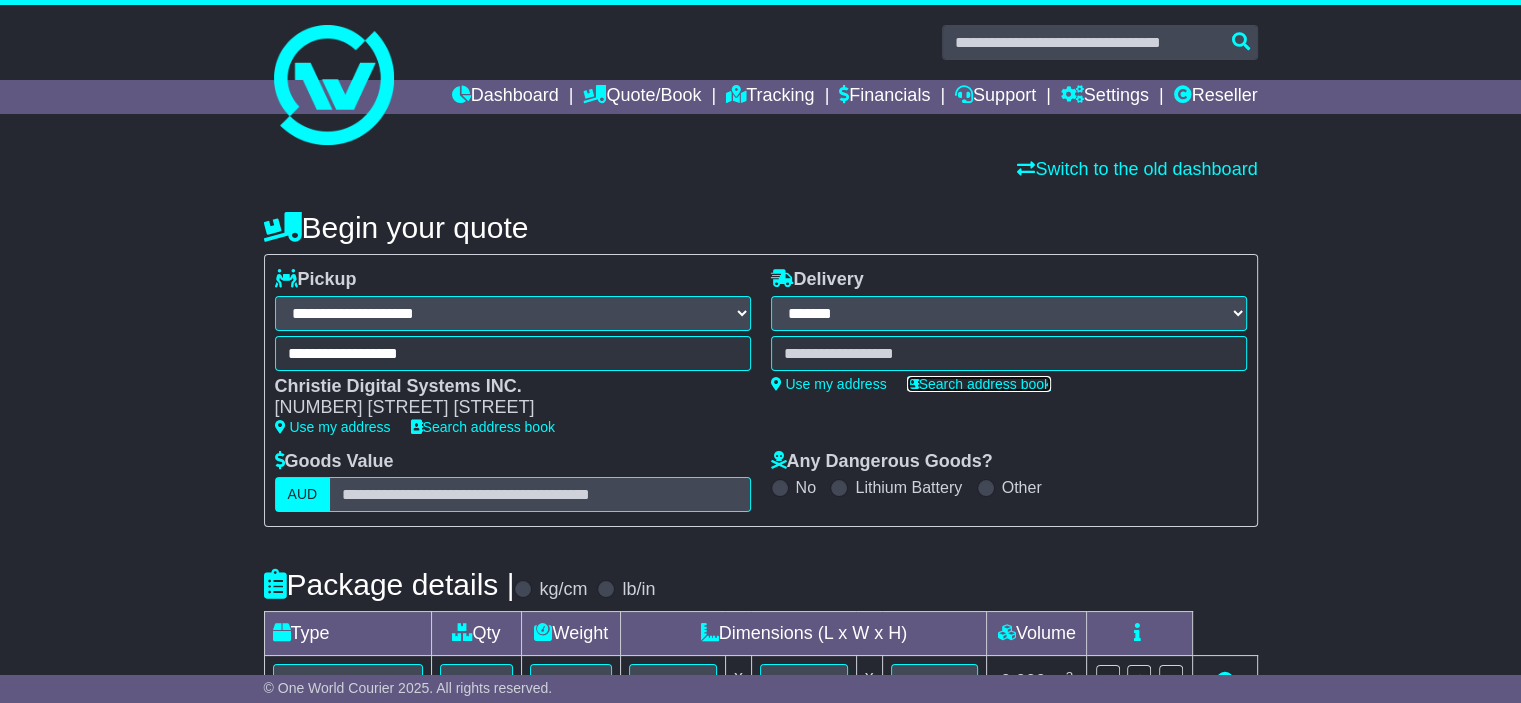 click on "Search address book" at bounding box center [979, 384] 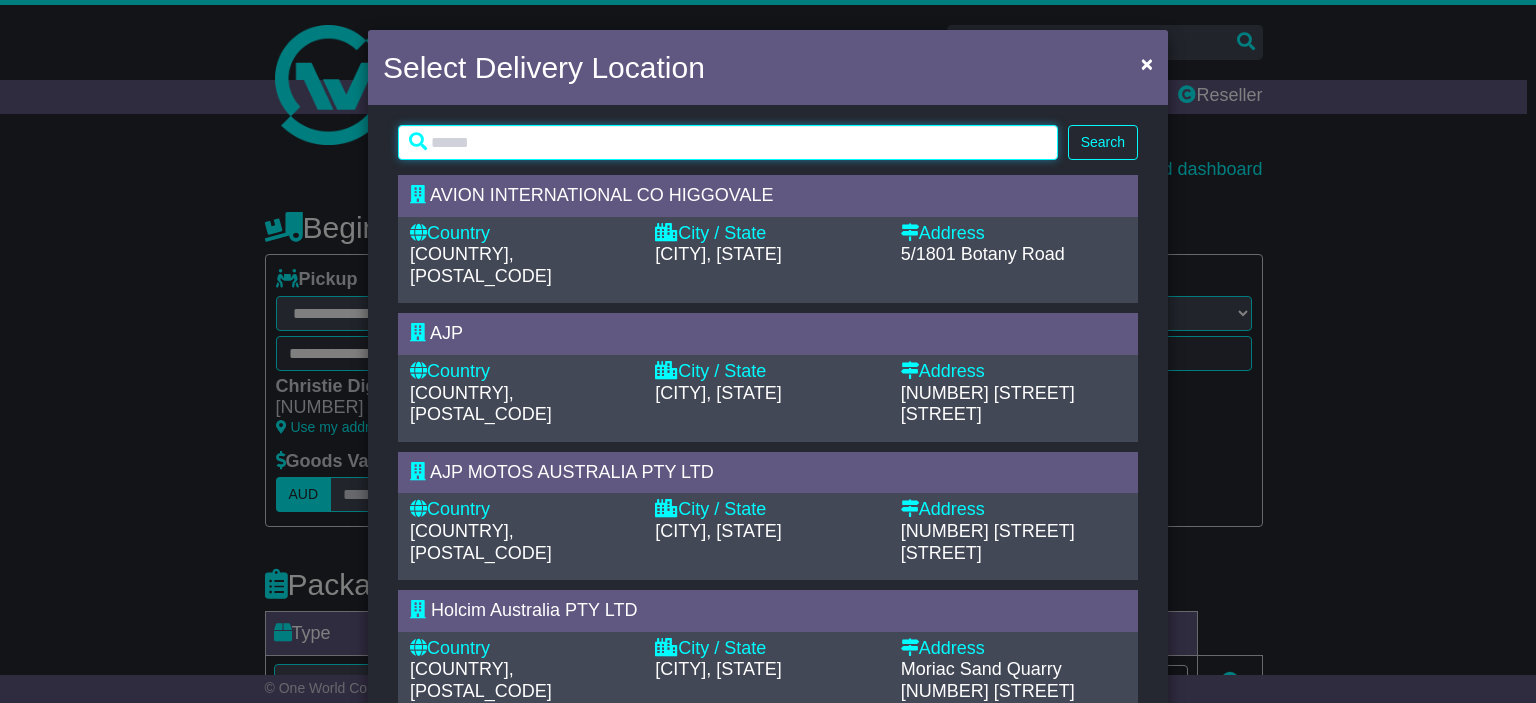 click at bounding box center [728, 142] 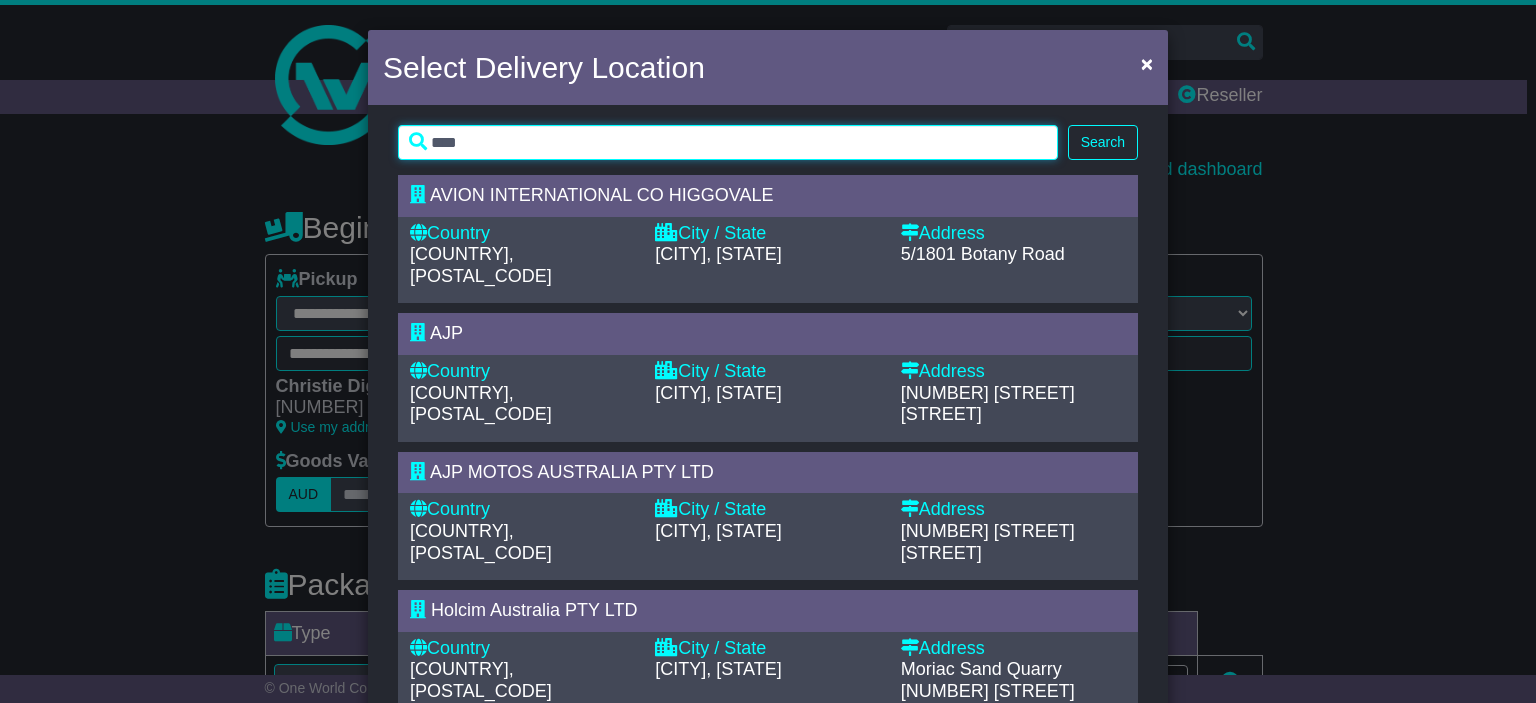 type on "****" 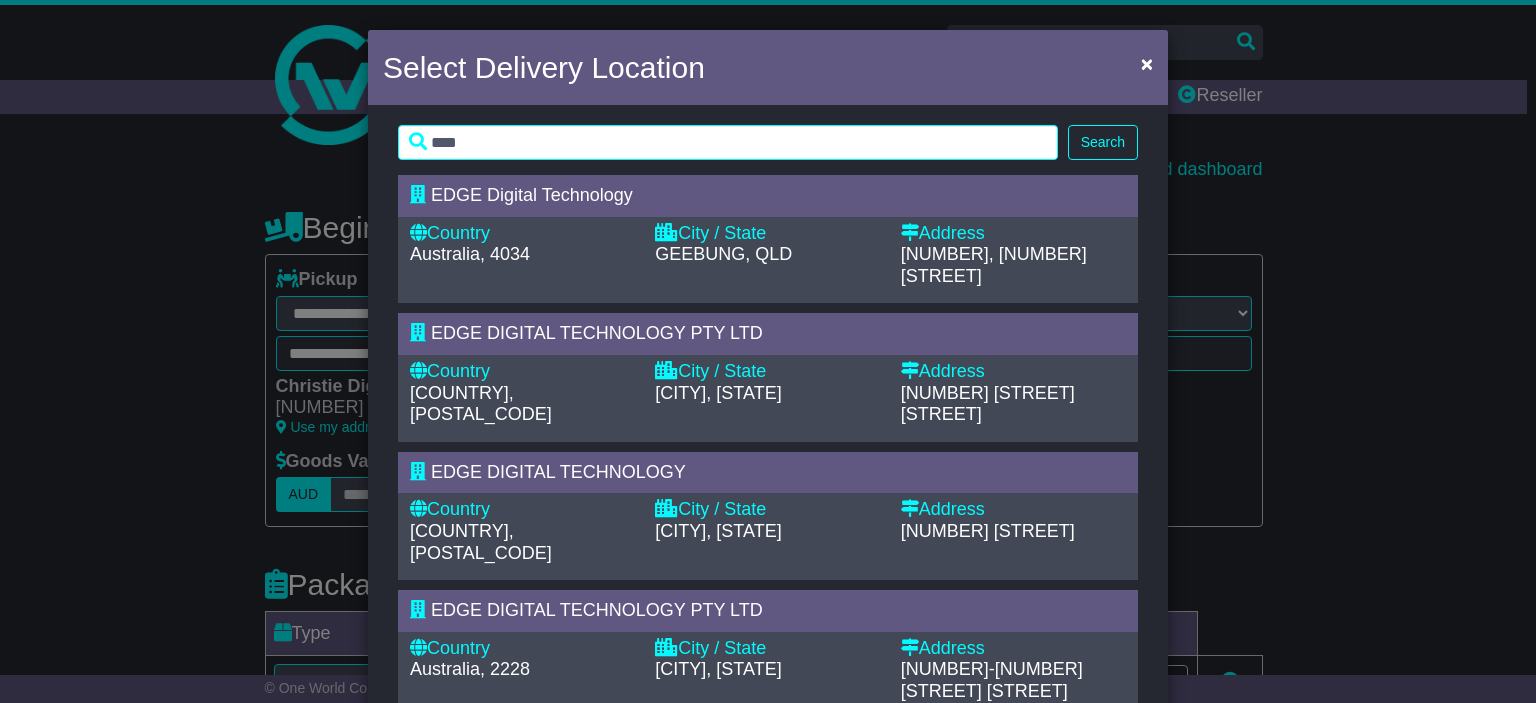 click on "[COUNTRY], [POSTAL_CODE]" at bounding box center (481, 404) 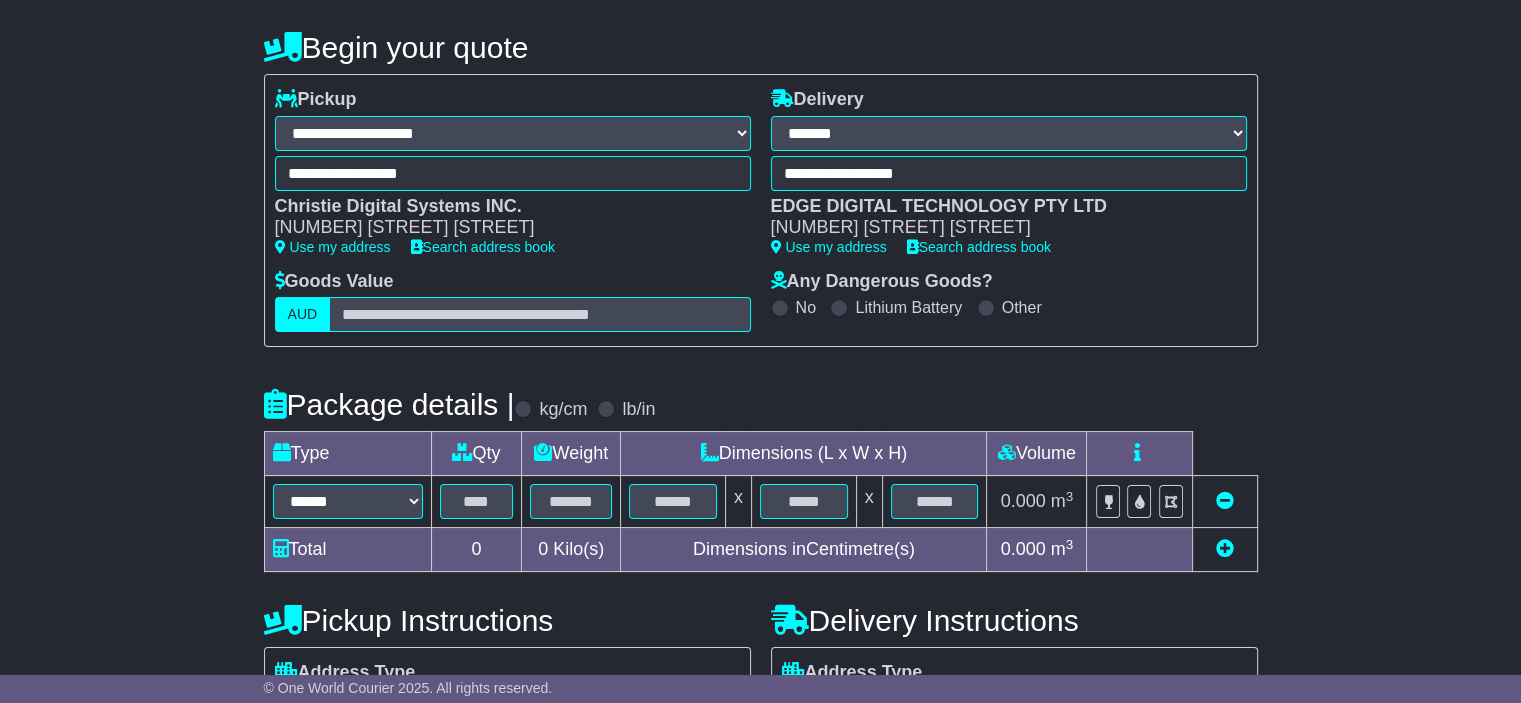 scroll, scrollTop: 200, scrollLeft: 0, axis: vertical 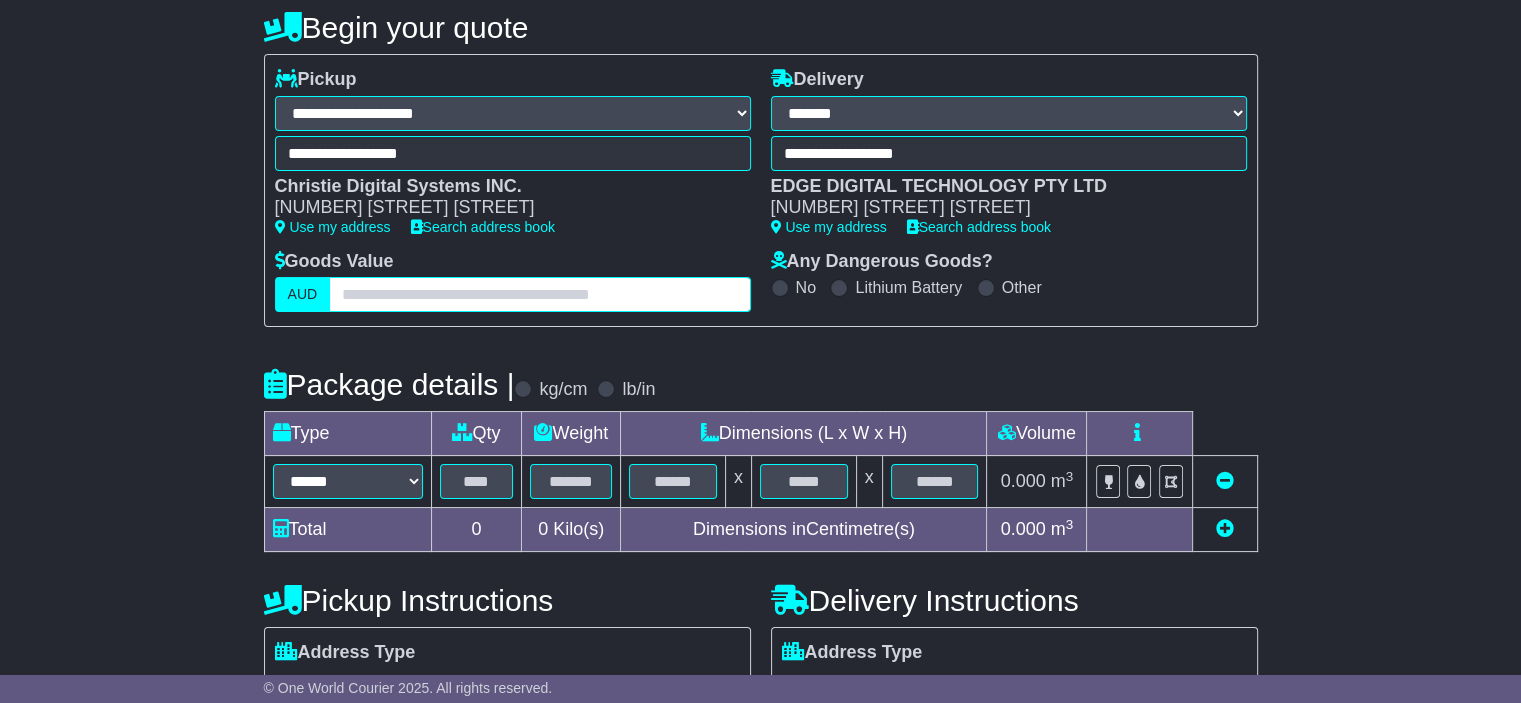 click at bounding box center [539, 294] 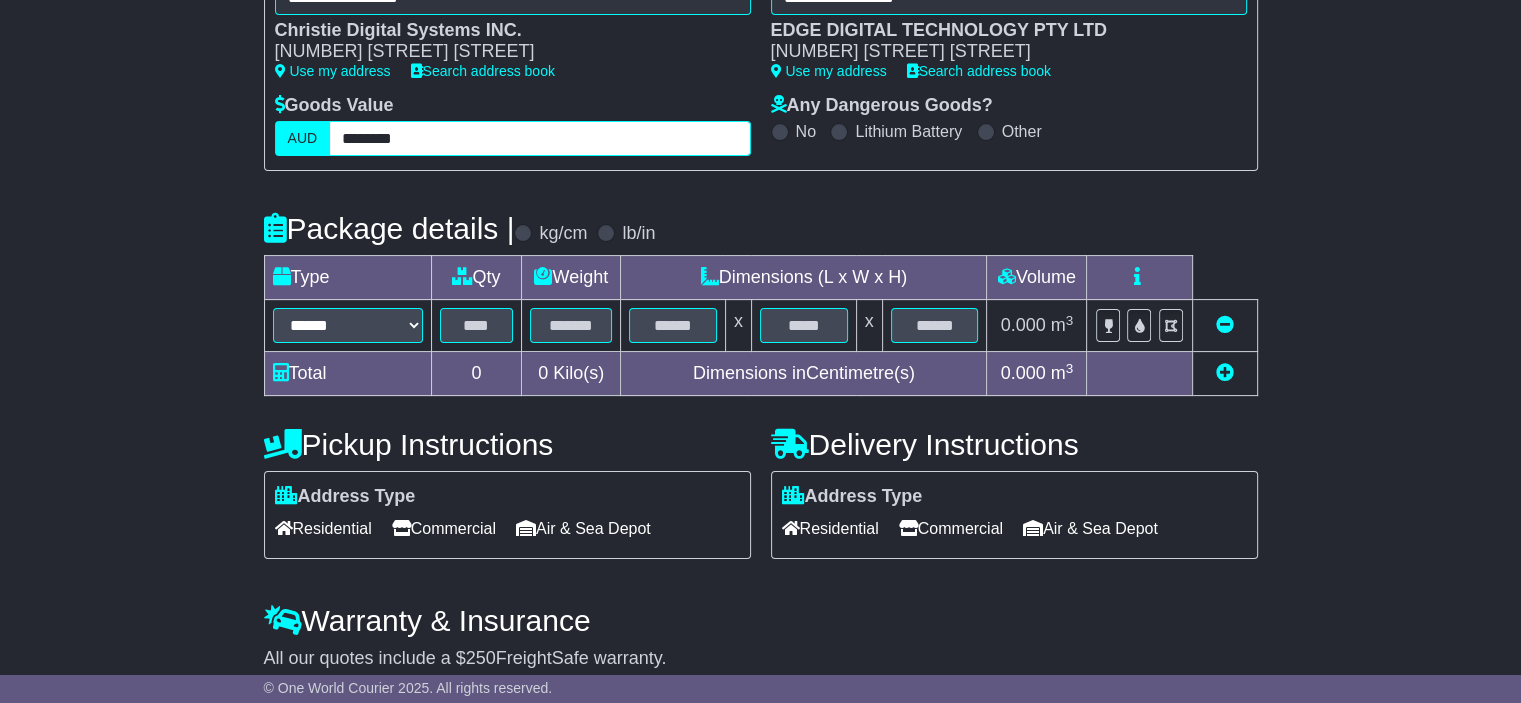 scroll, scrollTop: 400, scrollLeft: 0, axis: vertical 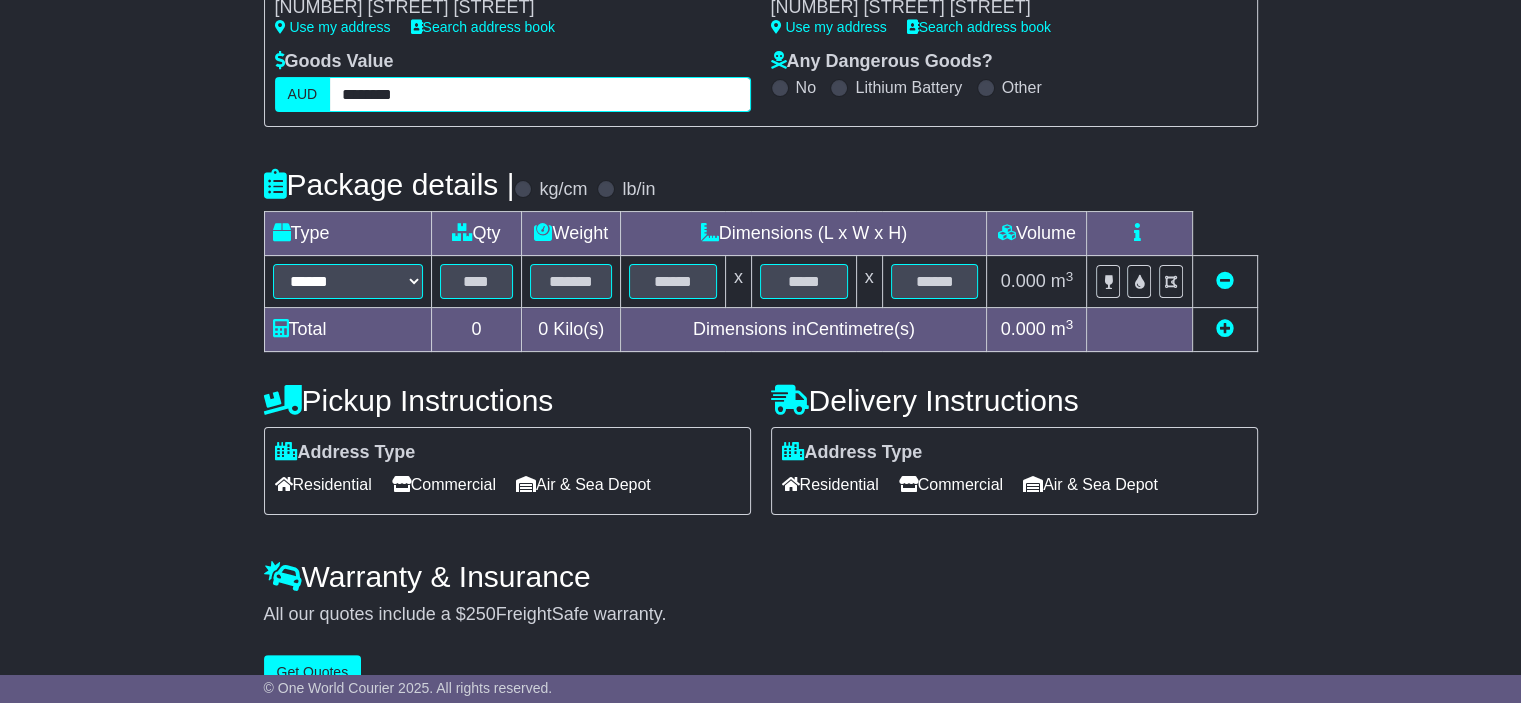 type on "********" 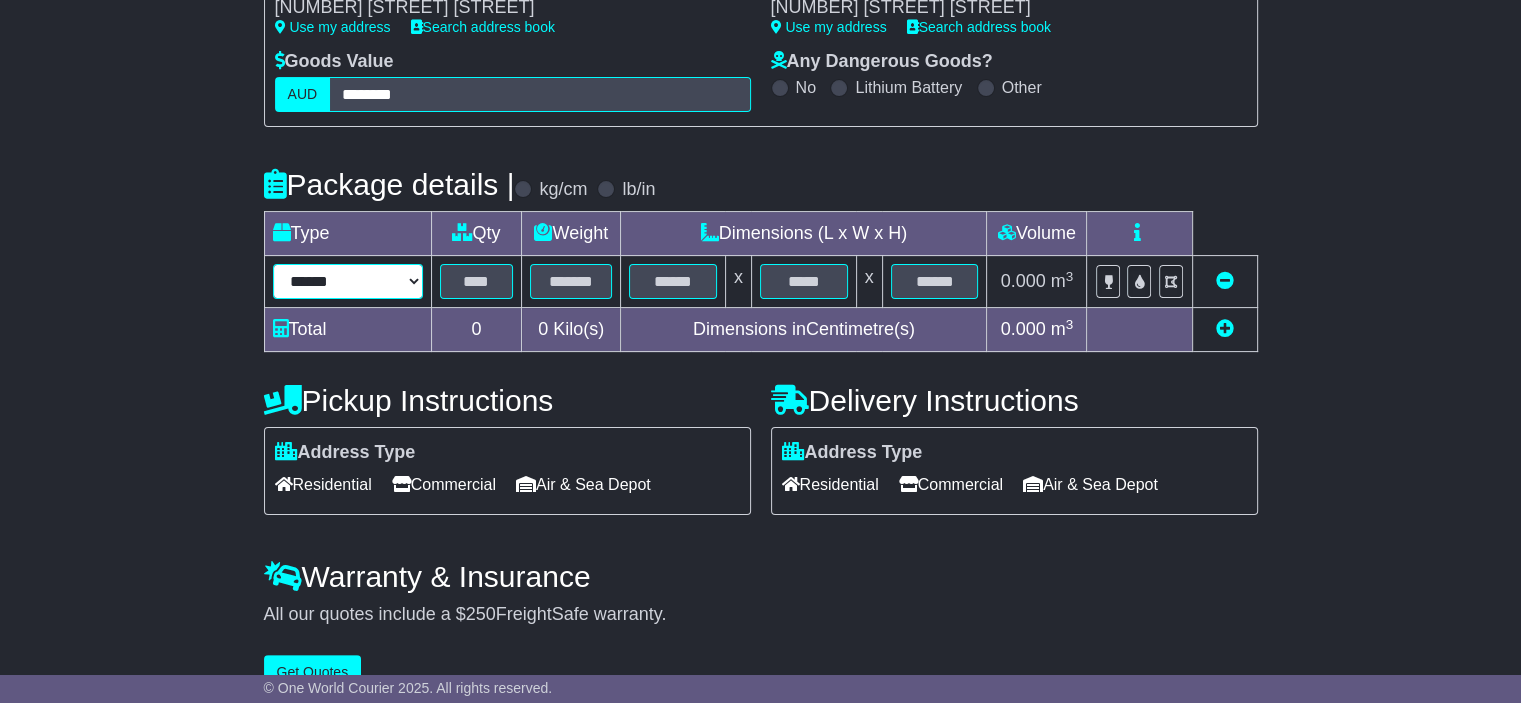 click on "****** ****** *** ******** ***** **** **** ****** *** *******" at bounding box center (348, 281) 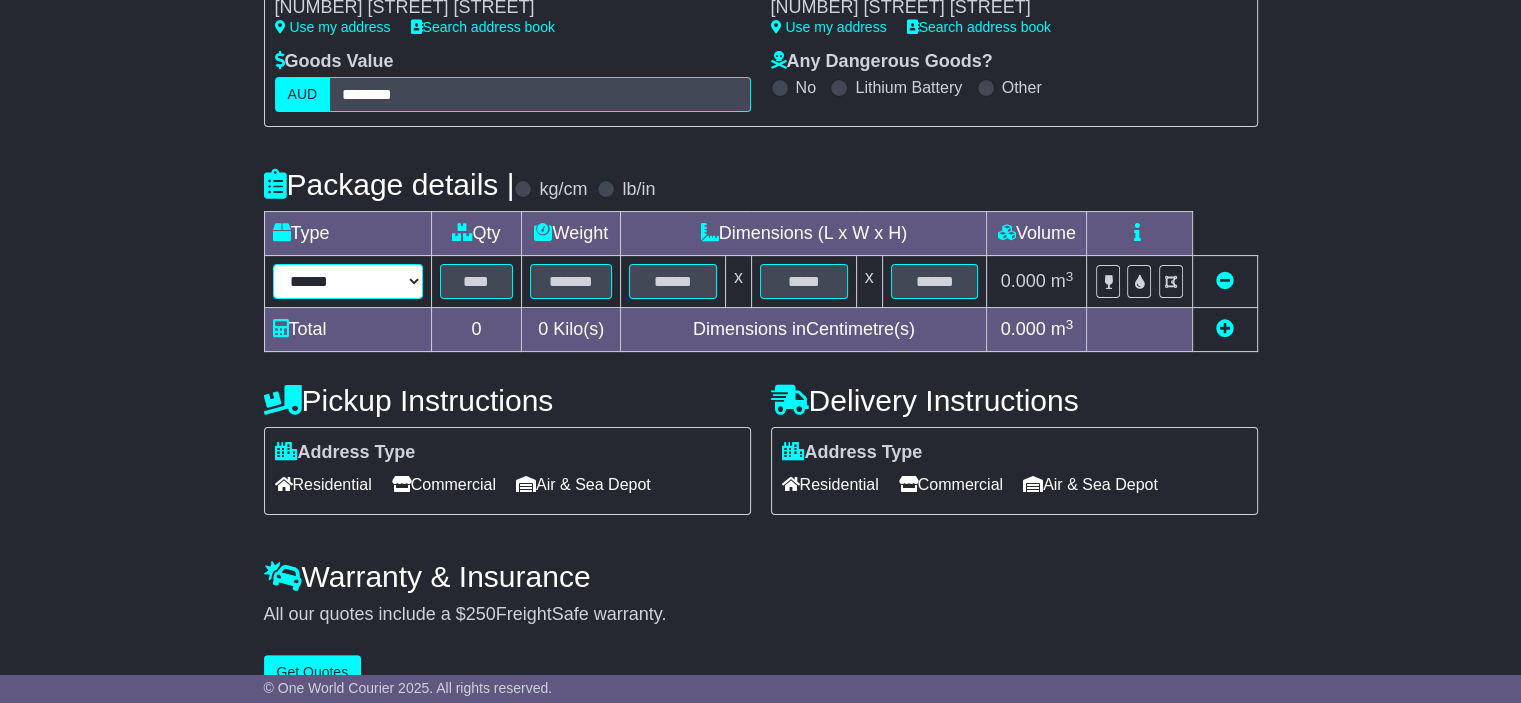 select on "***" 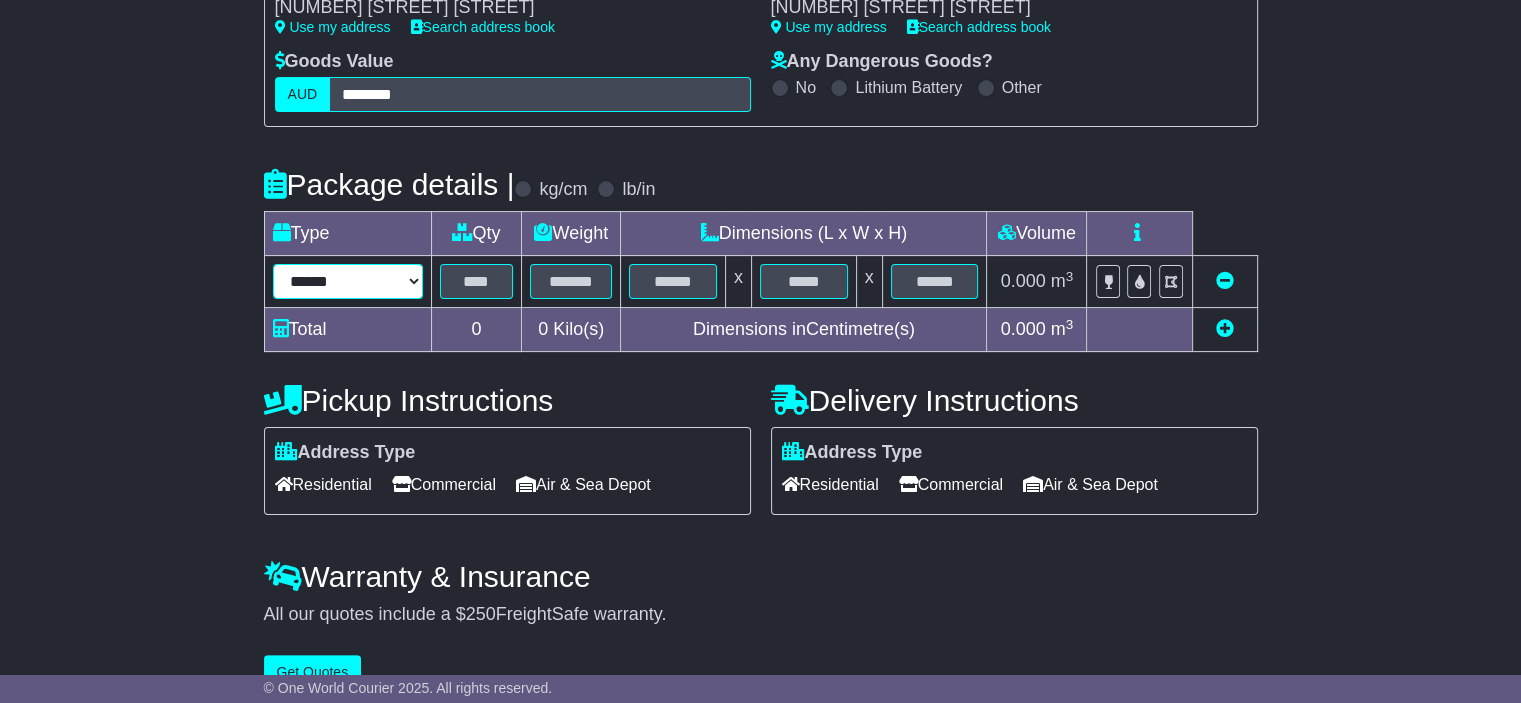 click on "****** ****** *** ******** ***** **** **** ****** *** *******" at bounding box center (348, 281) 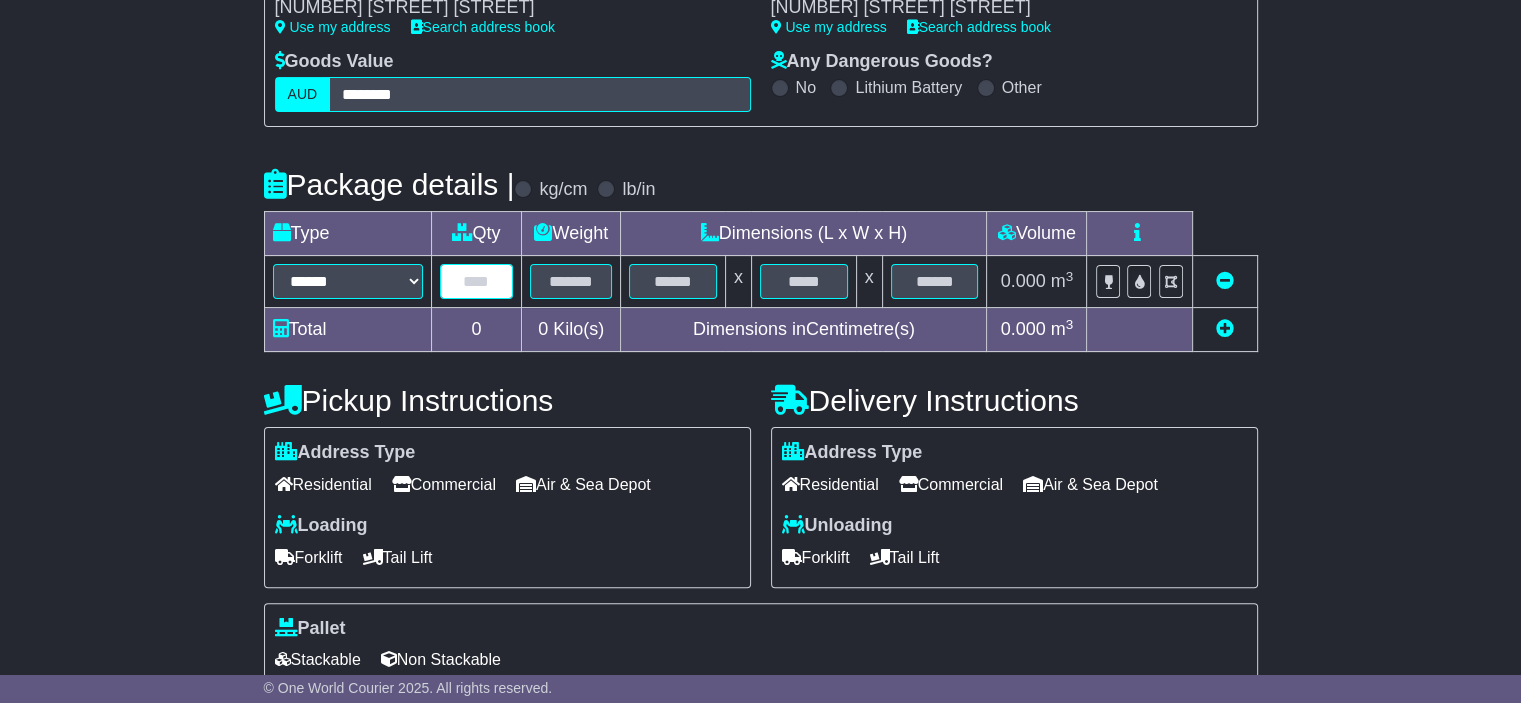 click at bounding box center (477, 281) 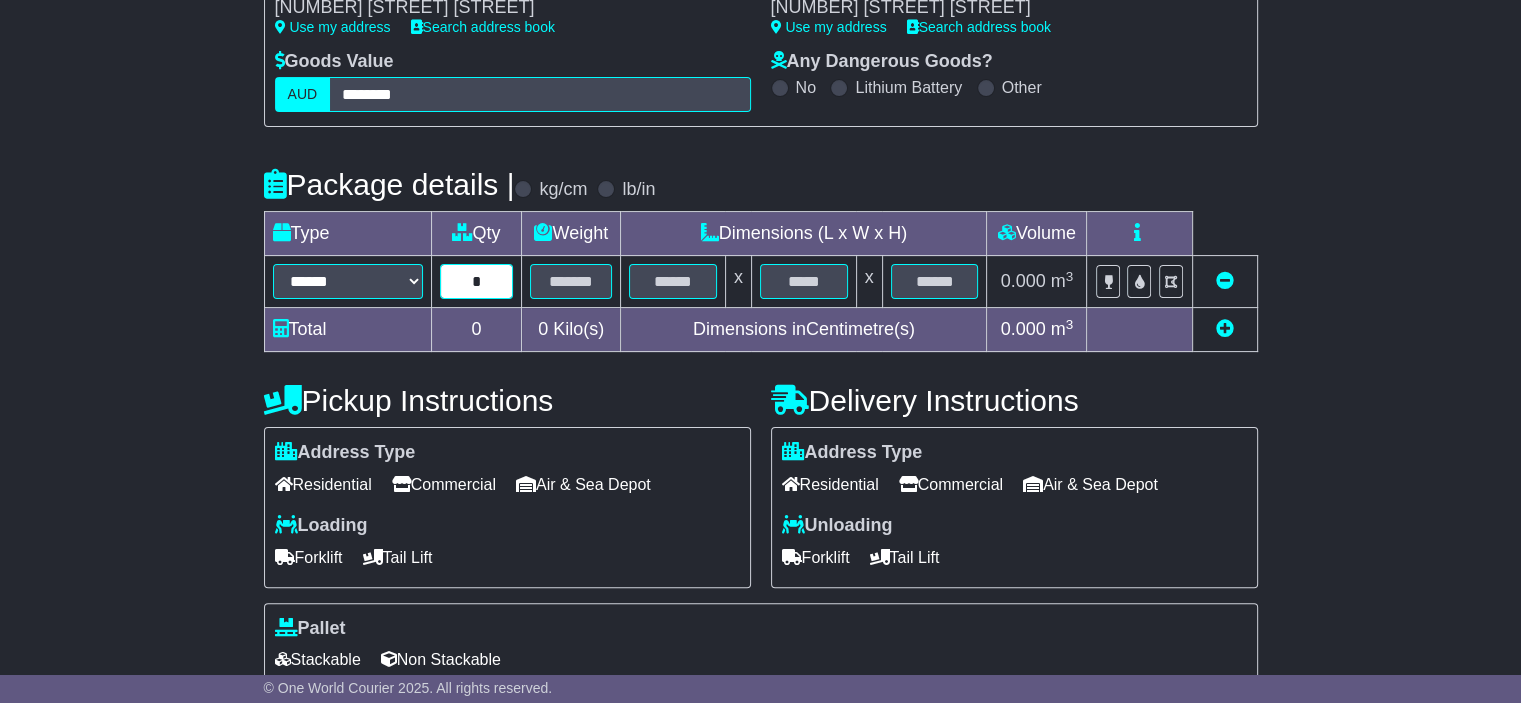 type on "*" 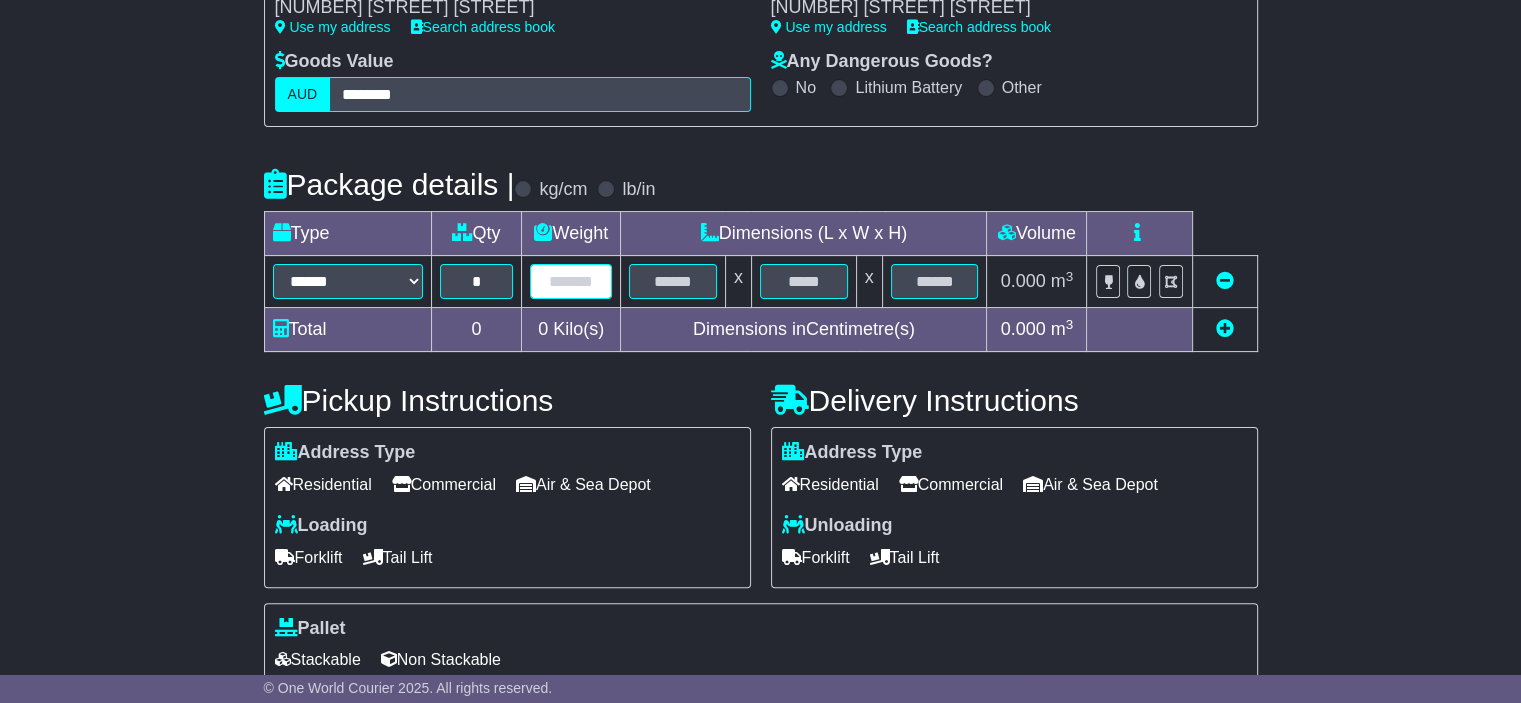 click at bounding box center [571, 281] 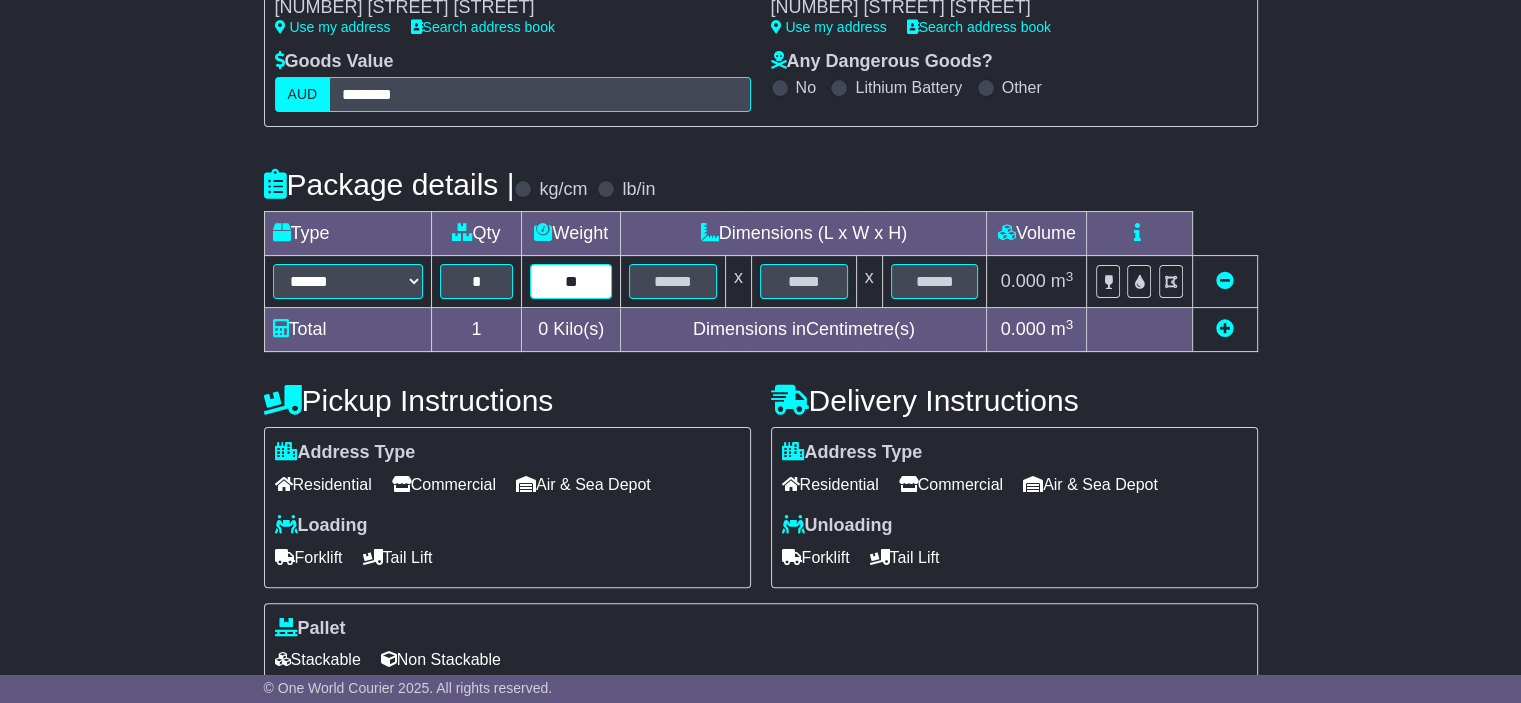 type on "**" 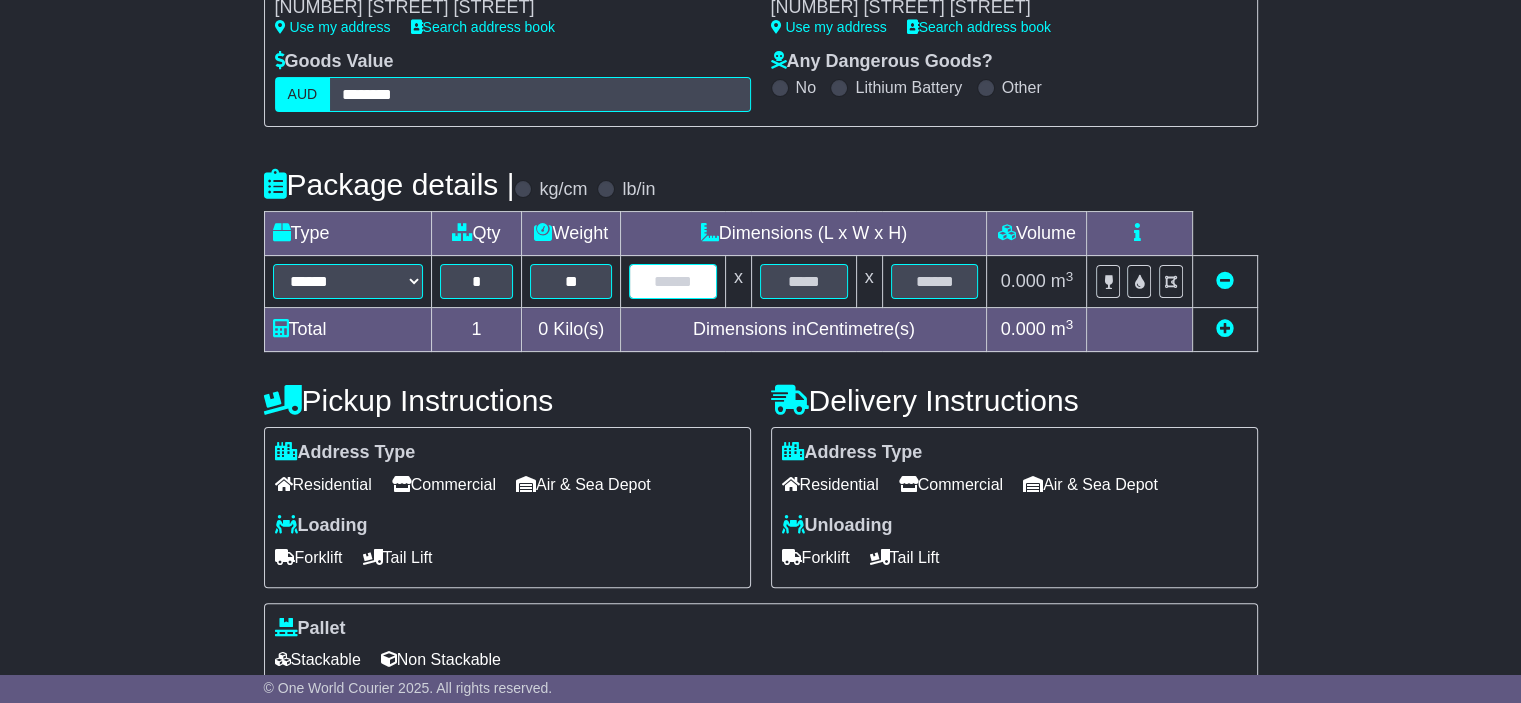 click at bounding box center [673, 281] 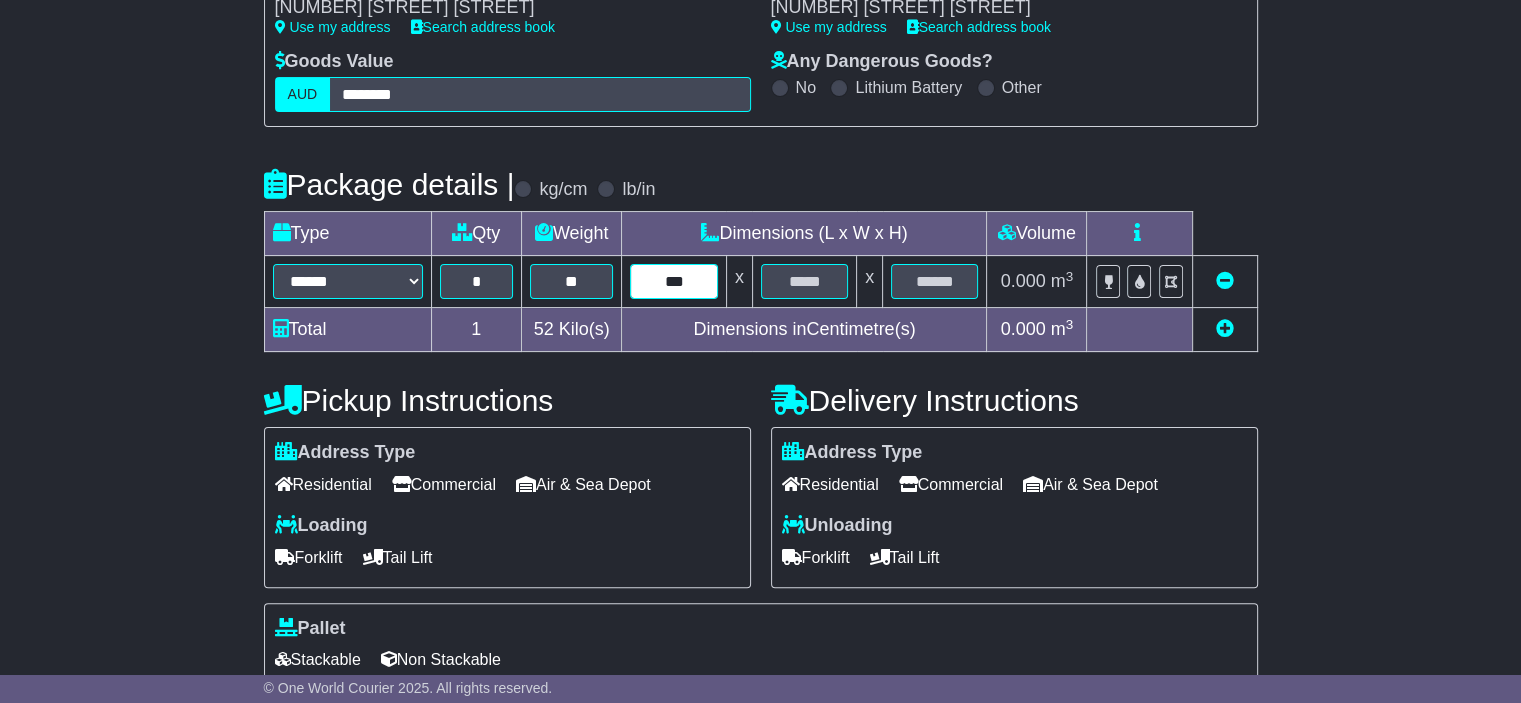 type on "***" 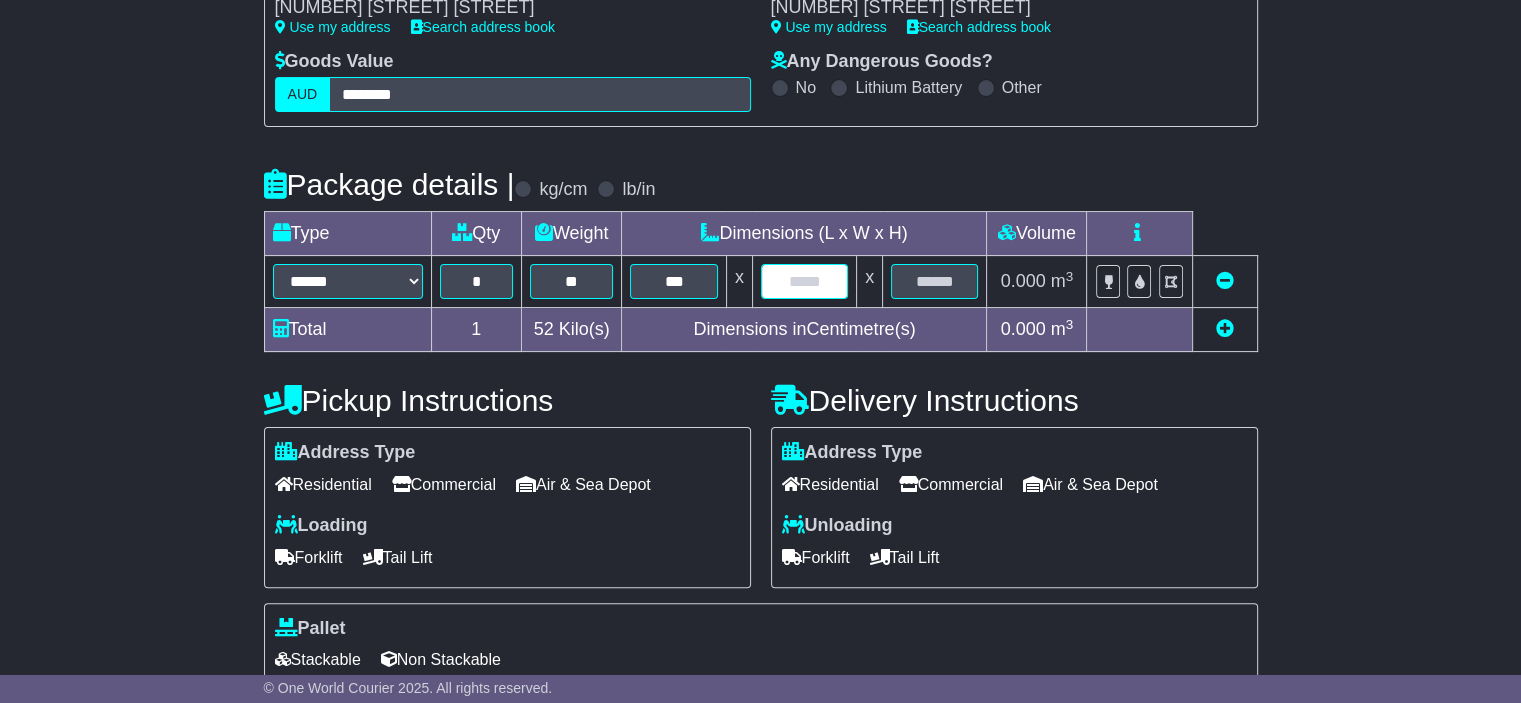 click at bounding box center (804, 281) 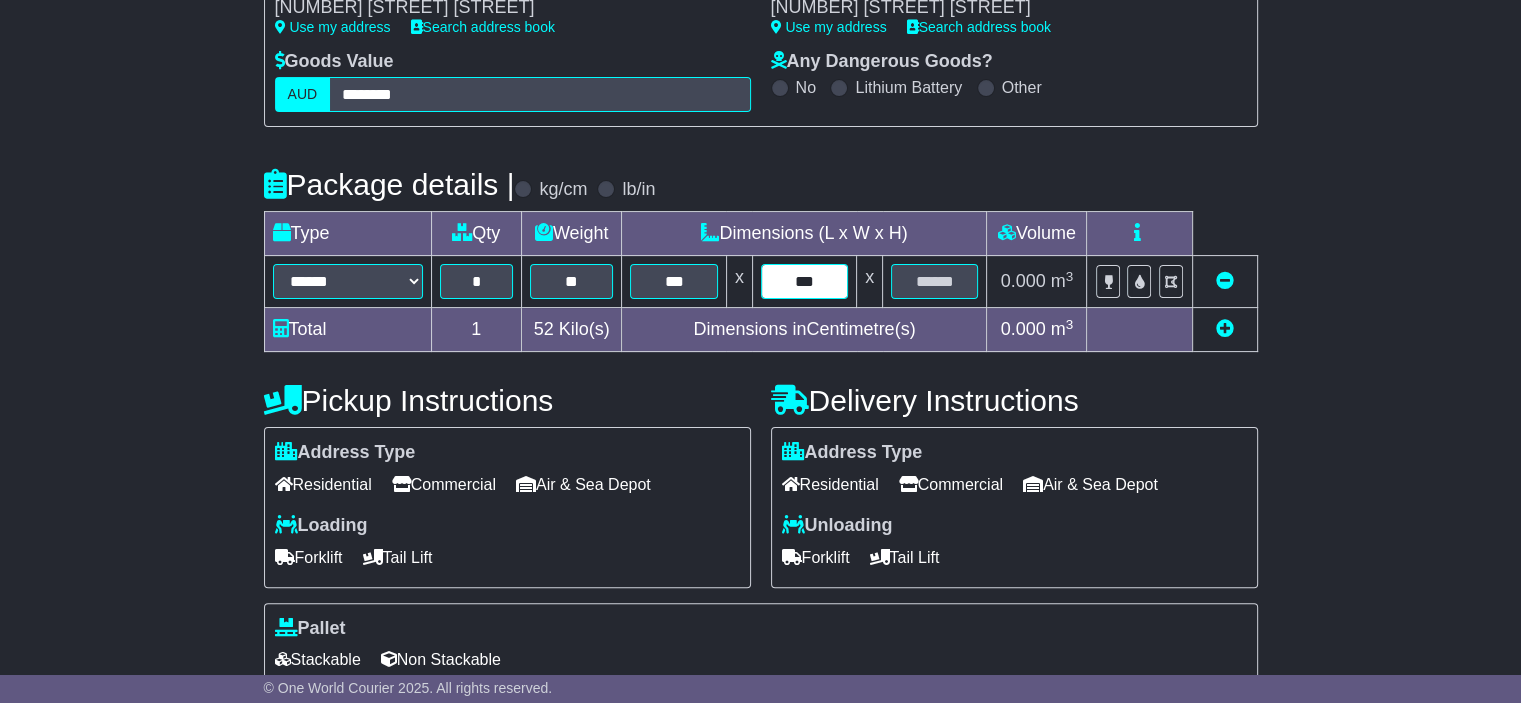 type on "***" 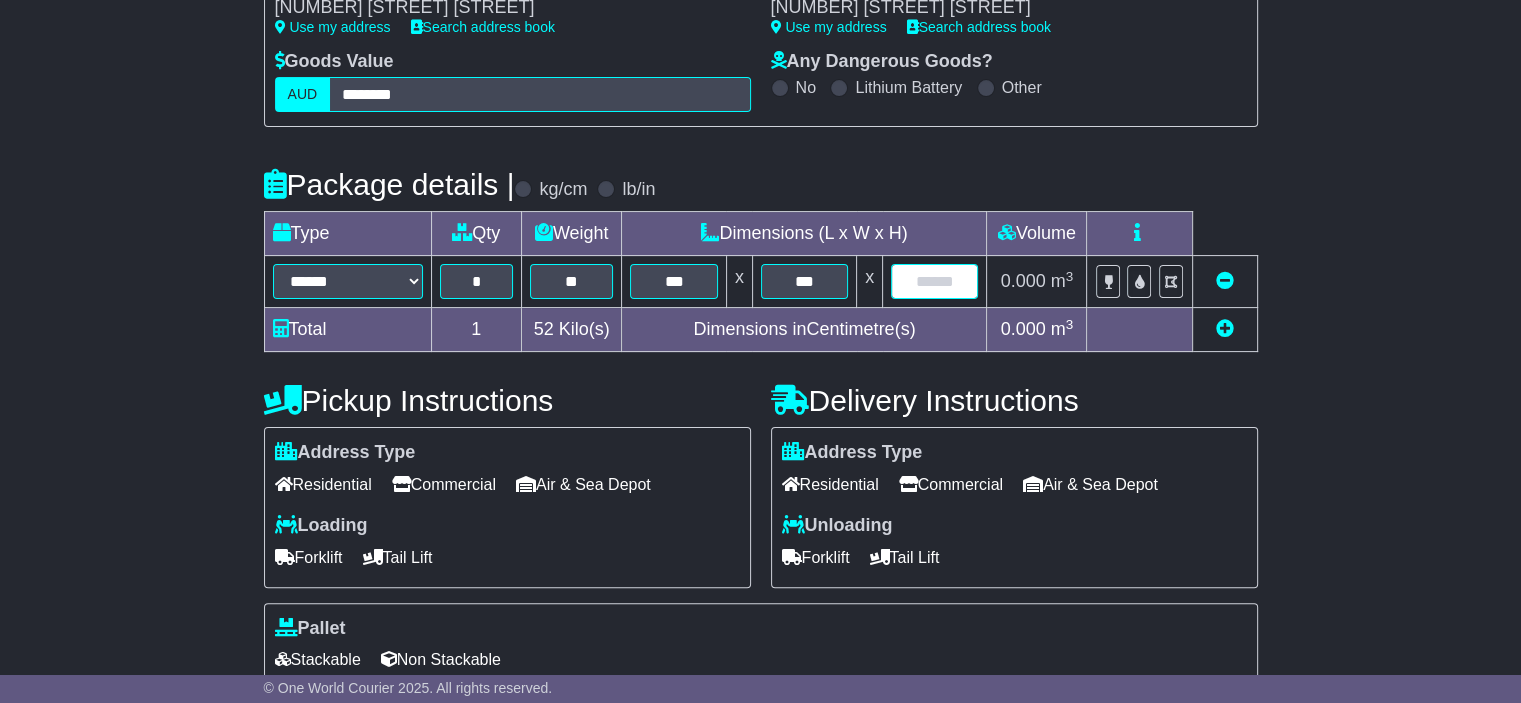 click at bounding box center [934, 281] 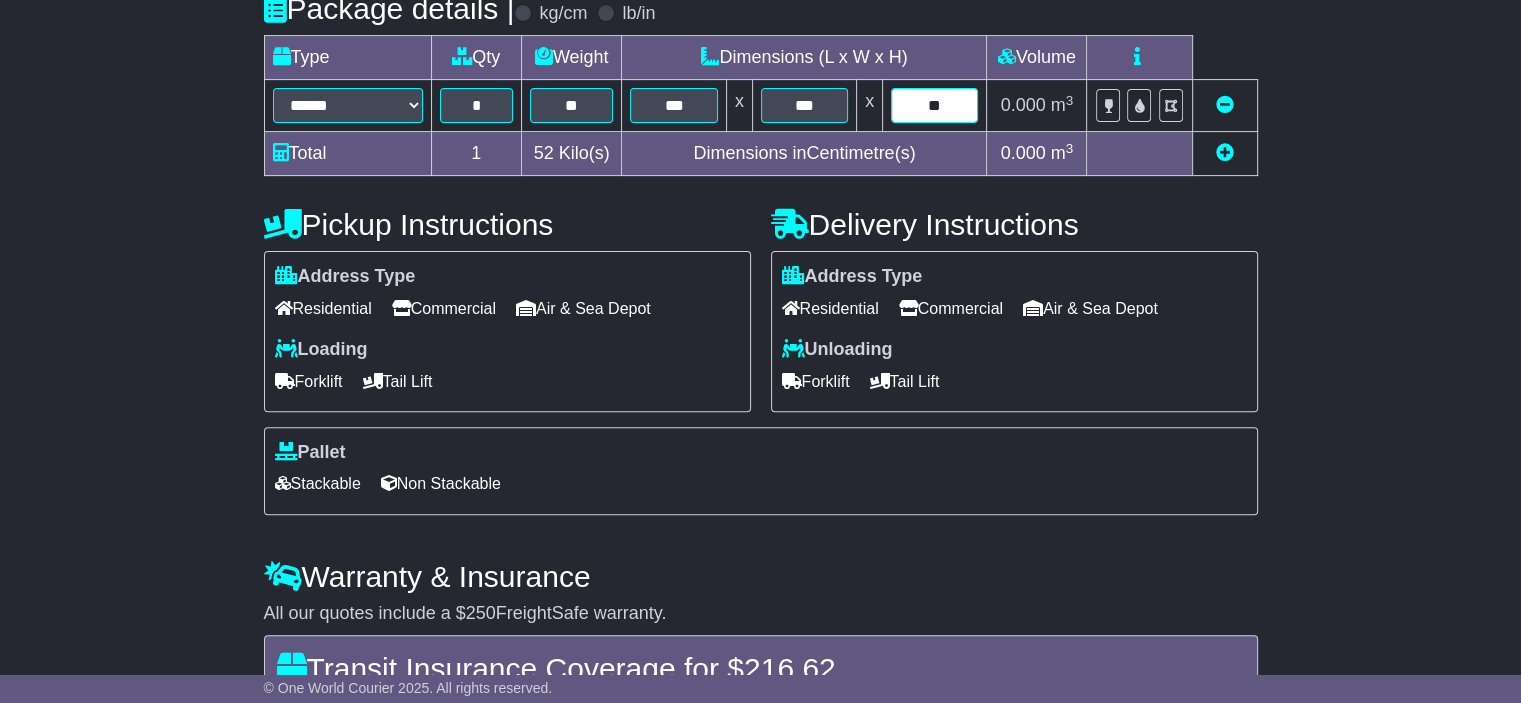 scroll, scrollTop: 600, scrollLeft: 0, axis: vertical 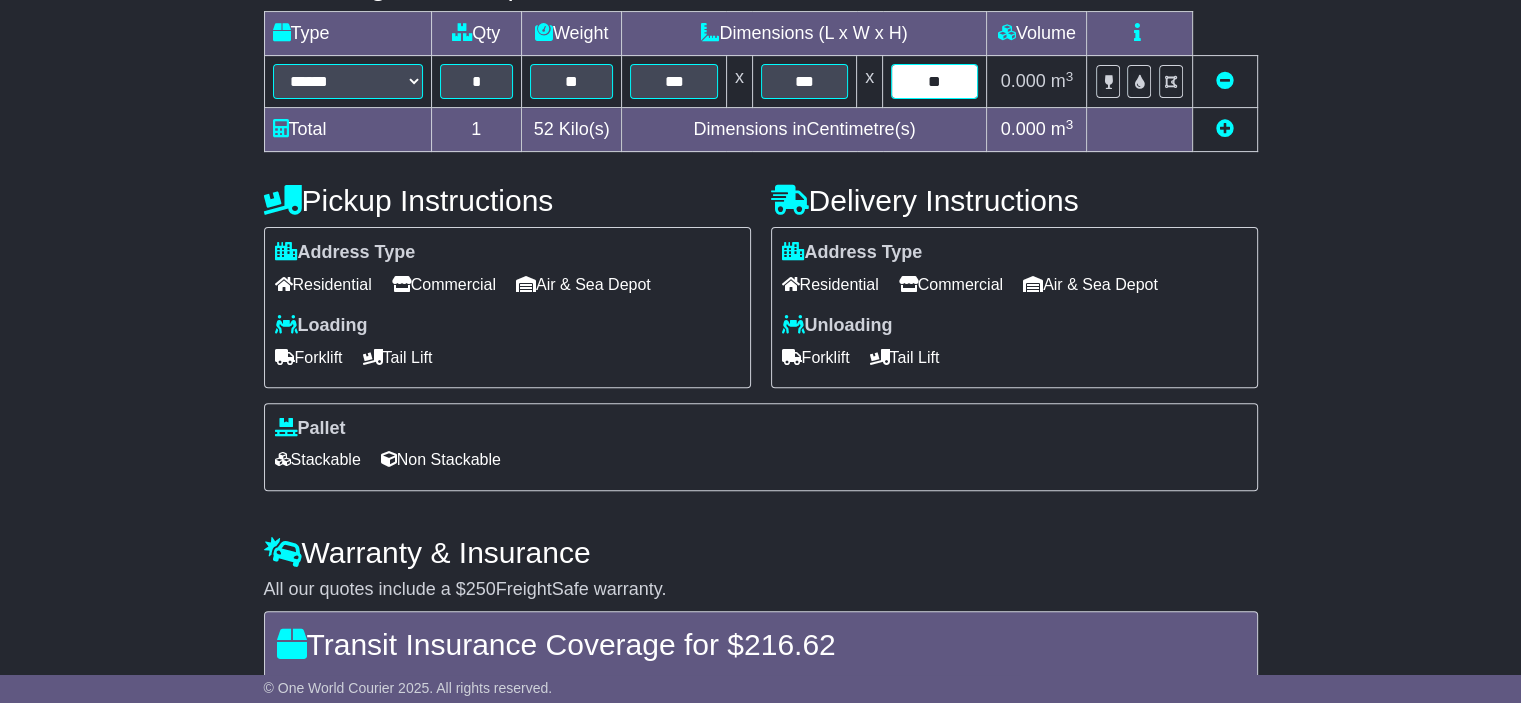 type on "**" 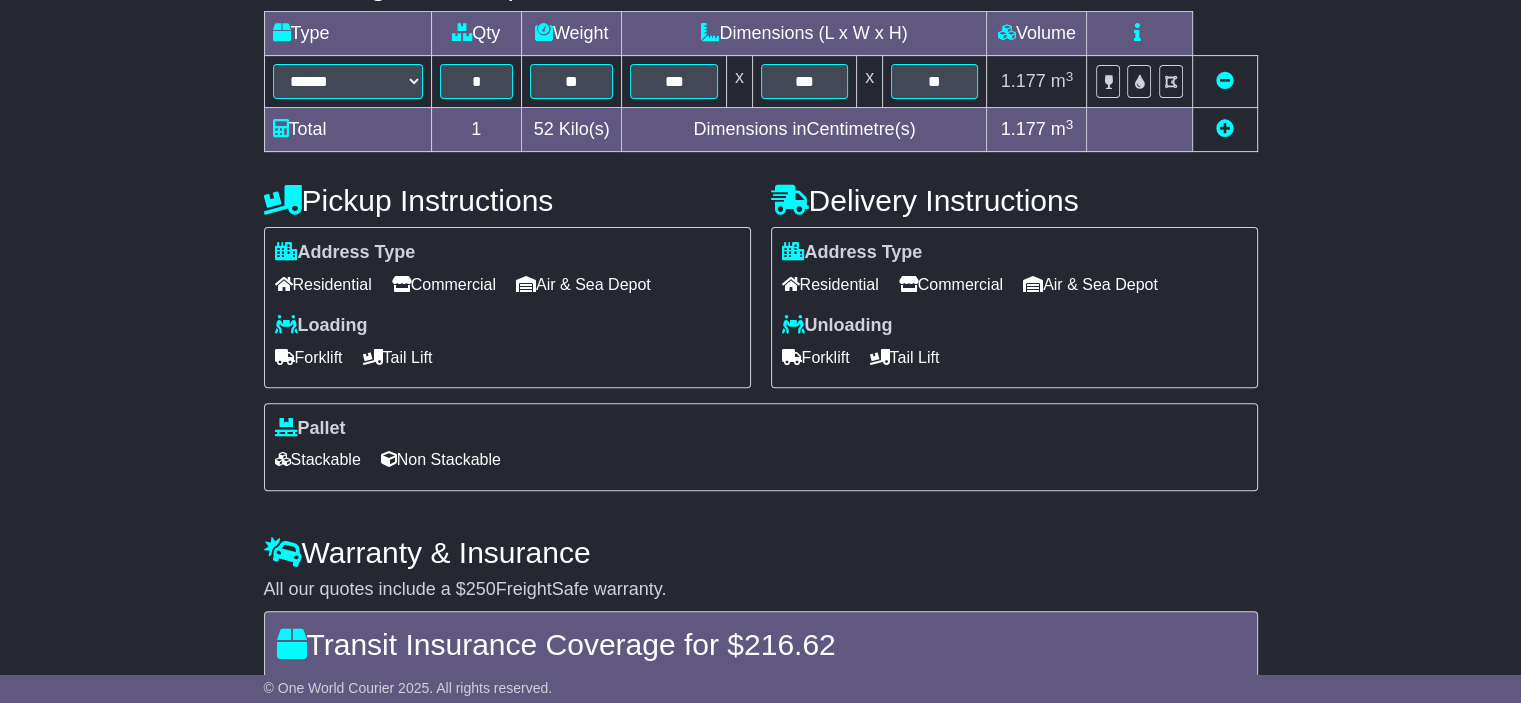 click on "Forklift" at bounding box center [309, 357] 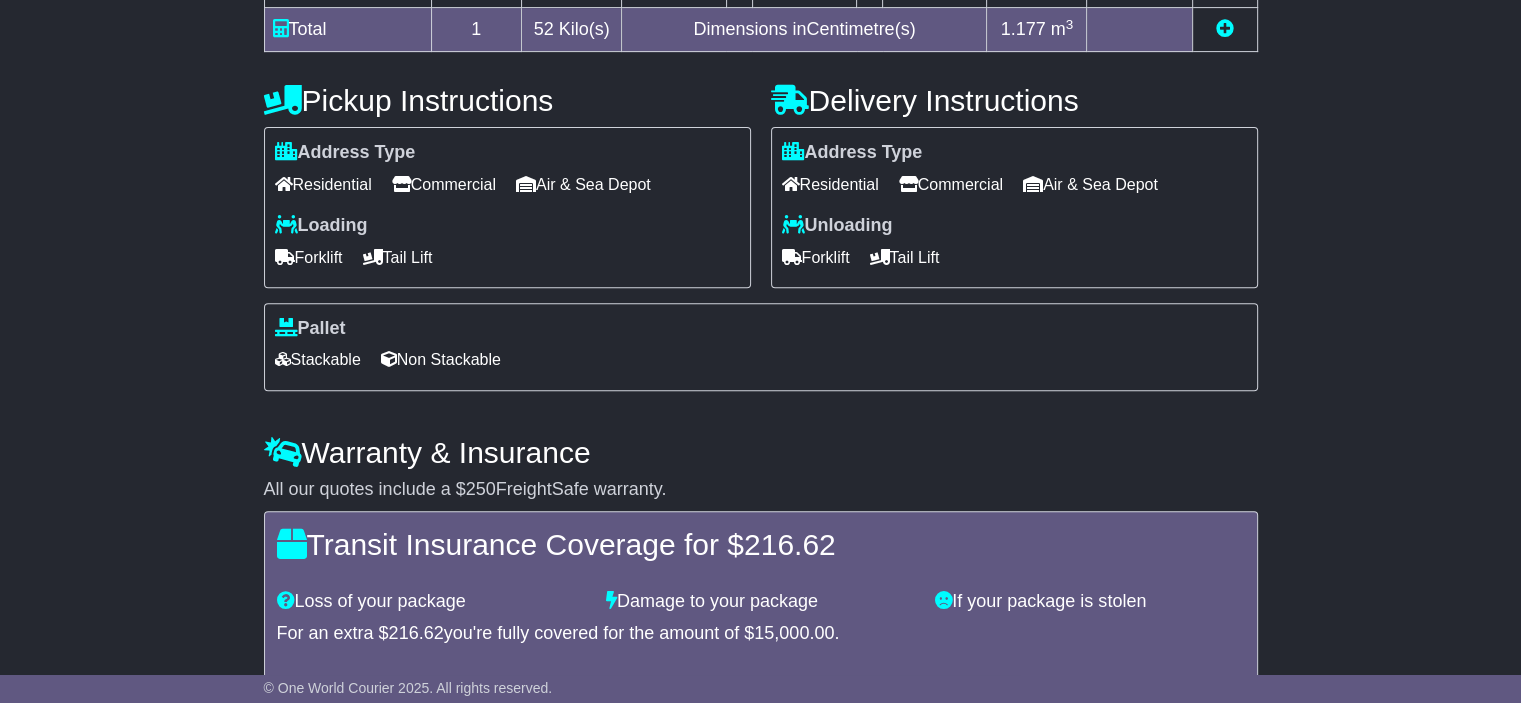 click on "Non Stackable" at bounding box center (441, 359) 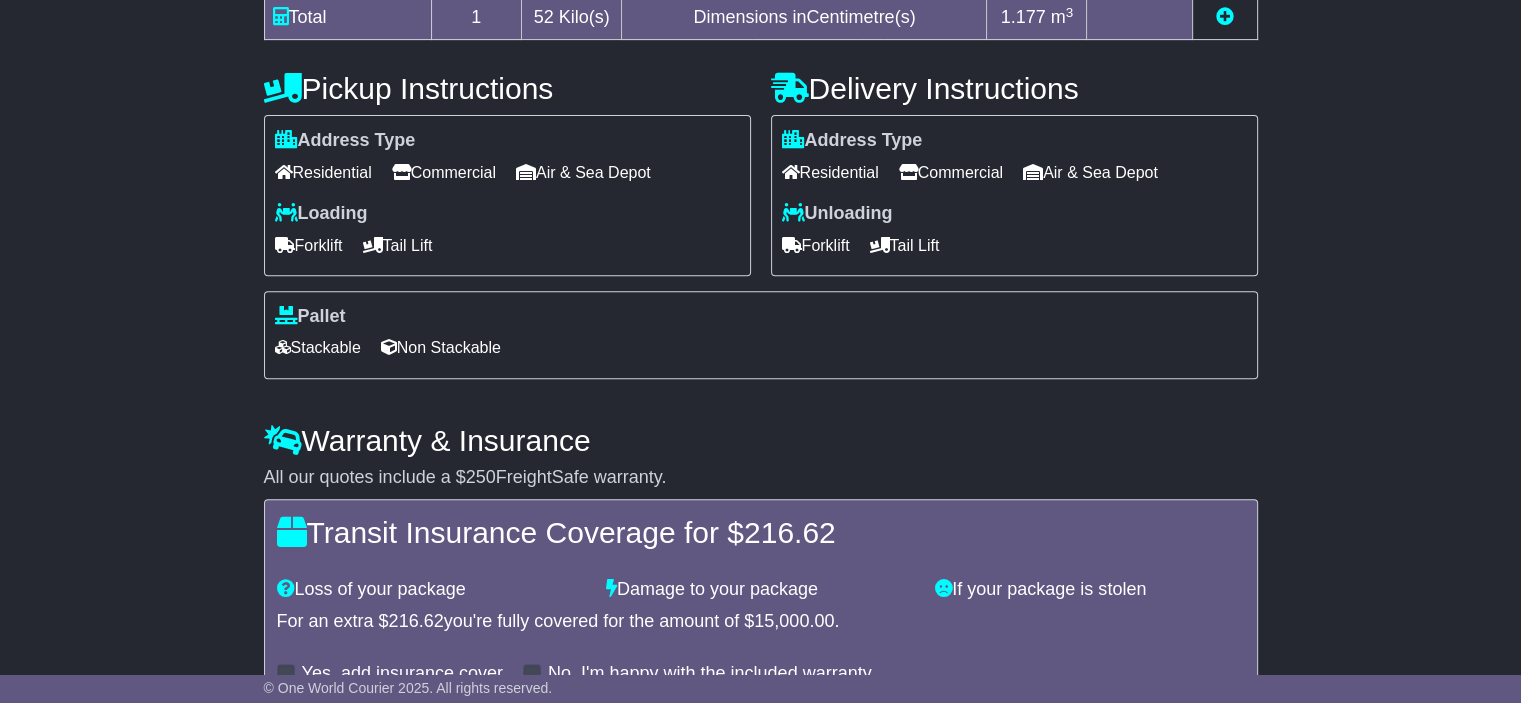 scroll, scrollTop: 832, scrollLeft: 0, axis: vertical 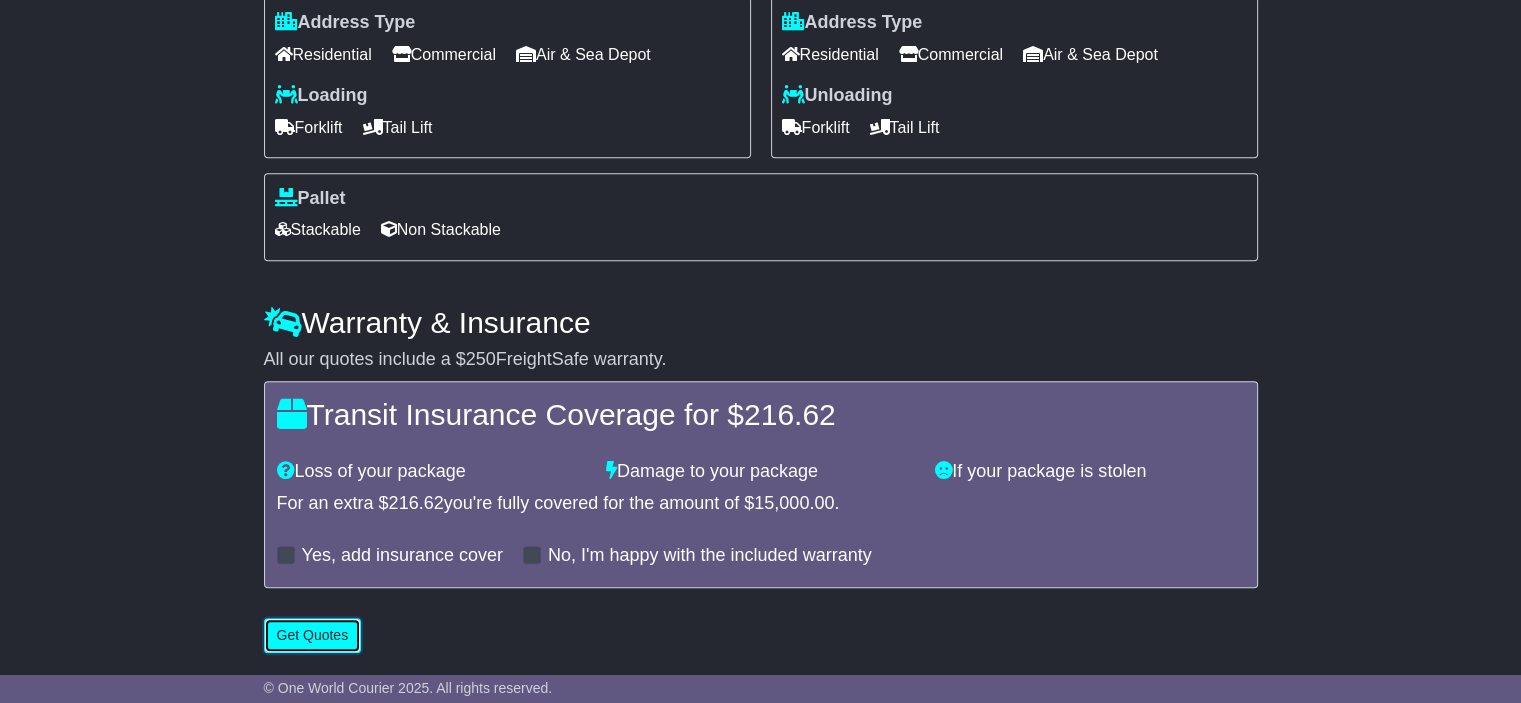 click on "Get Quotes" at bounding box center (313, 635) 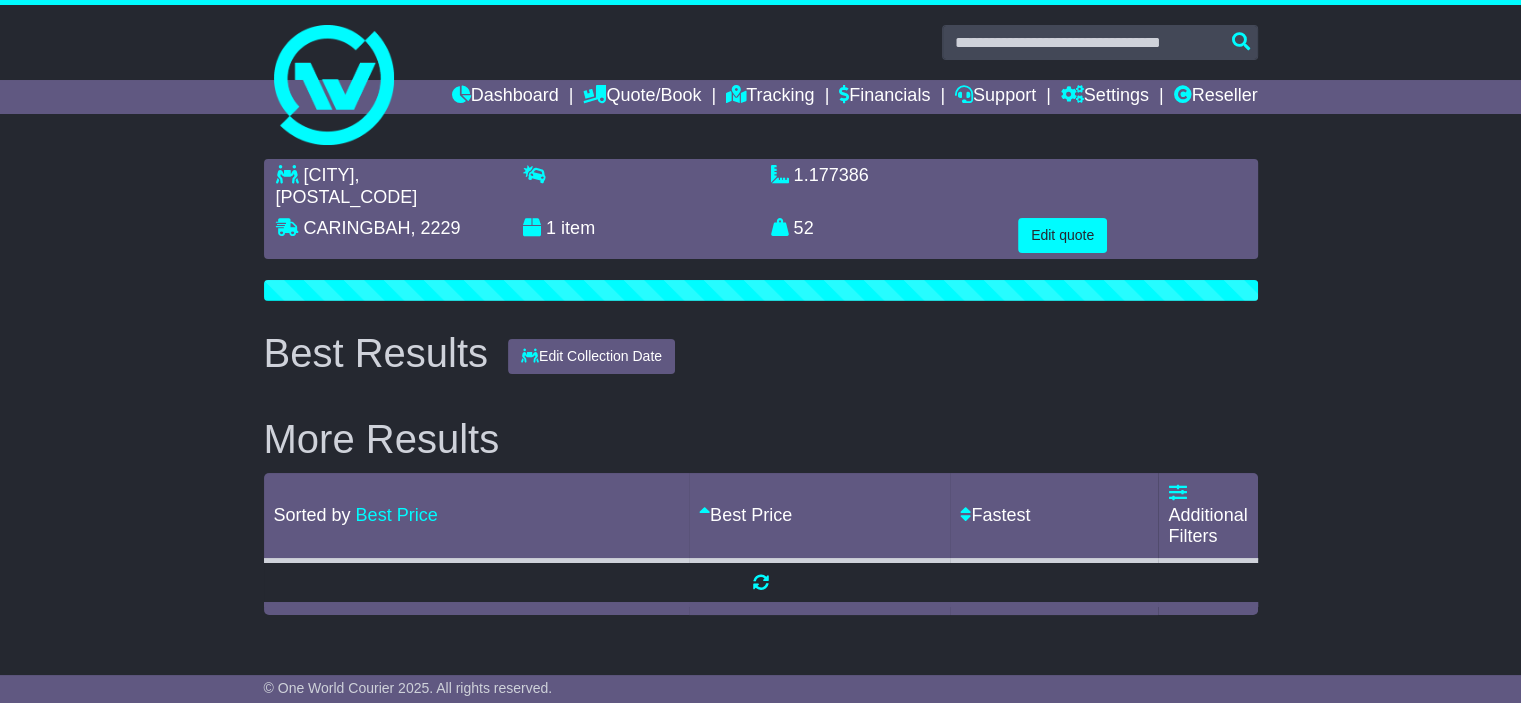 scroll, scrollTop: 0, scrollLeft: 0, axis: both 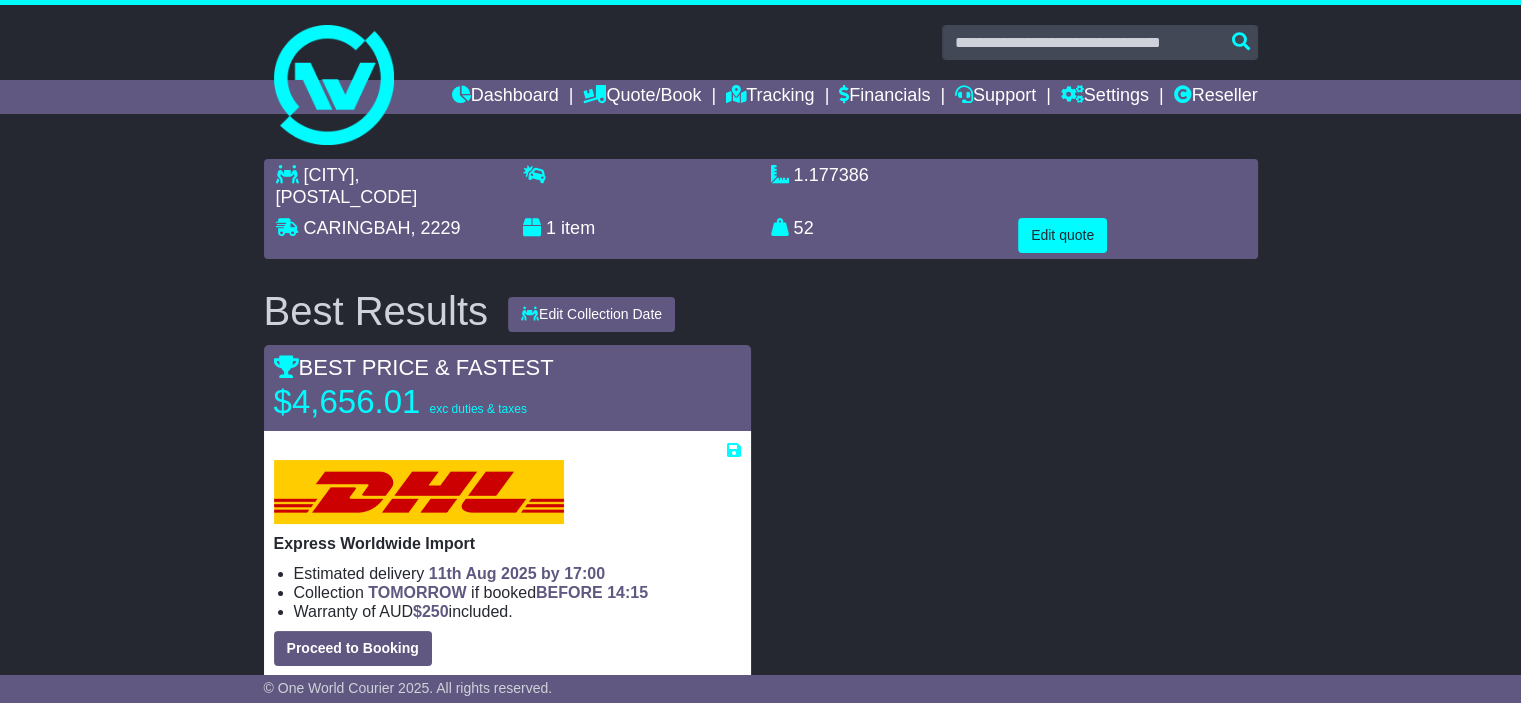 click at bounding box center [1014, 515] 